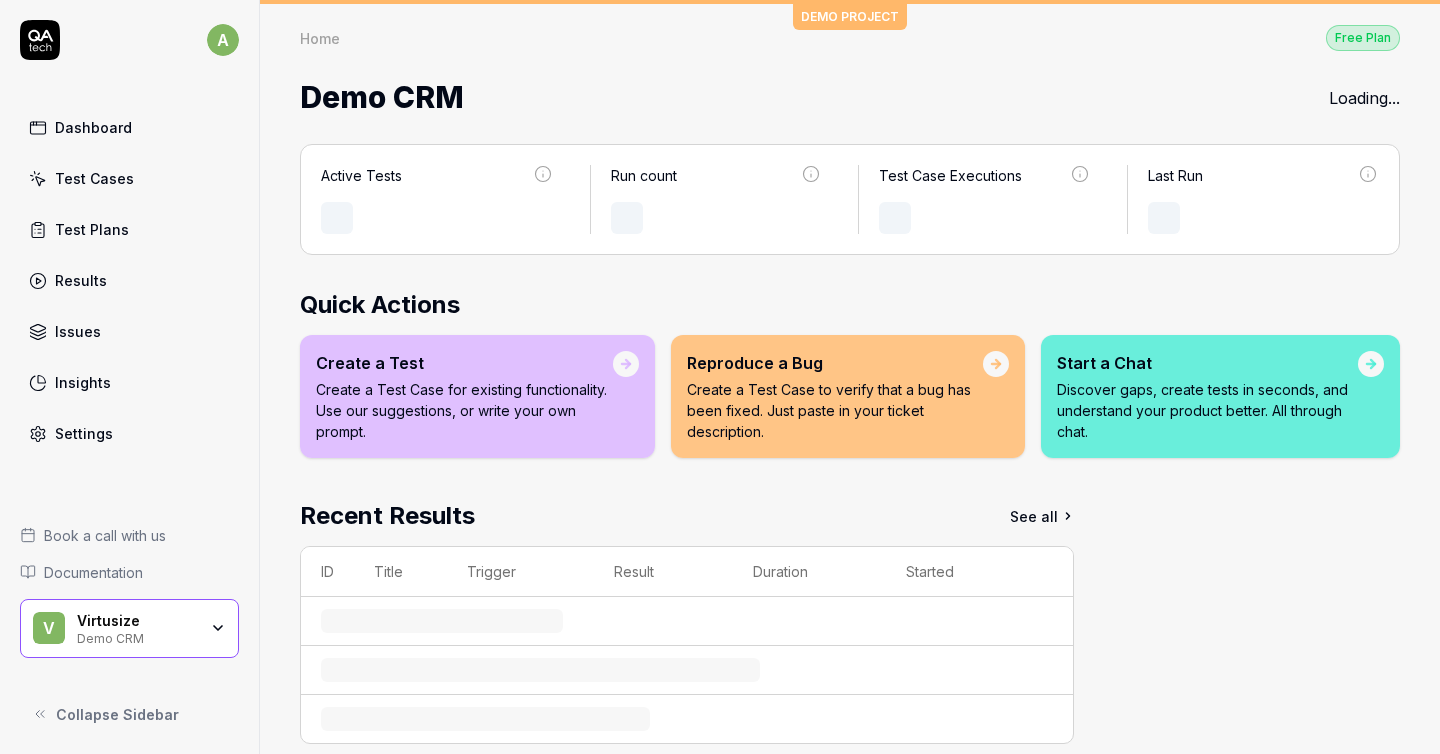 scroll, scrollTop: 0, scrollLeft: 0, axis: both 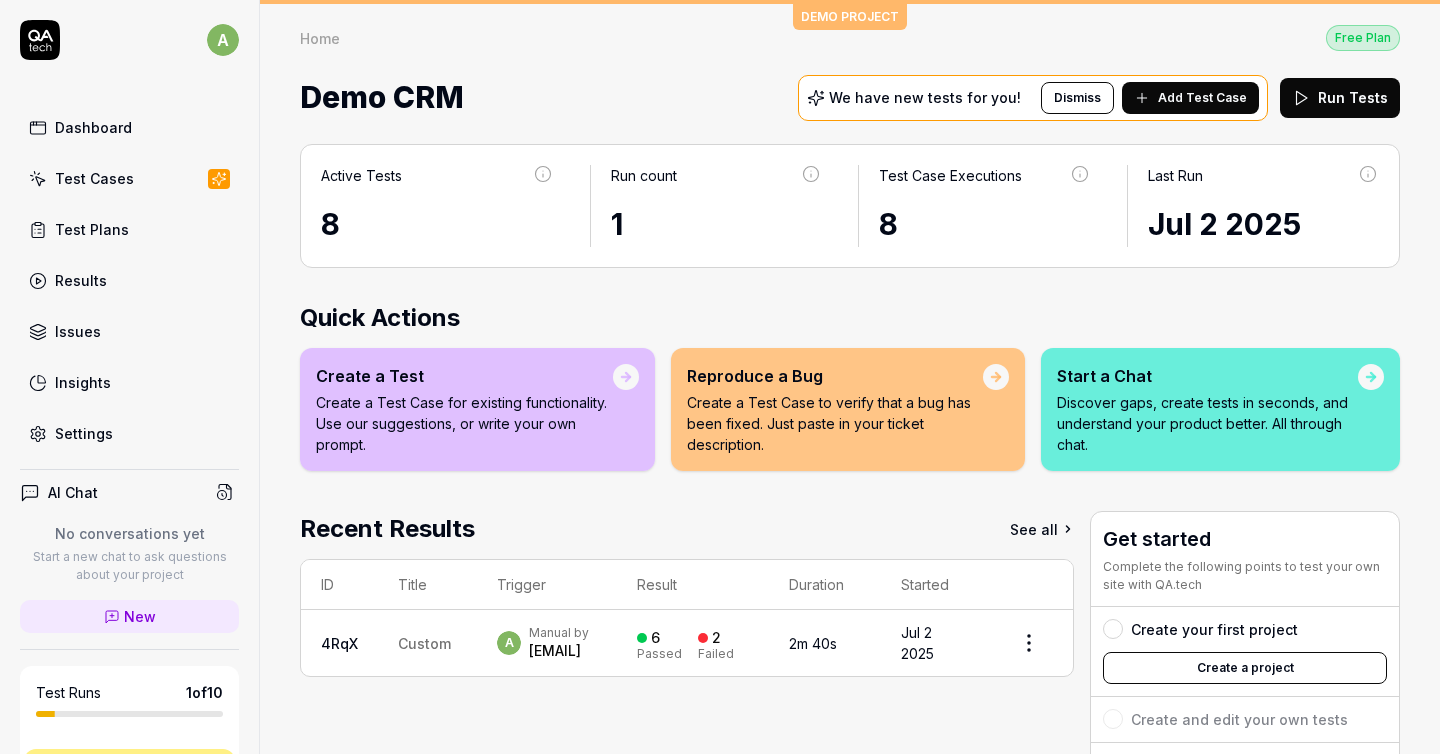 click on "Create a Test Case for existing functionality. Use our suggestions, or write your own prompt." at bounding box center (464, 423) 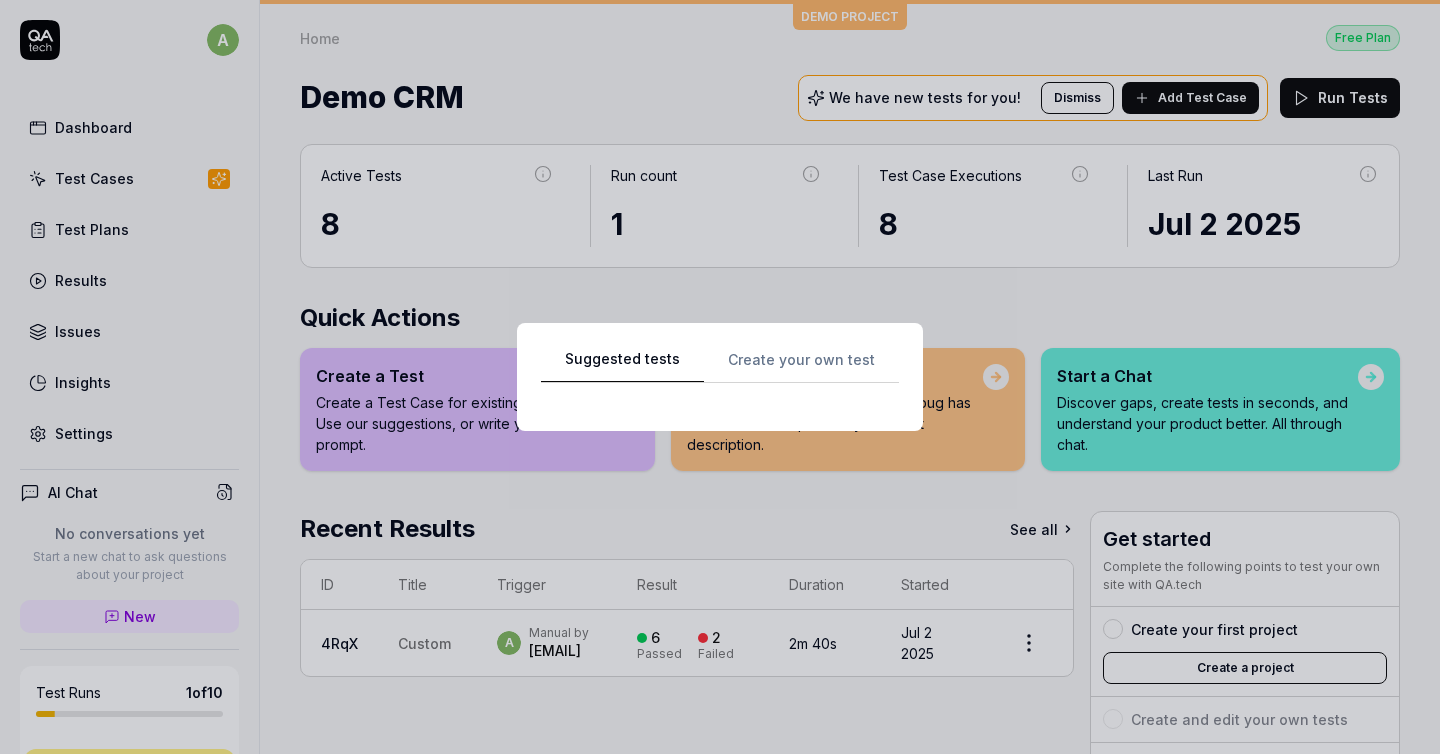 scroll, scrollTop: 0, scrollLeft: 0, axis: both 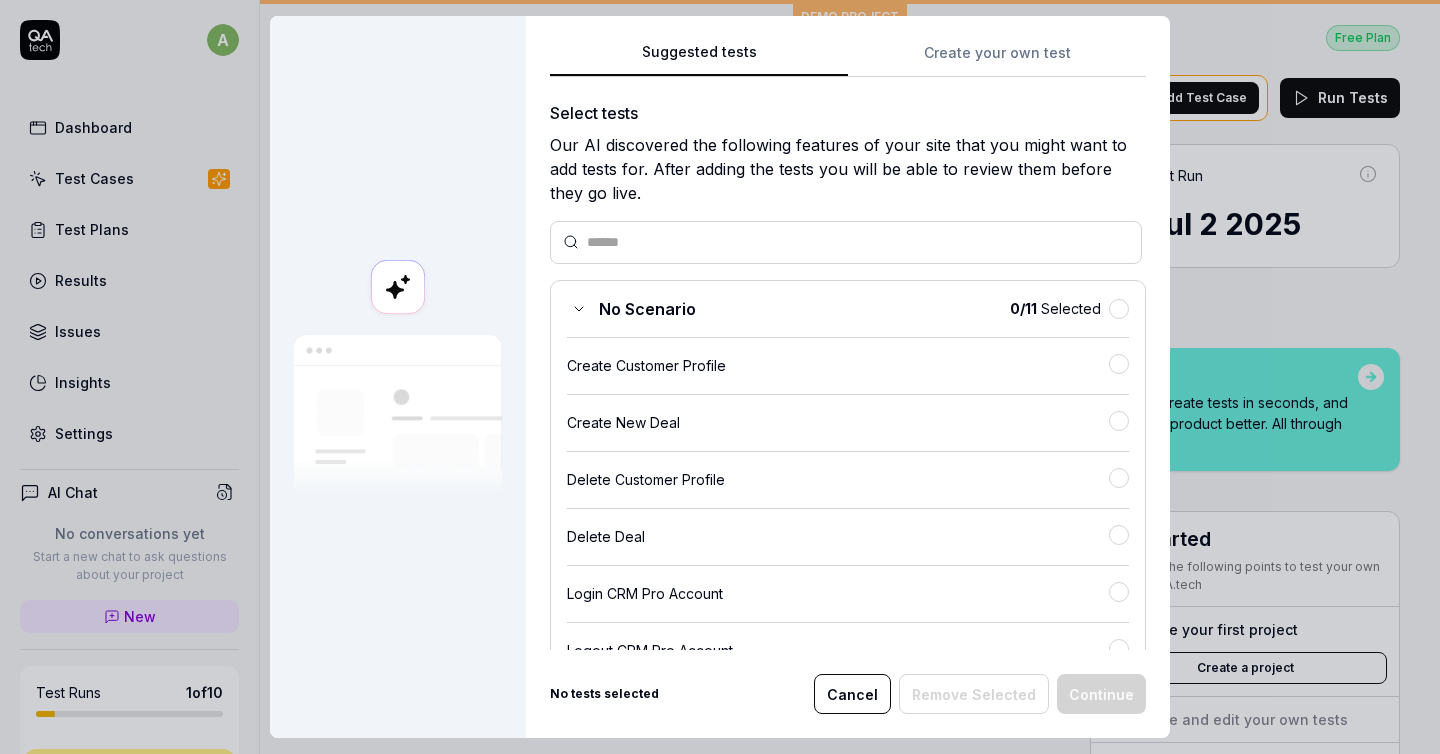 click on "Create Customer Profile" at bounding box center (838, 365) 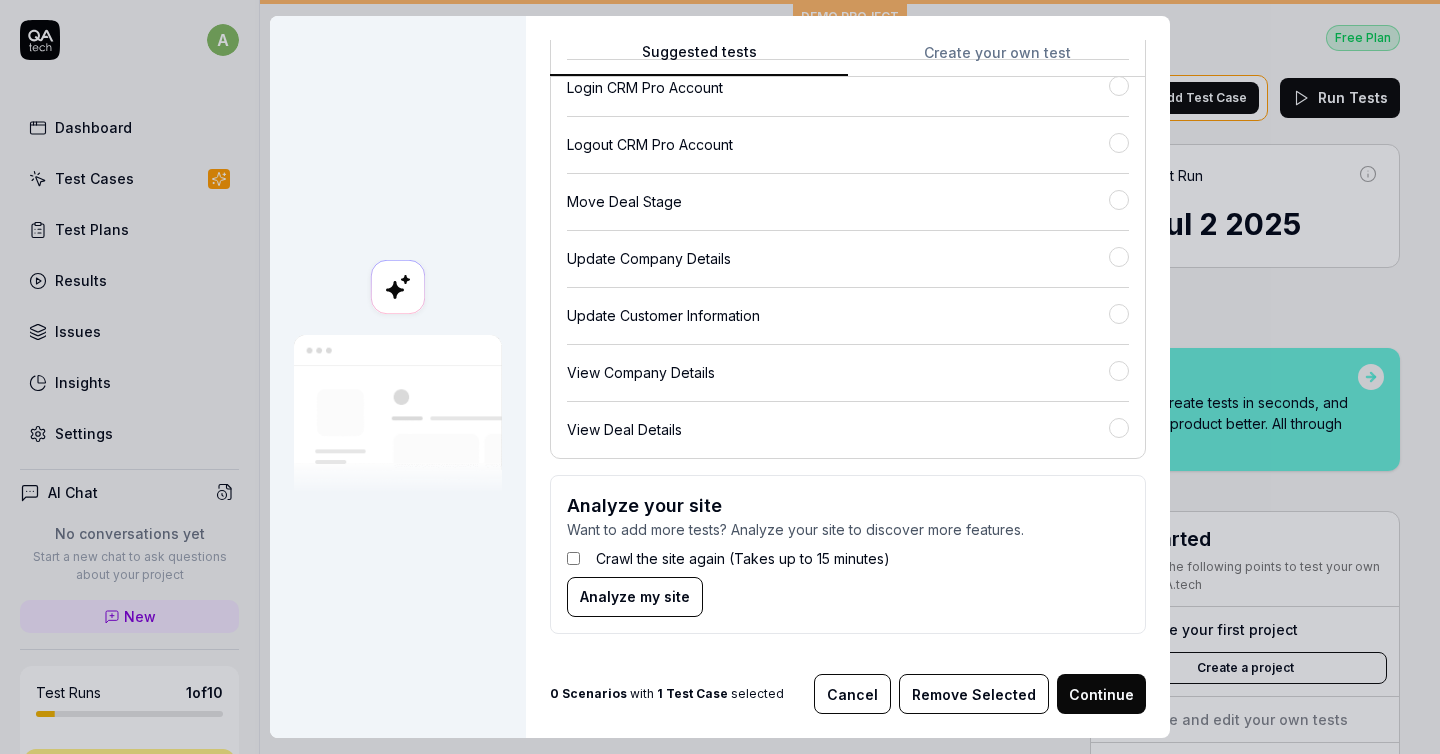 scroll, scrollTop: 0, scrollLeft: 0, axis: both 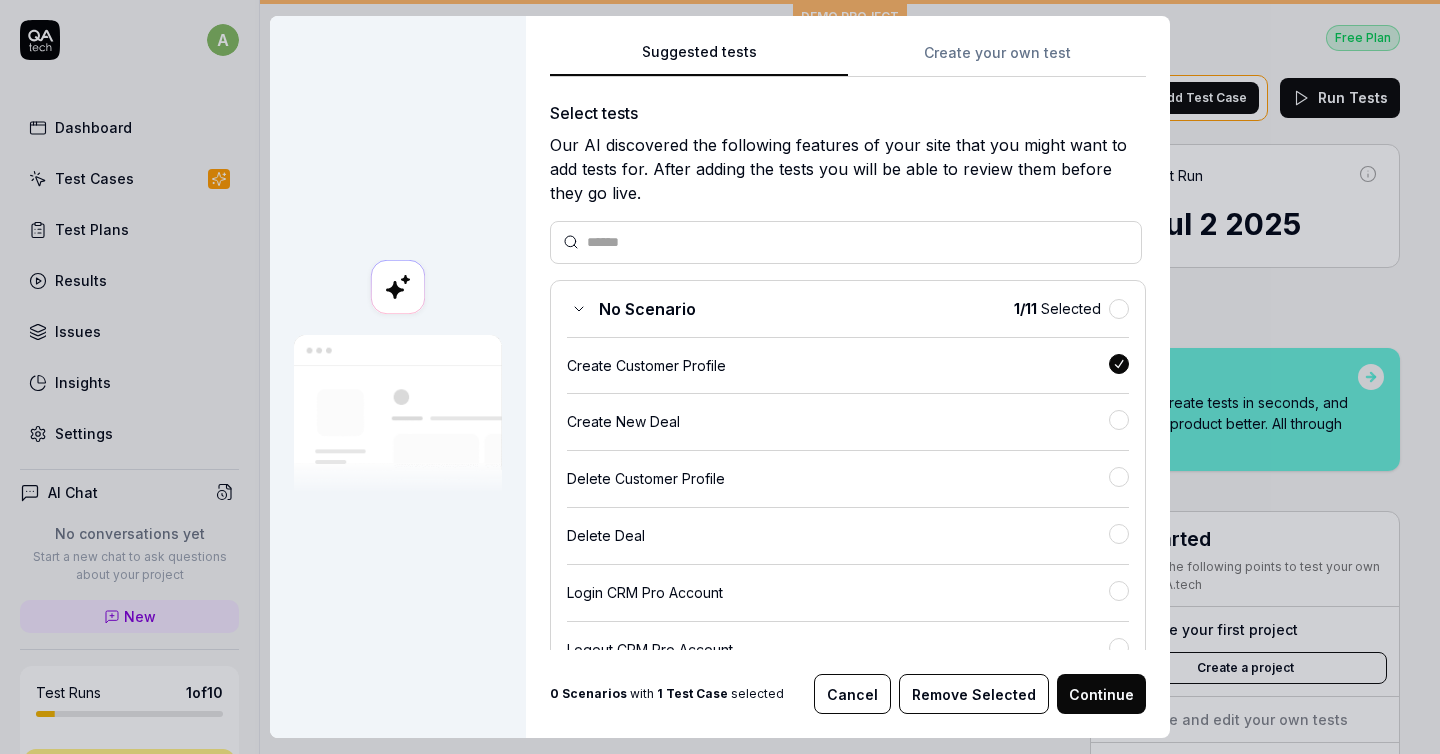click on "Create your own test" at bounding box center [997, 59] 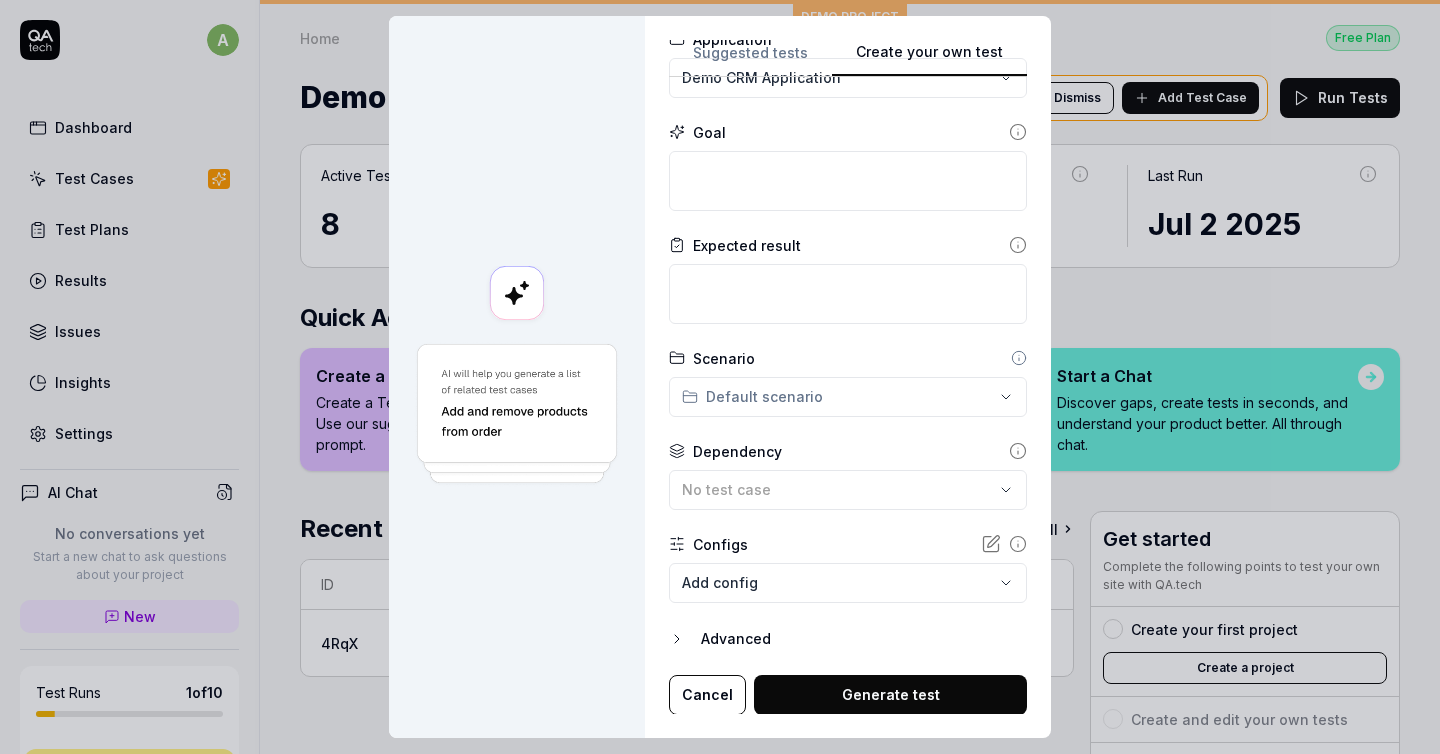 scroll, scrollTop: 0, scrollLeft: 0, axis: both 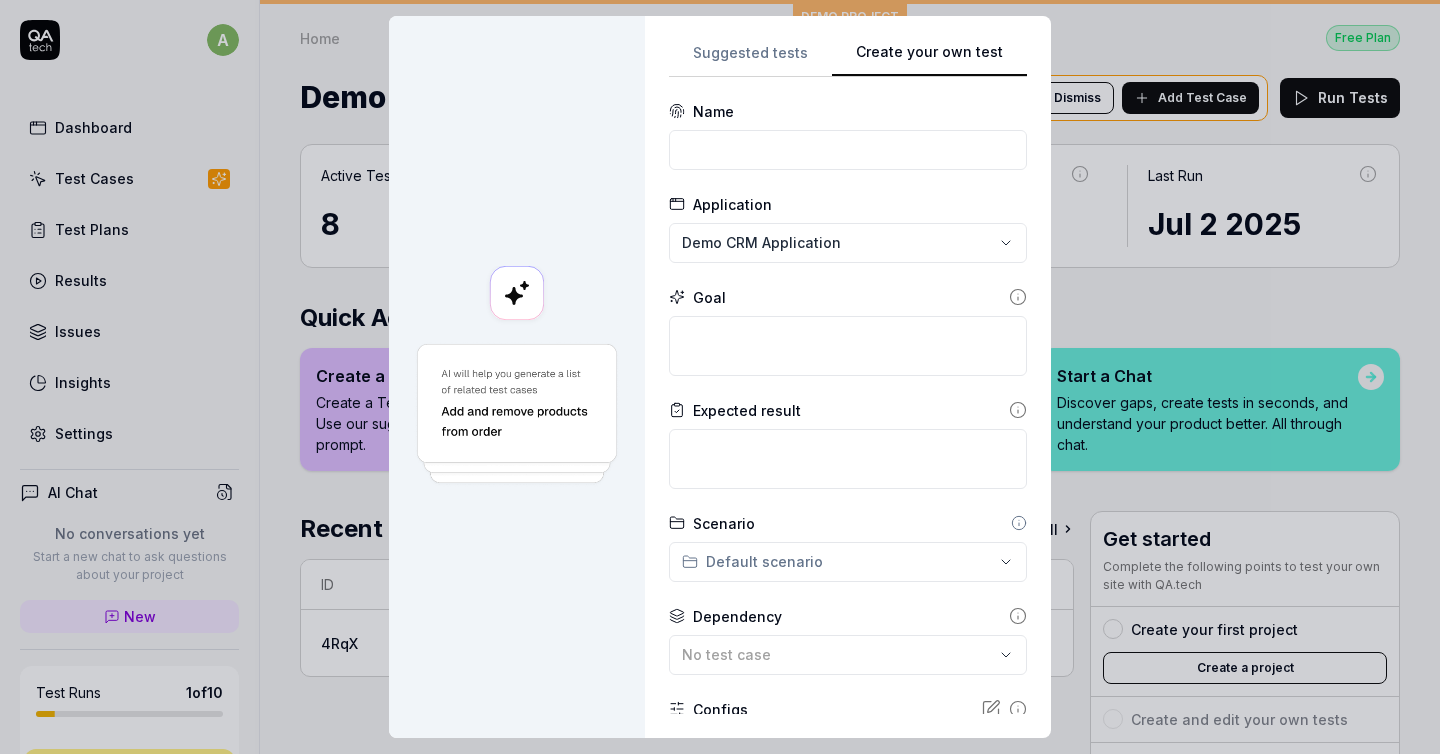 click on "Suggested tests" at bounding box center (750, 59) 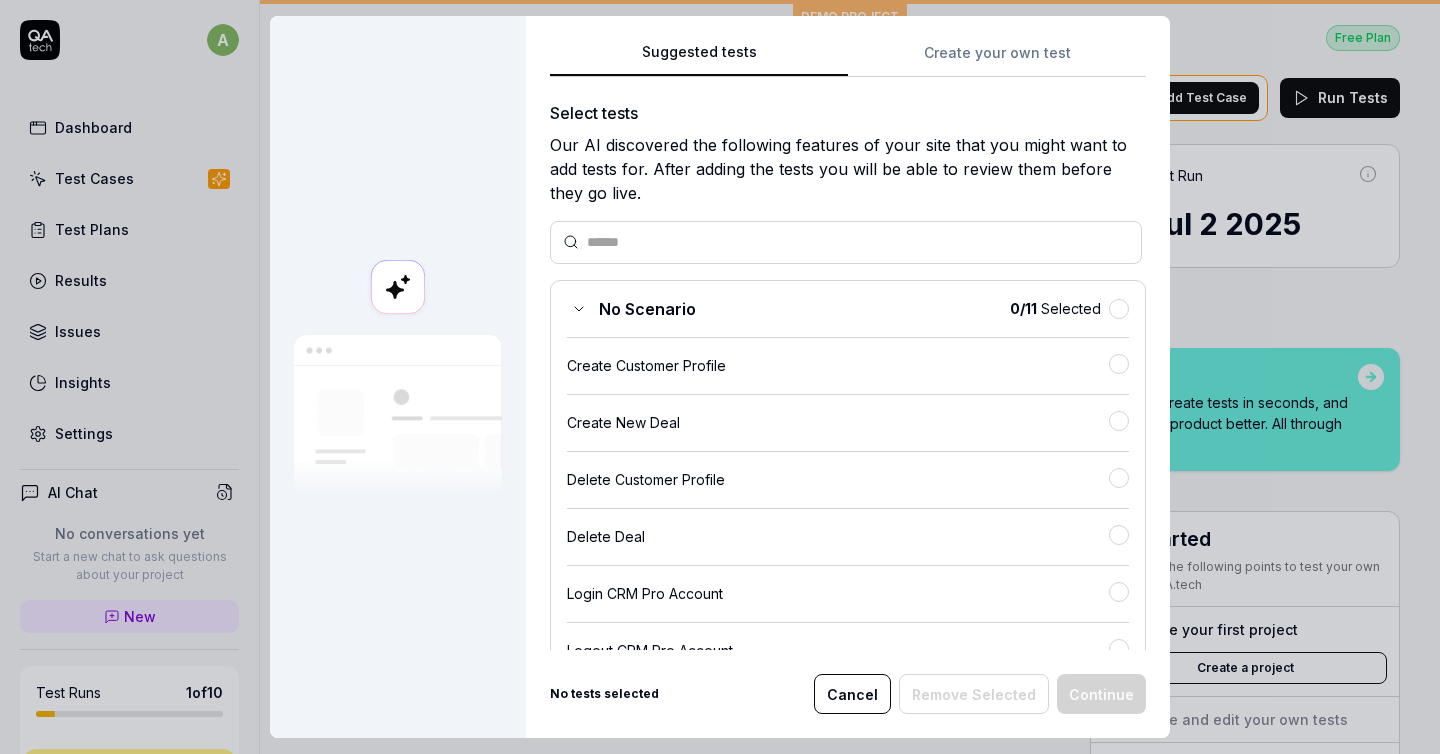click on "Create your own test" at bounding box center (997, 59) 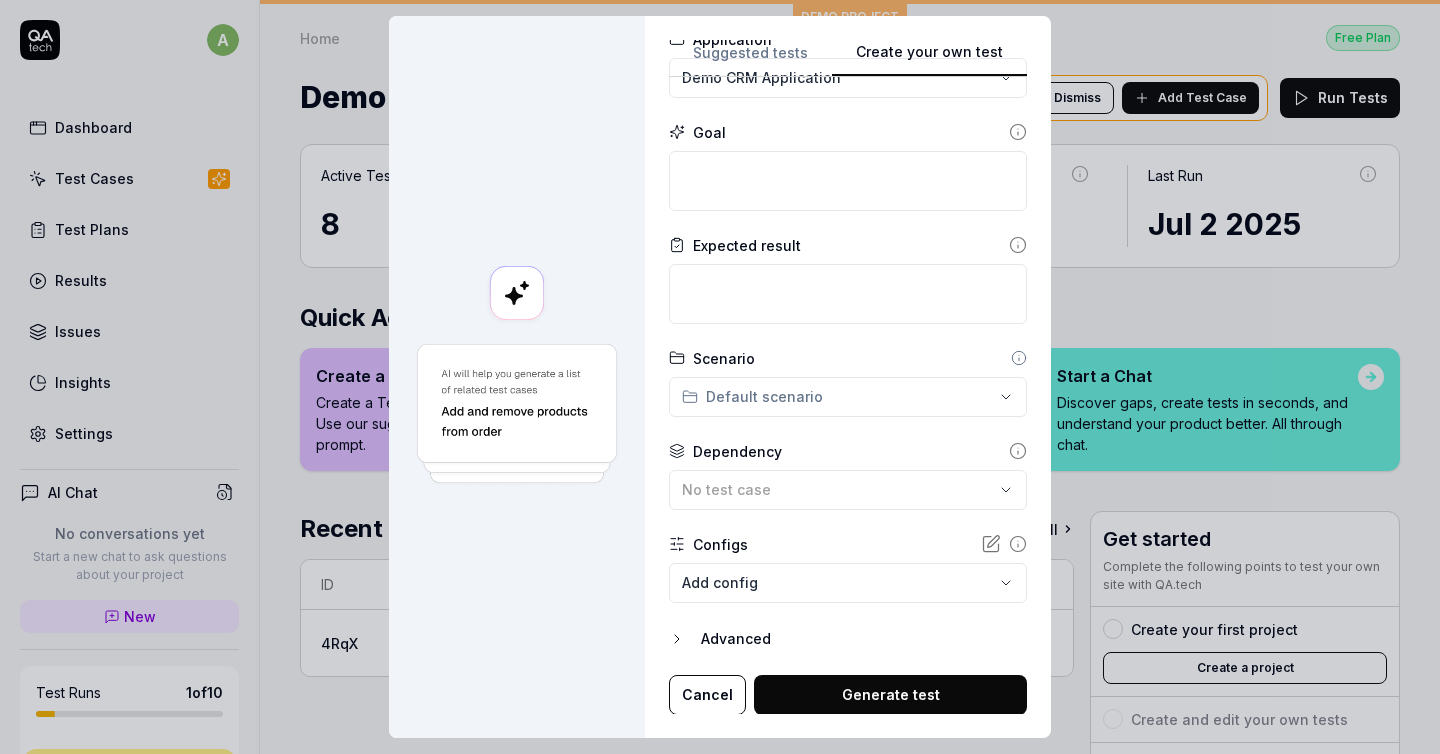 scroll, scrollTop: 0, scrollLeft: 0, axis: both 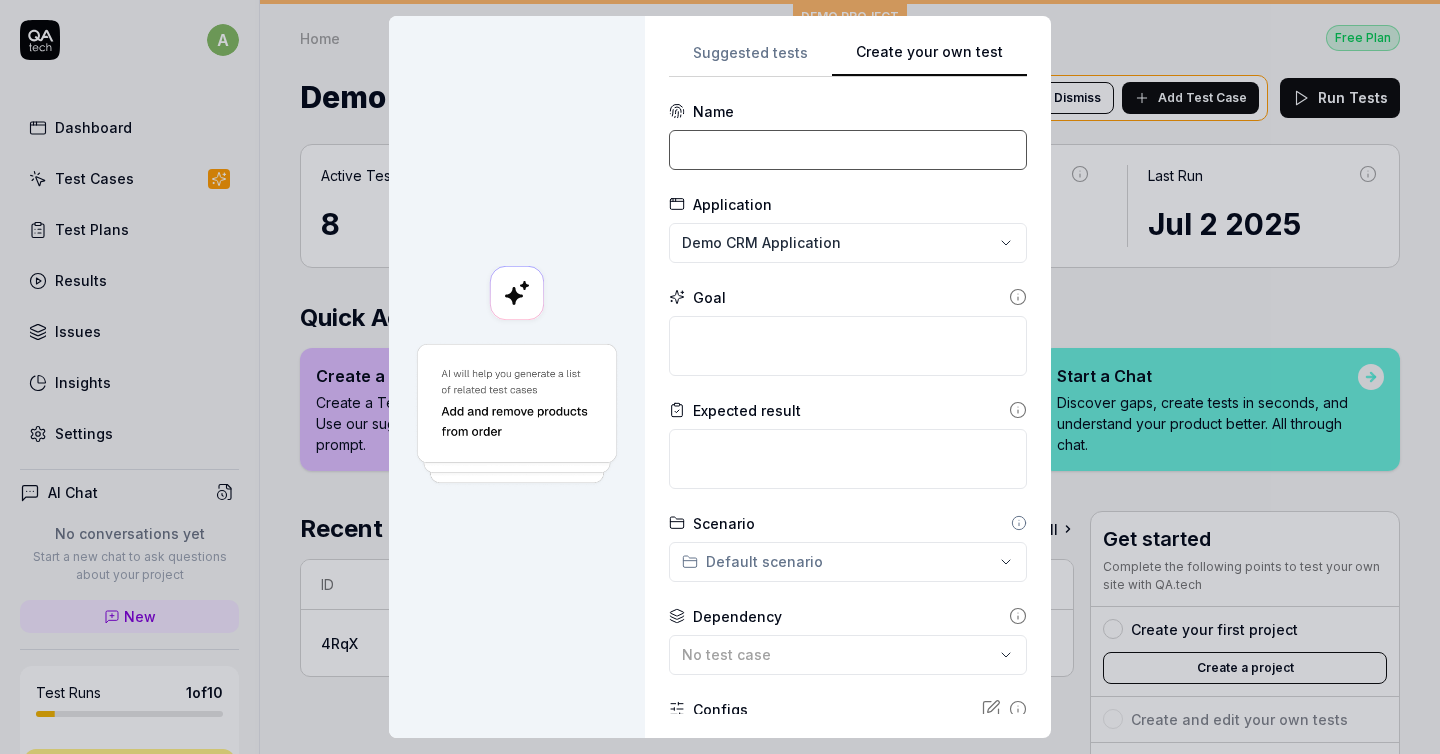 click at bounding box center [848, 150] 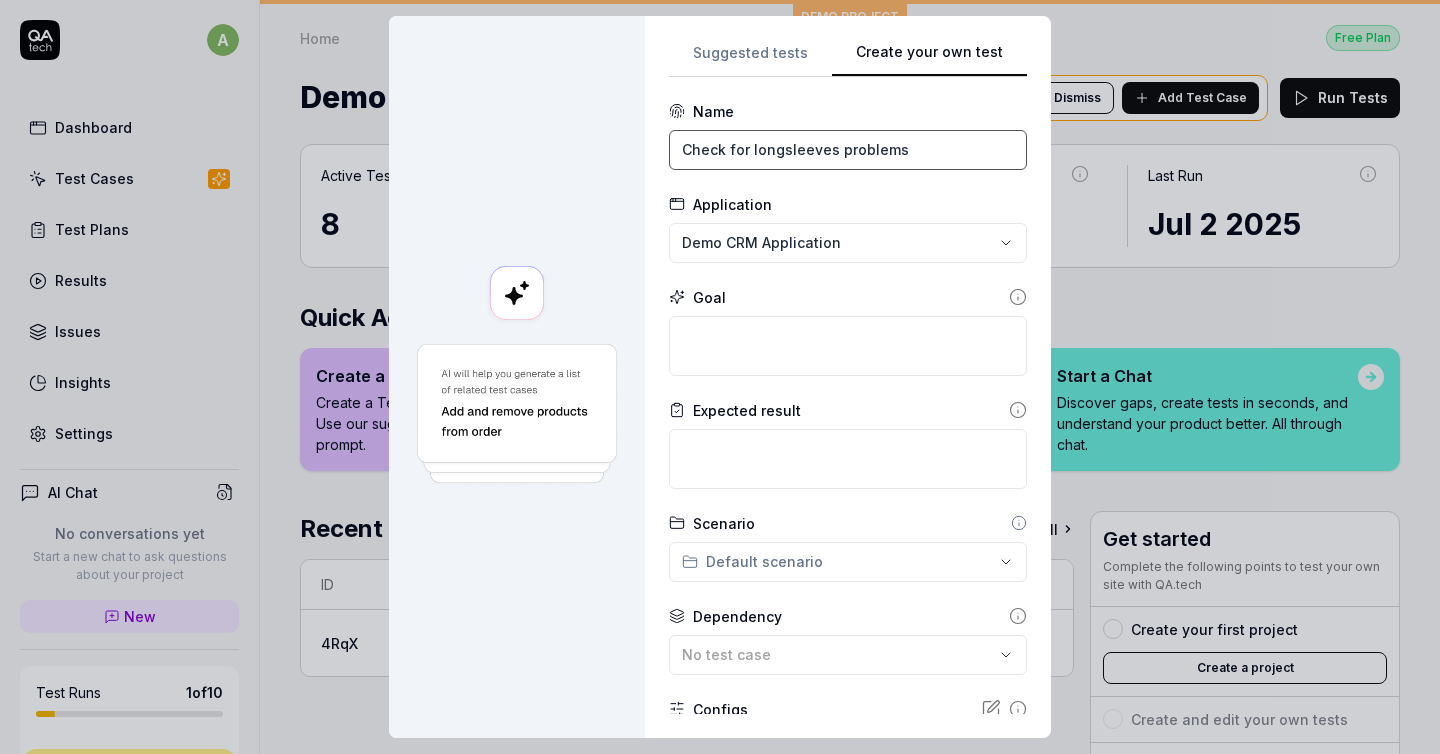 type on "Check for longsleeves problems" 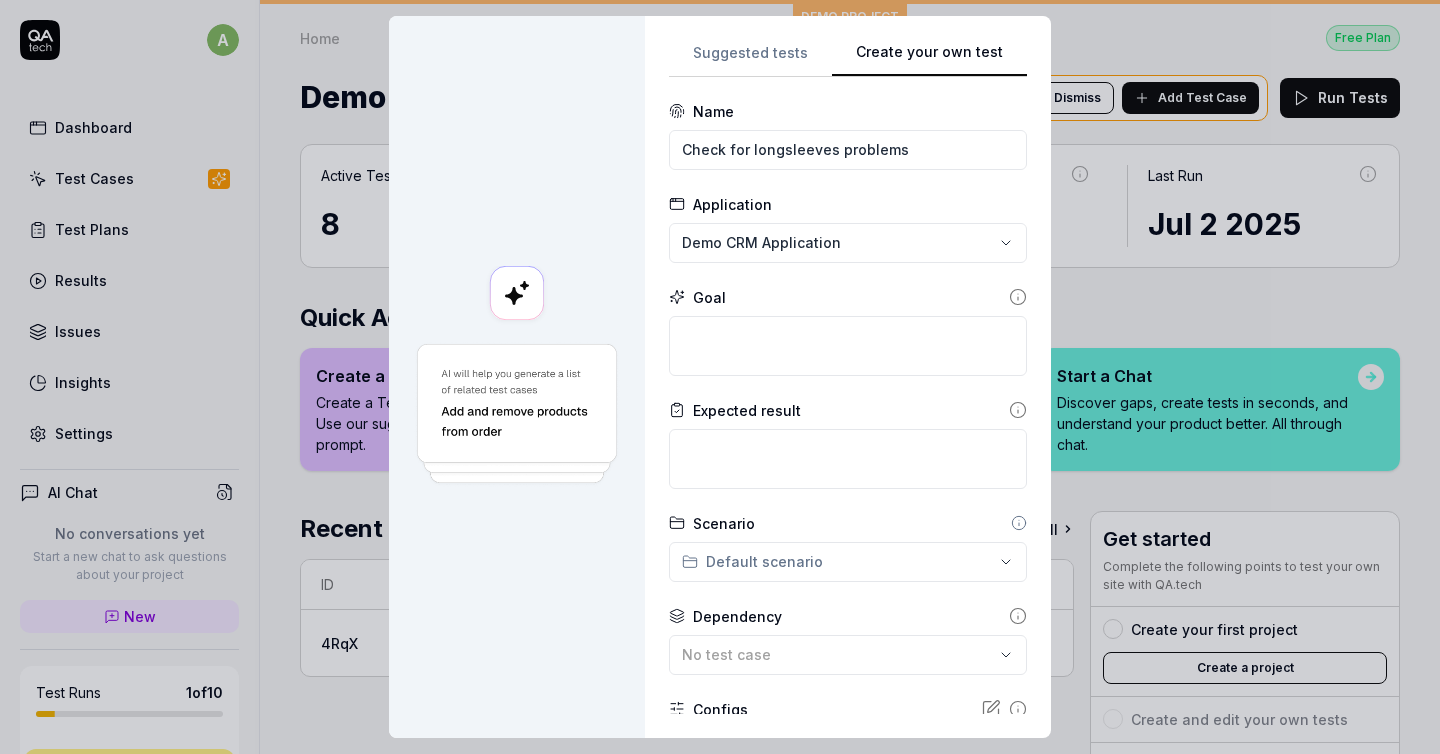 click on "**********" at bounding box center [720, 377] 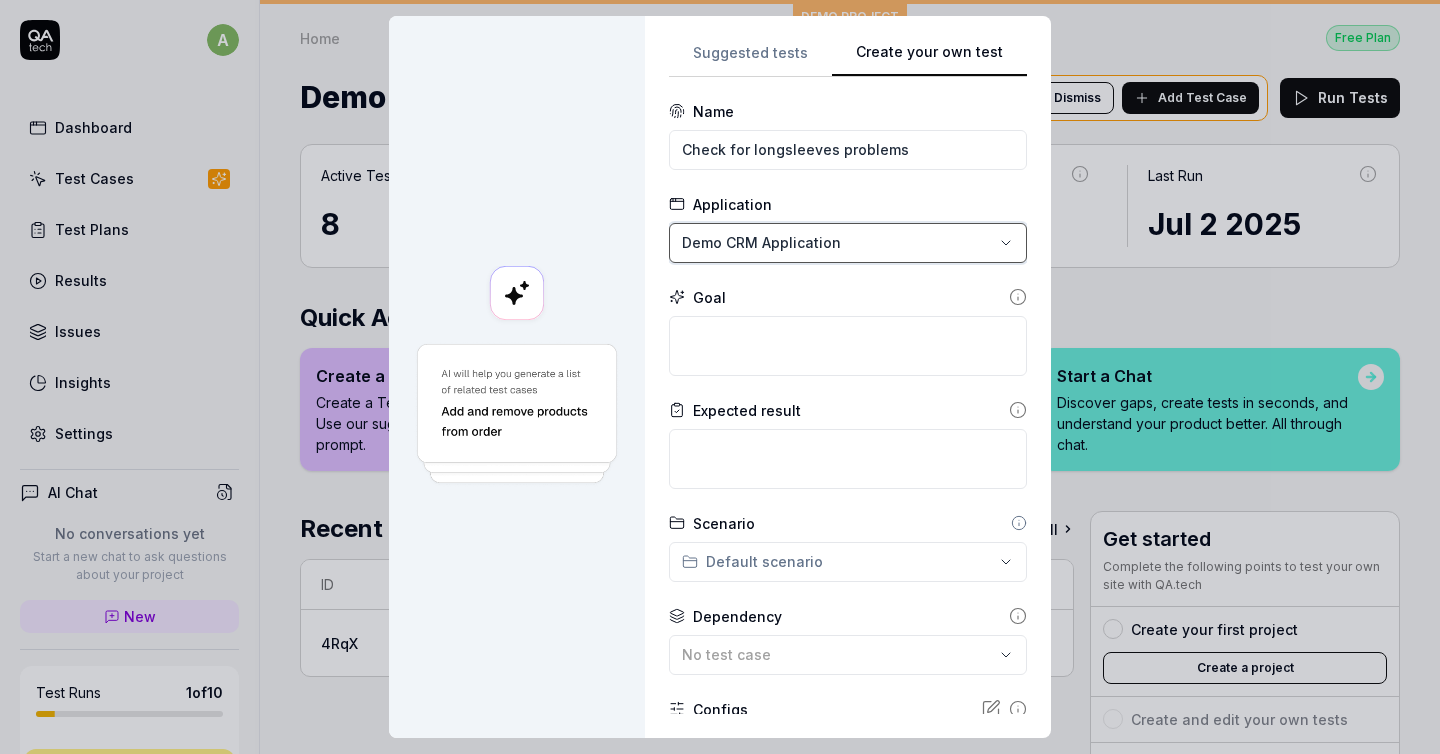 click on "**********" at bounding box center (720, 377) 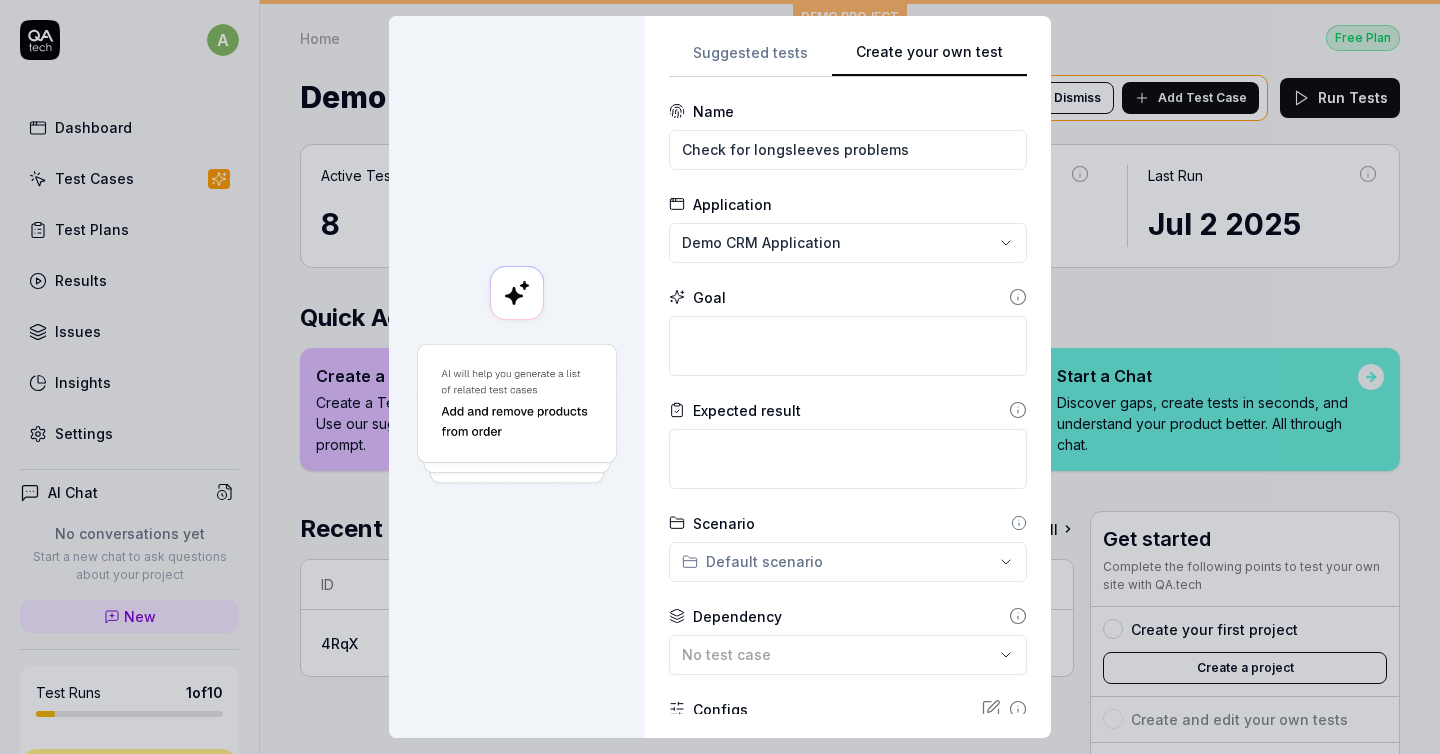 click on "**********" at bounding box center (720, 377) 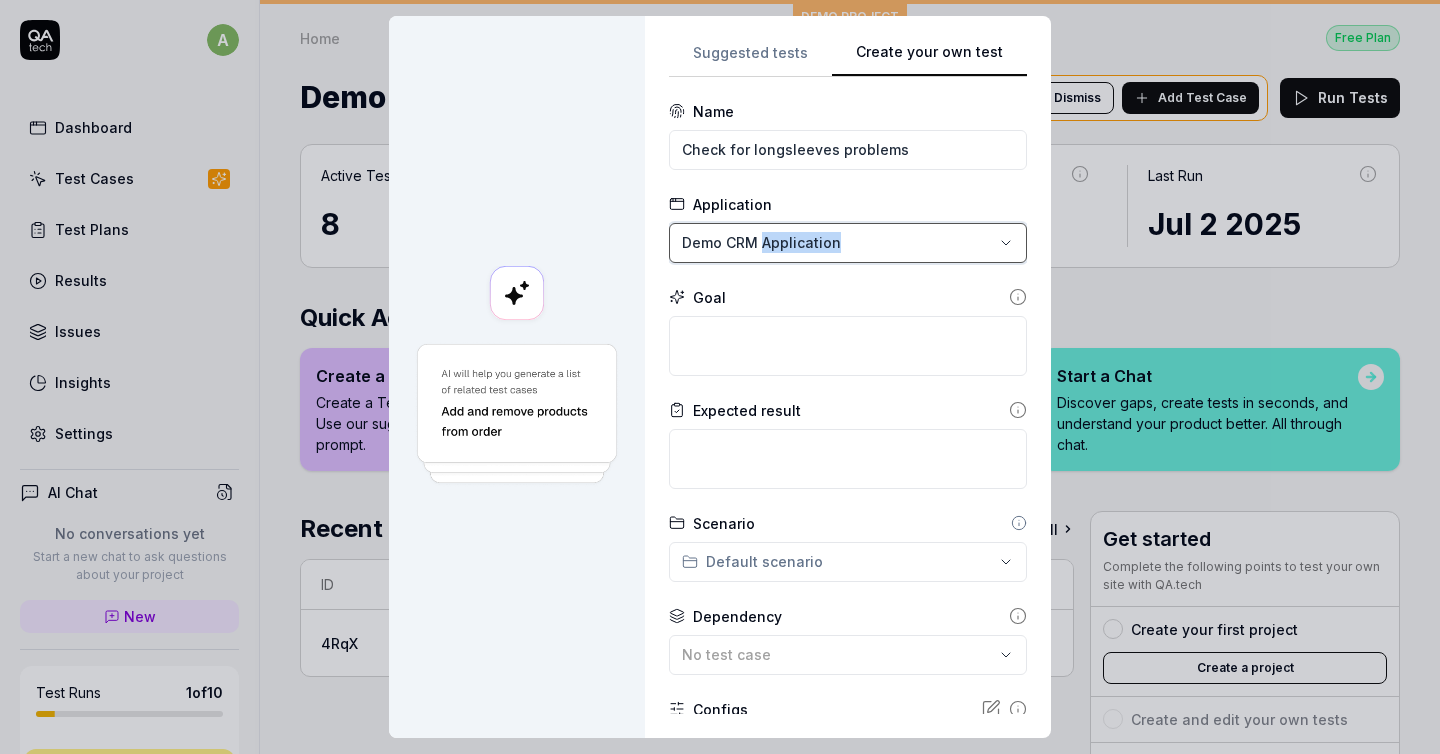 click on "**********" at bounding box center [720, 377] 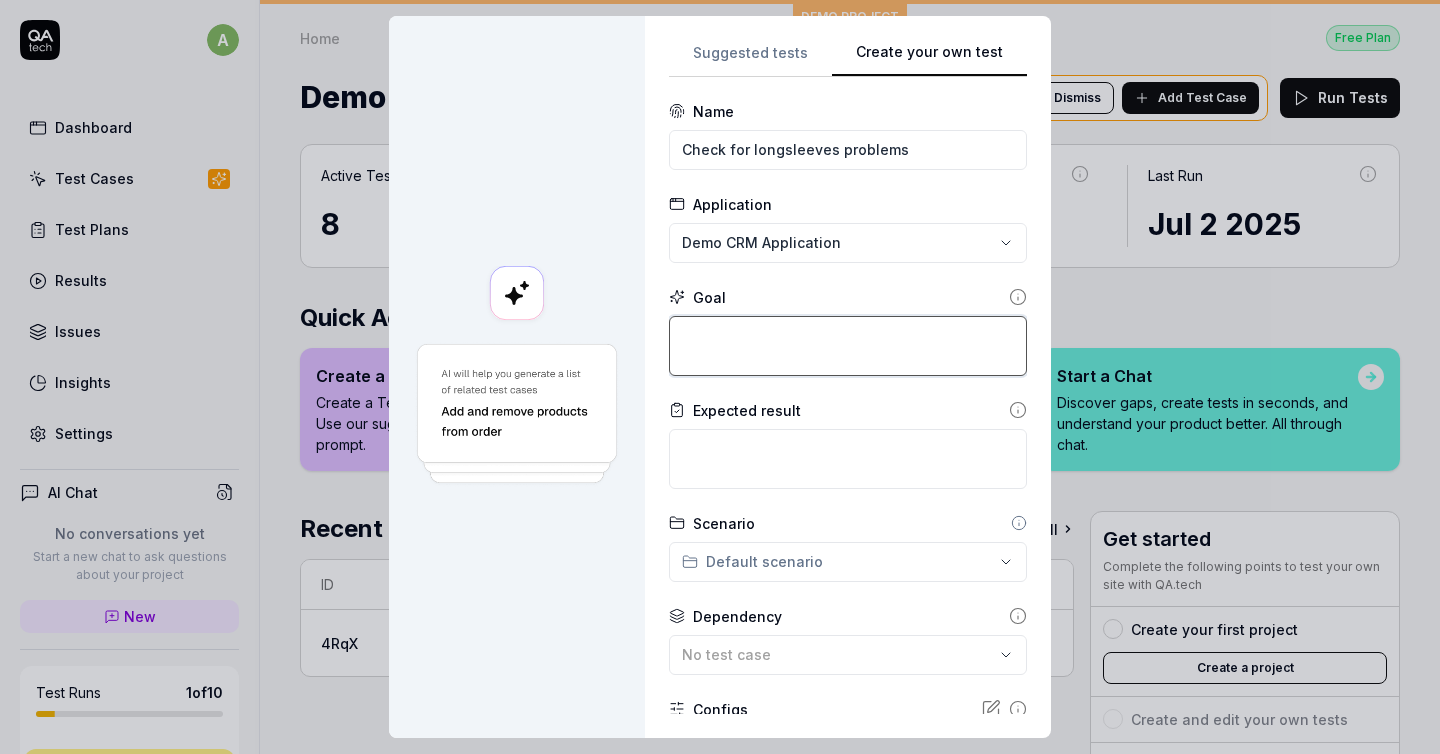 click at bounding box center [848, 346] 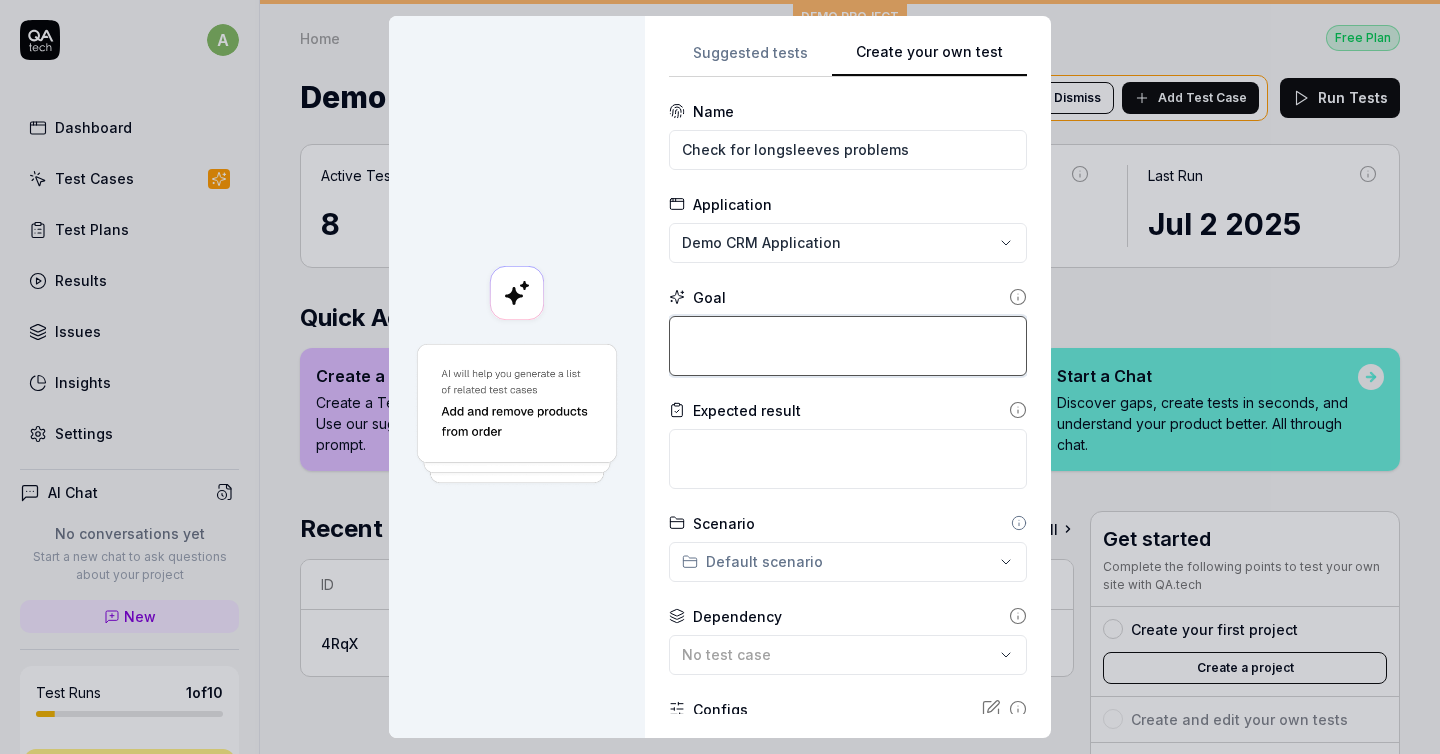type on "*" 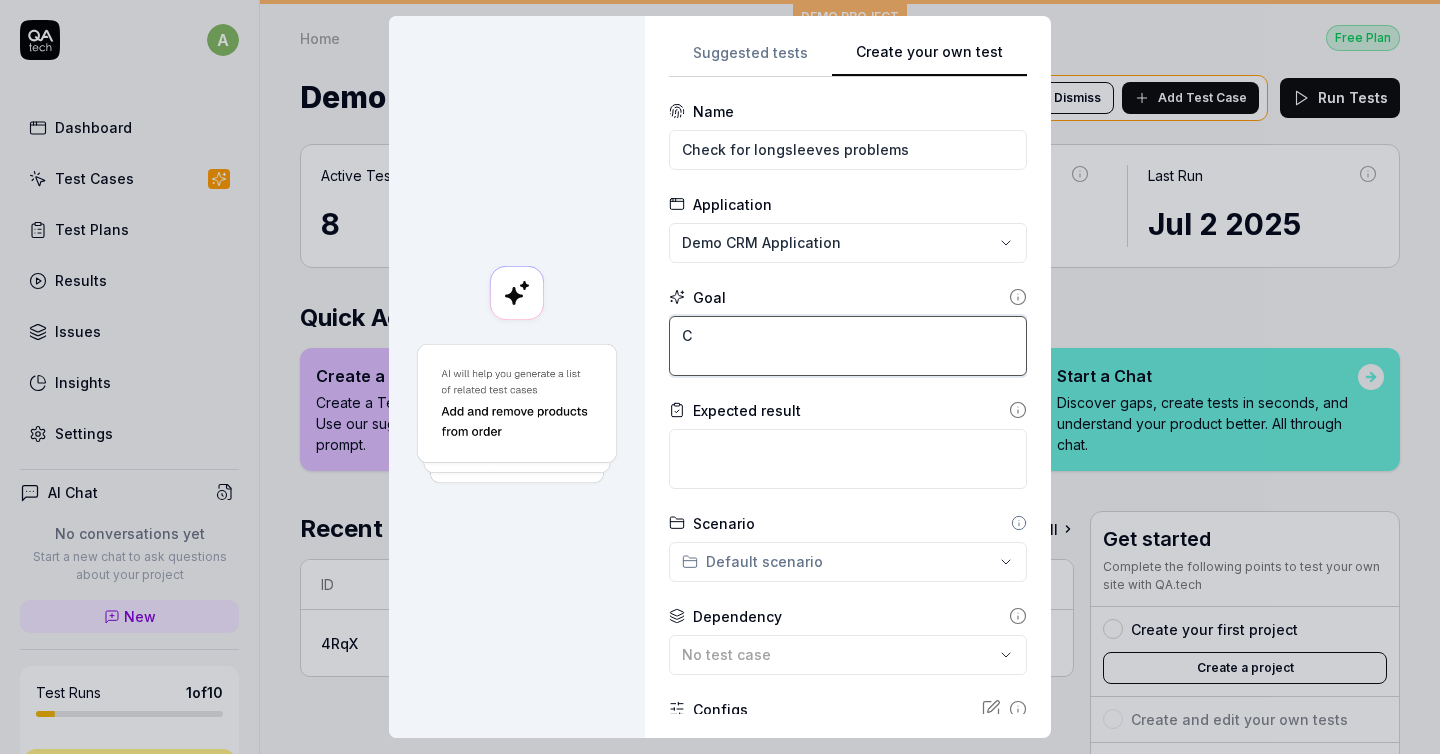 type on "*" 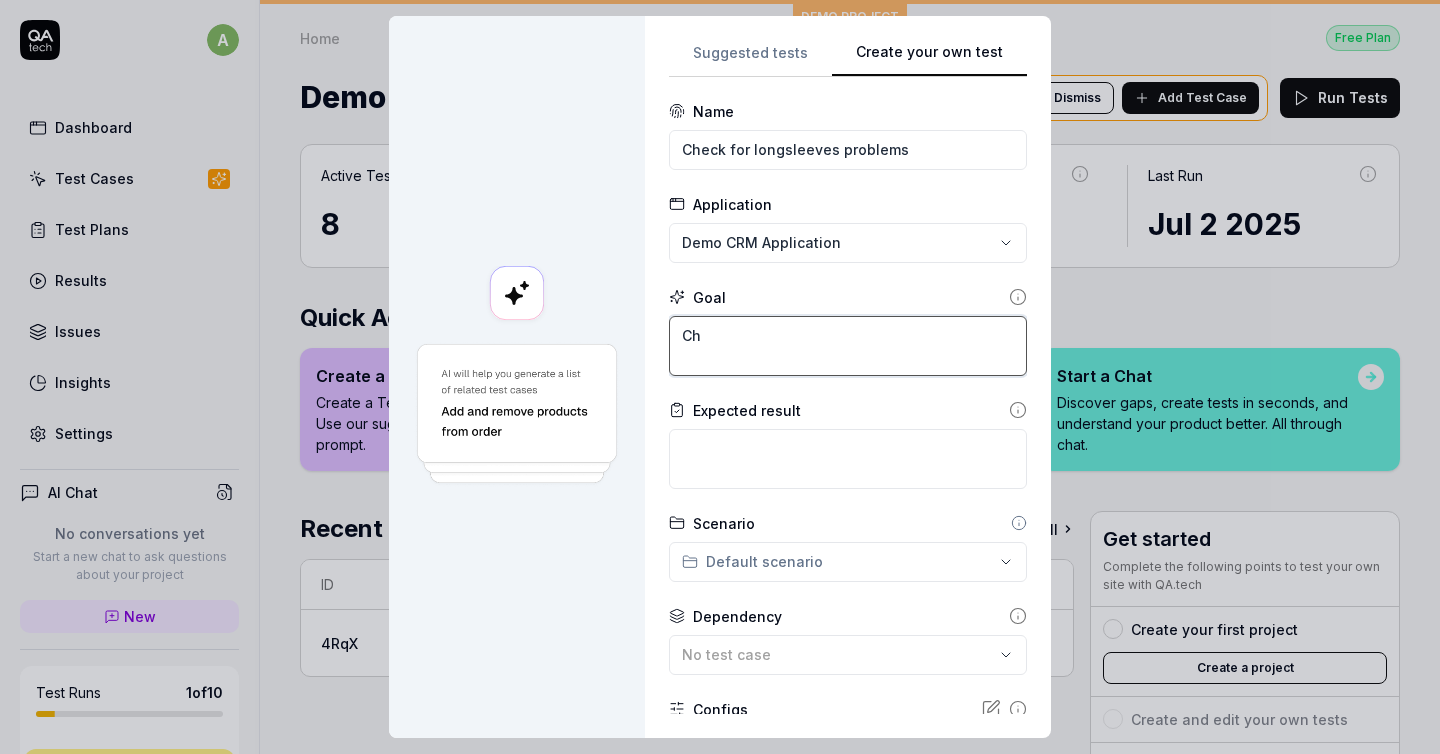 type on "*" 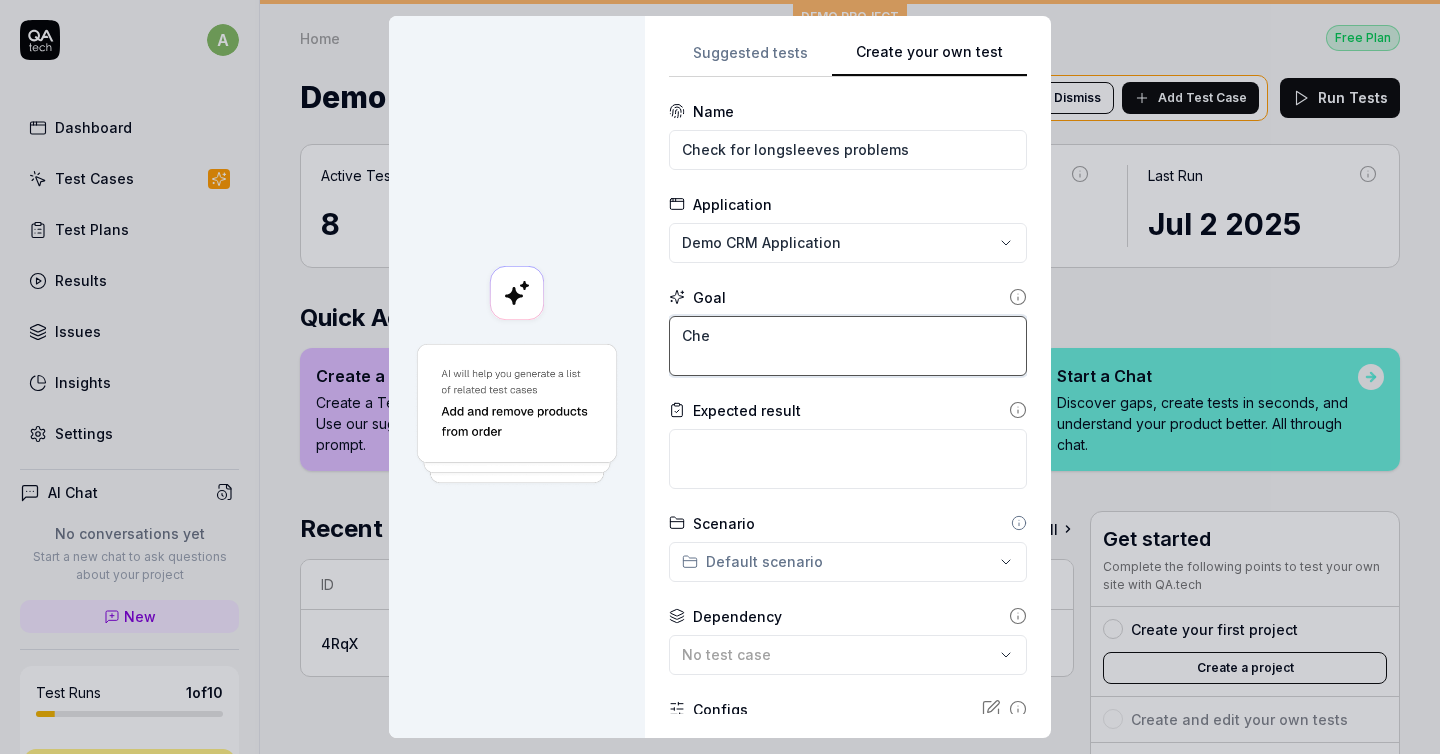 type on "*" 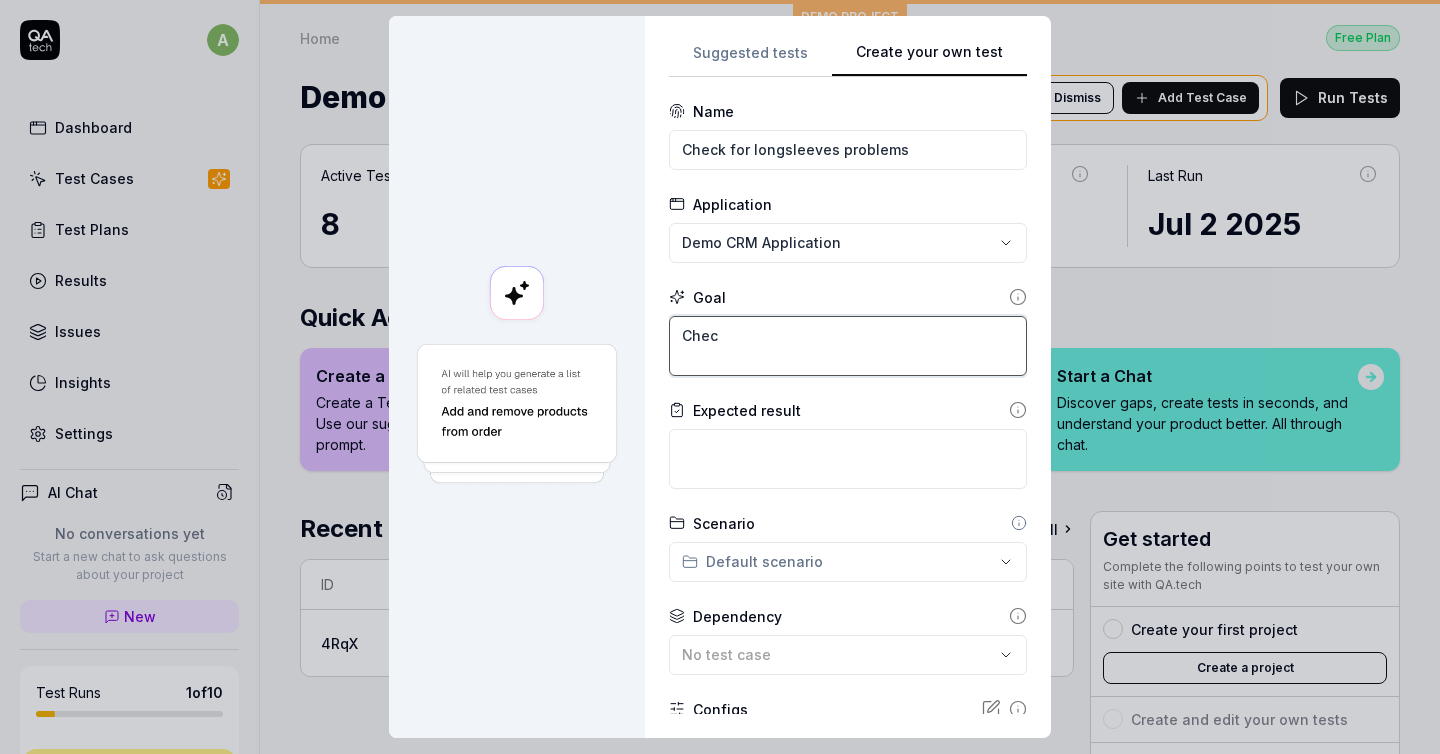 type on "*" 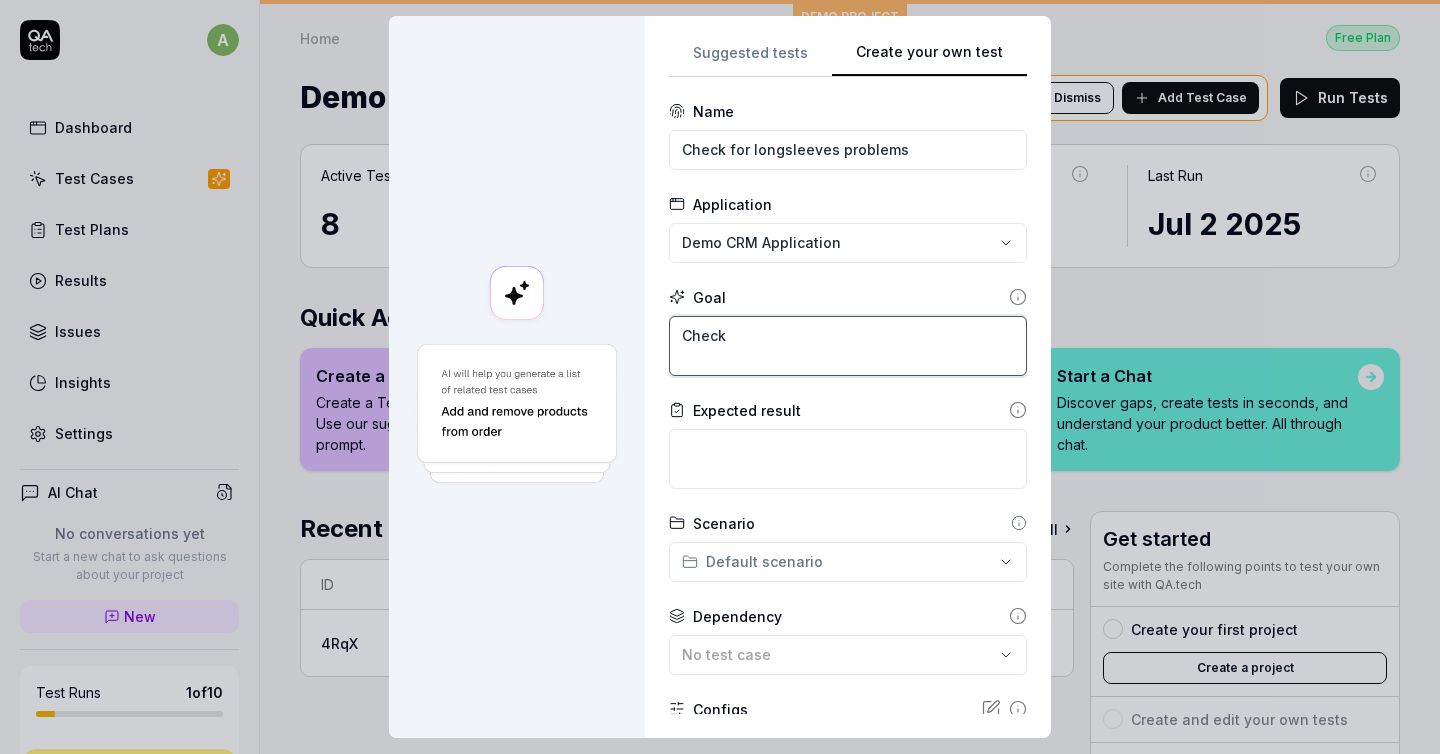 type on "*" 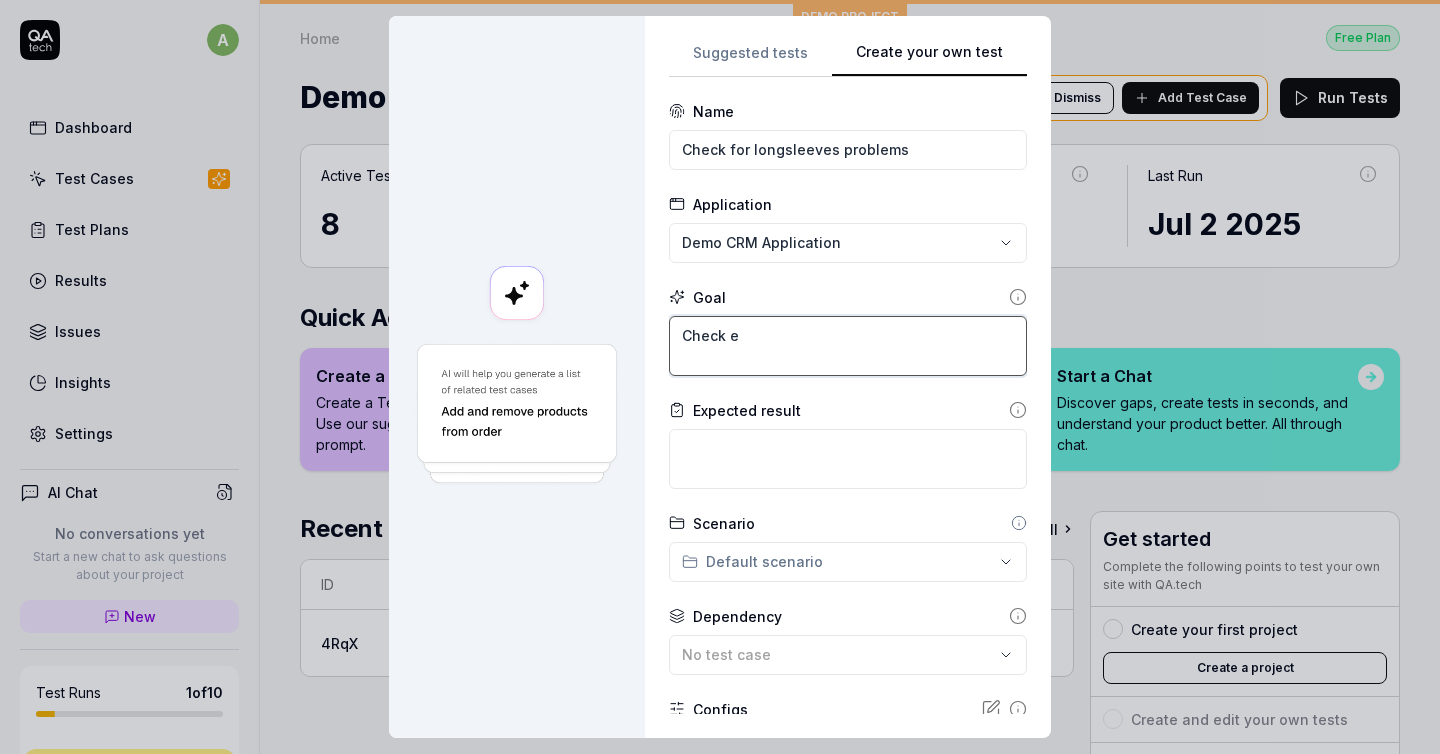 type on "*" 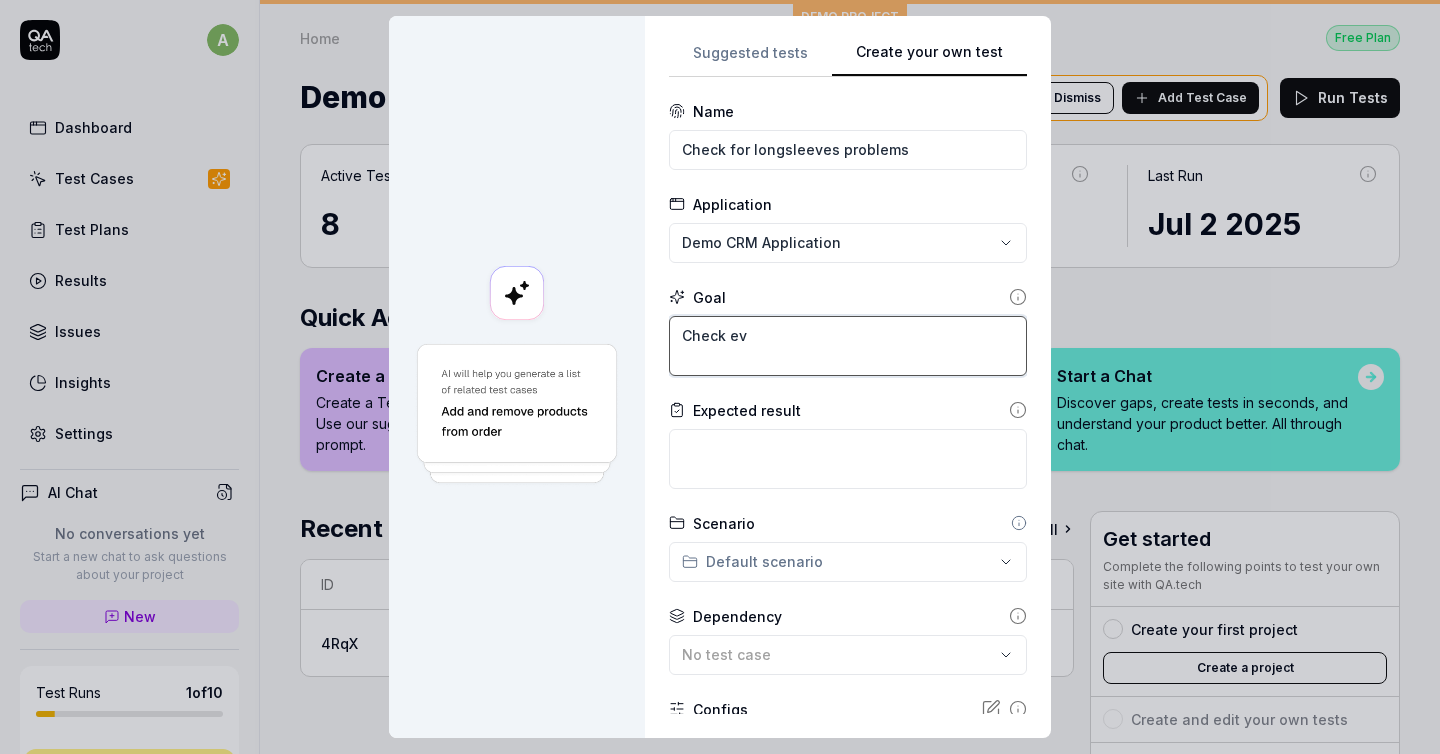 type on "*" 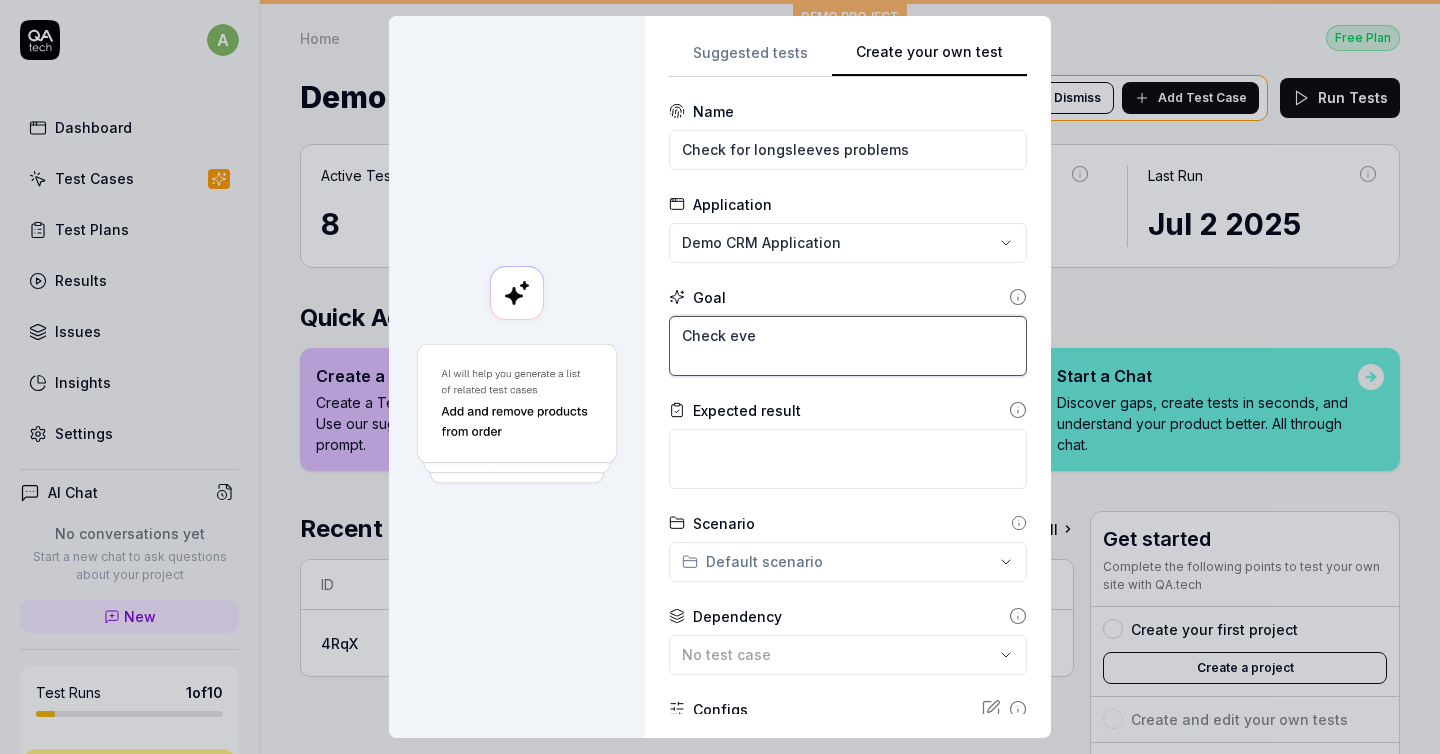 type on "*" 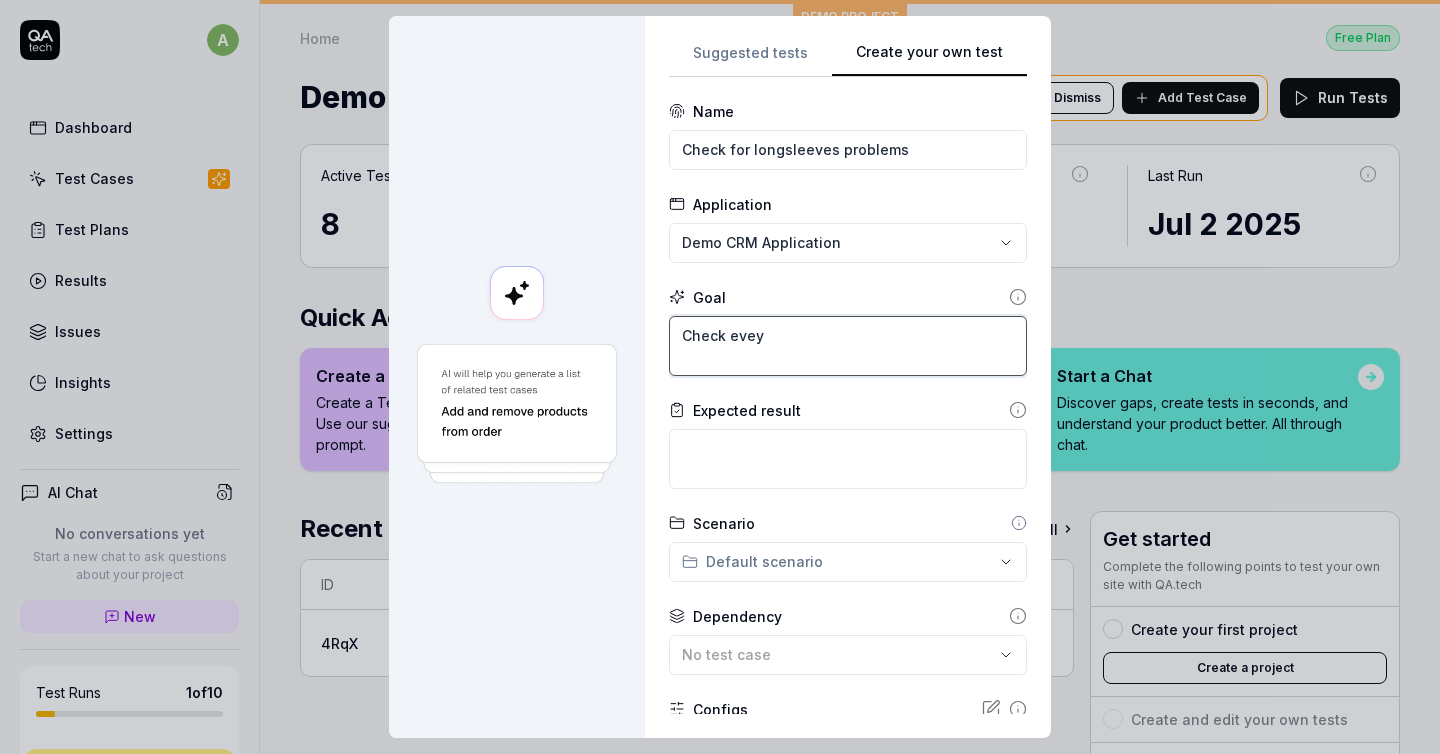 type on "*" 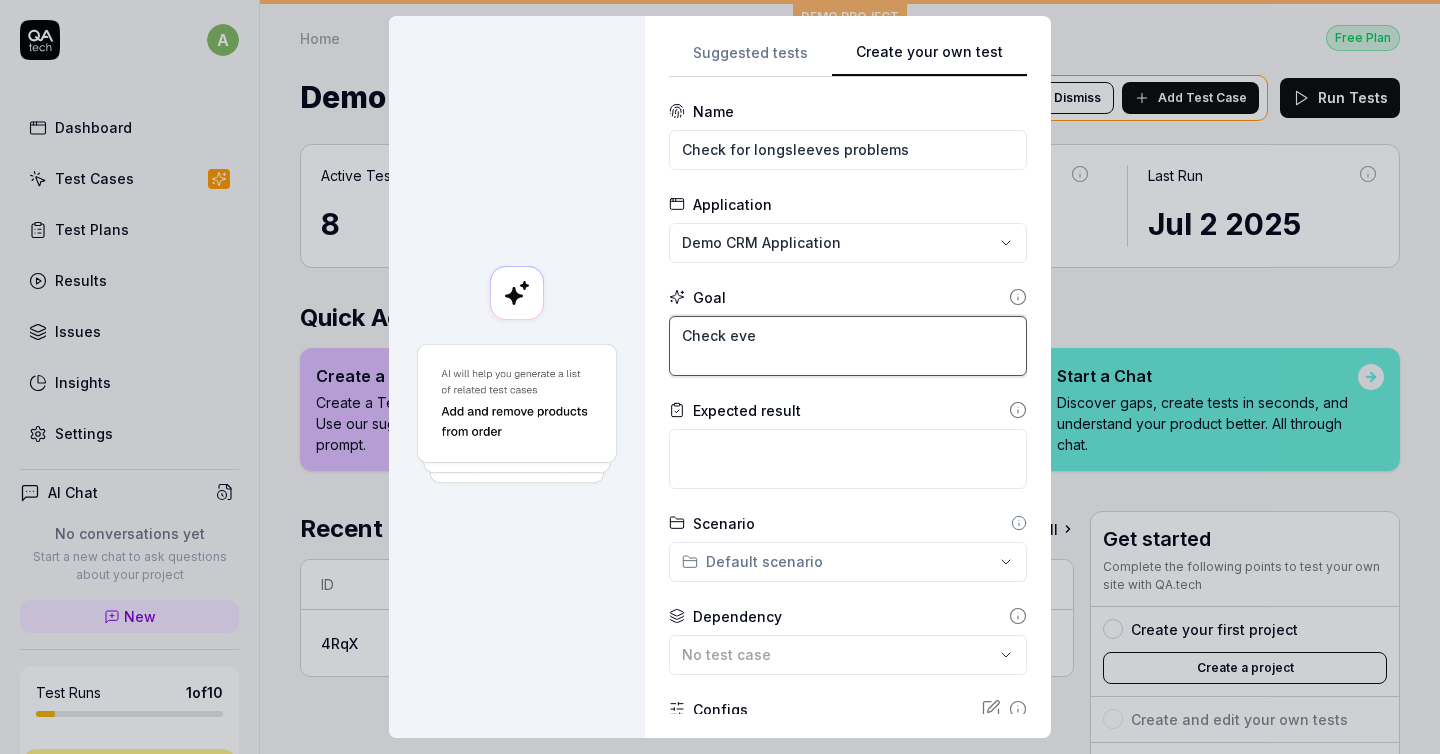 type on "*" 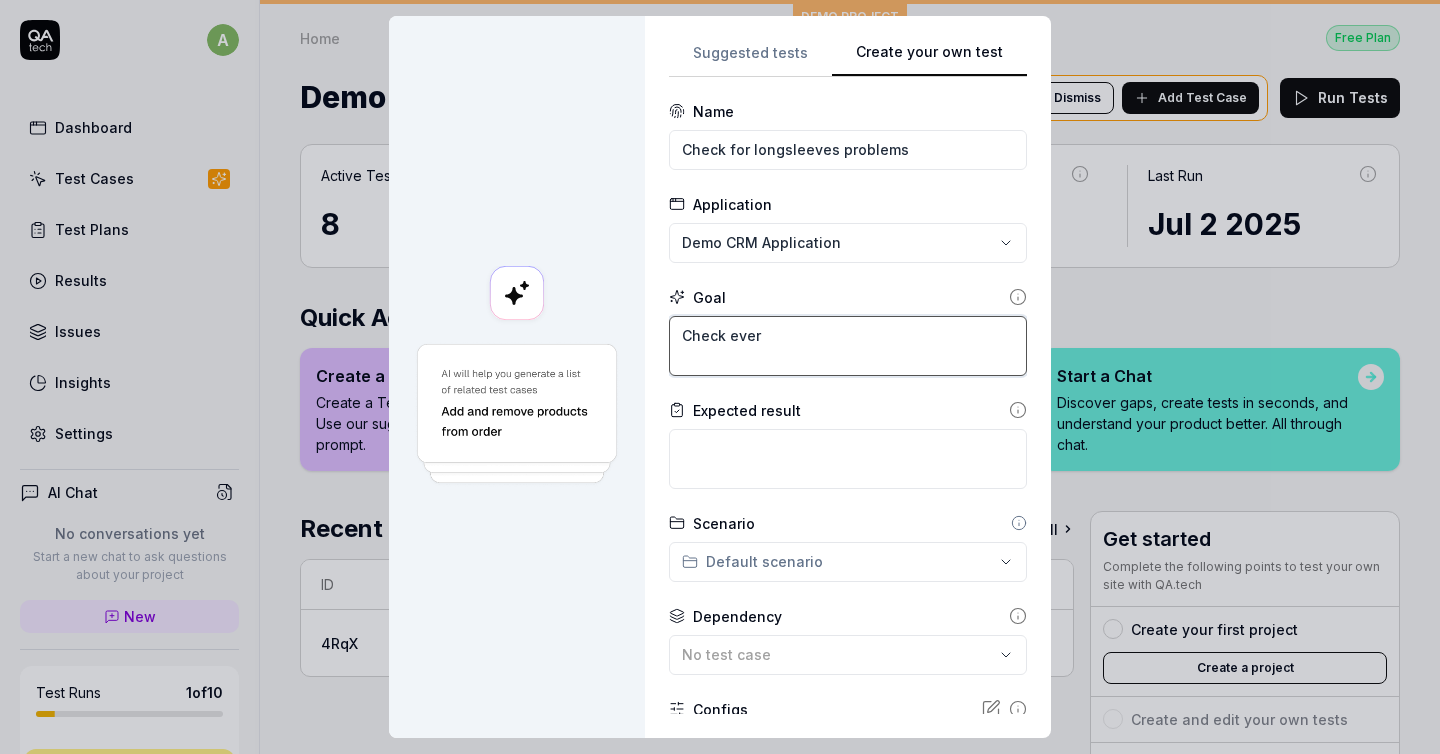 type on "*" 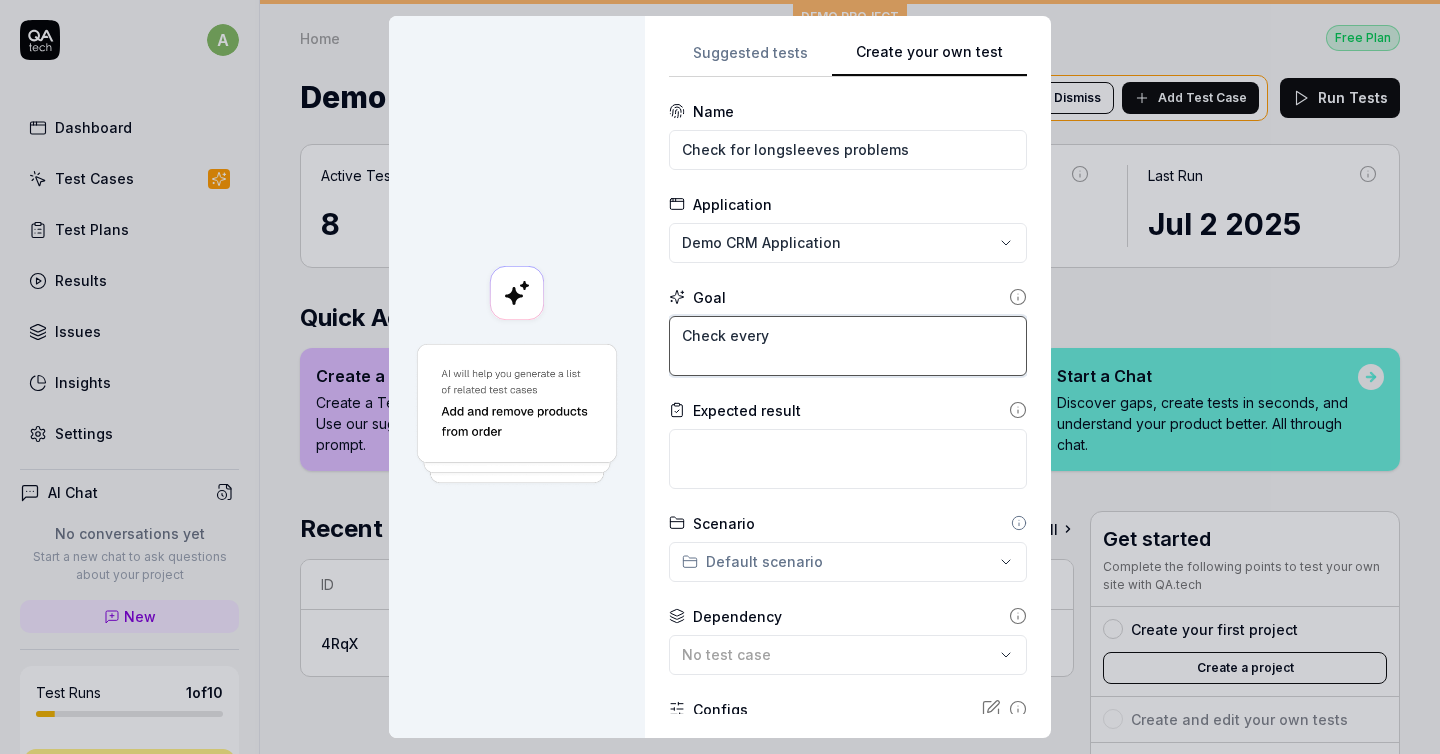 type on "*" 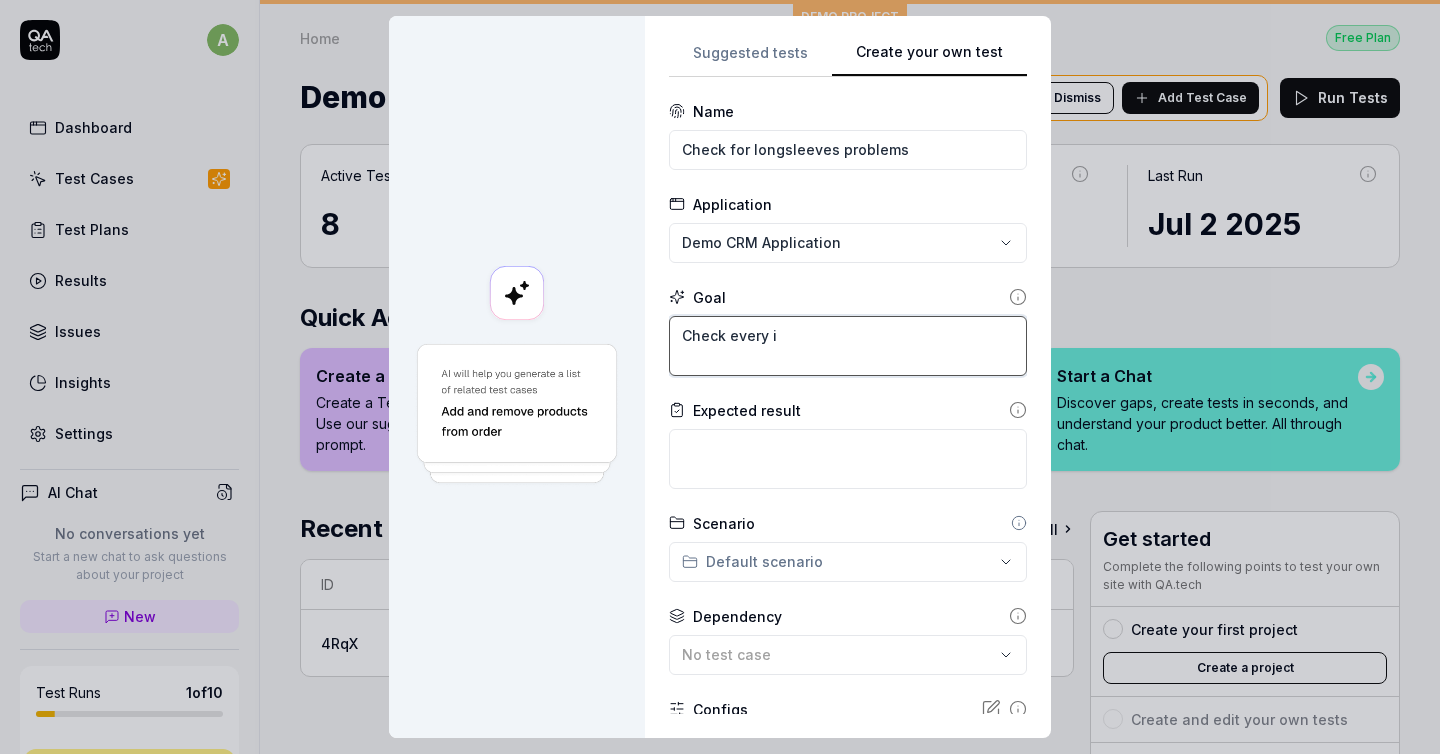 type on "*" 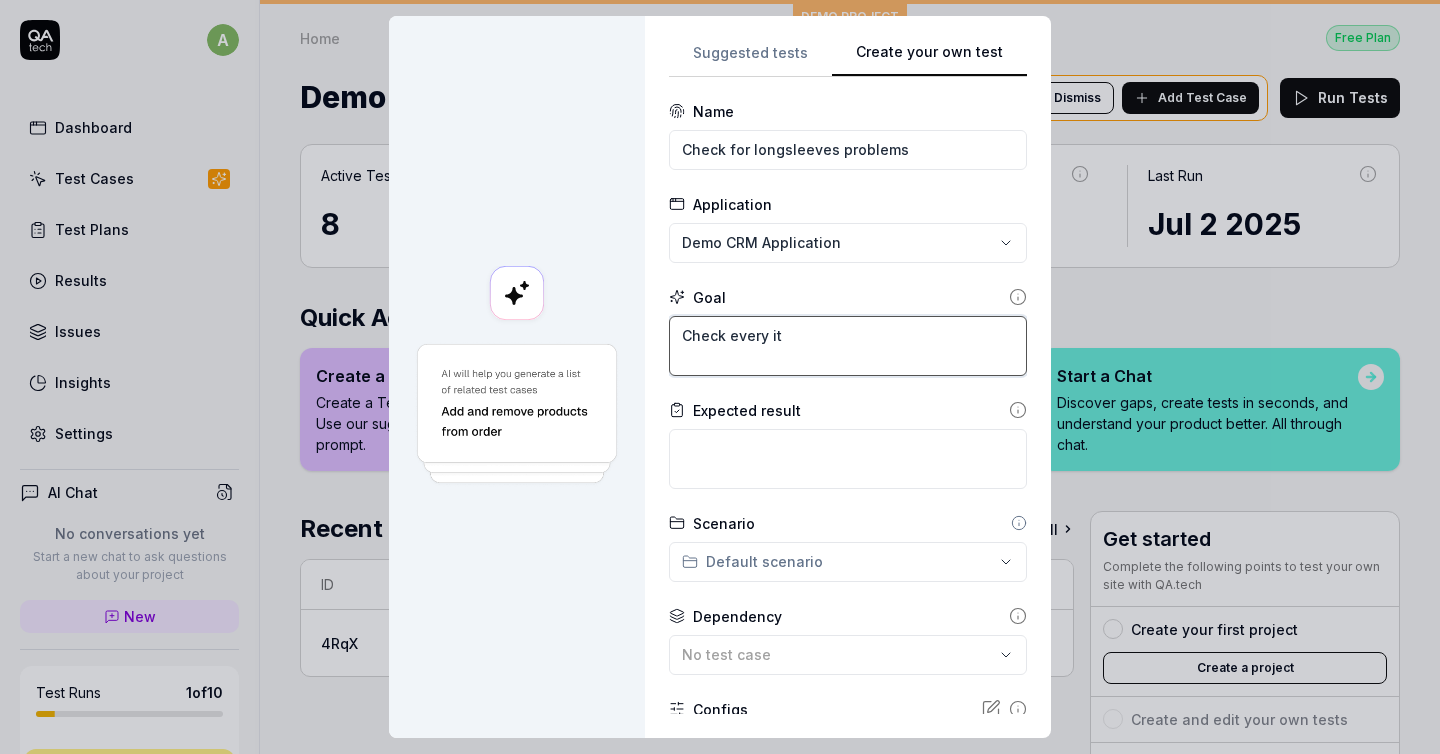 type on "*" 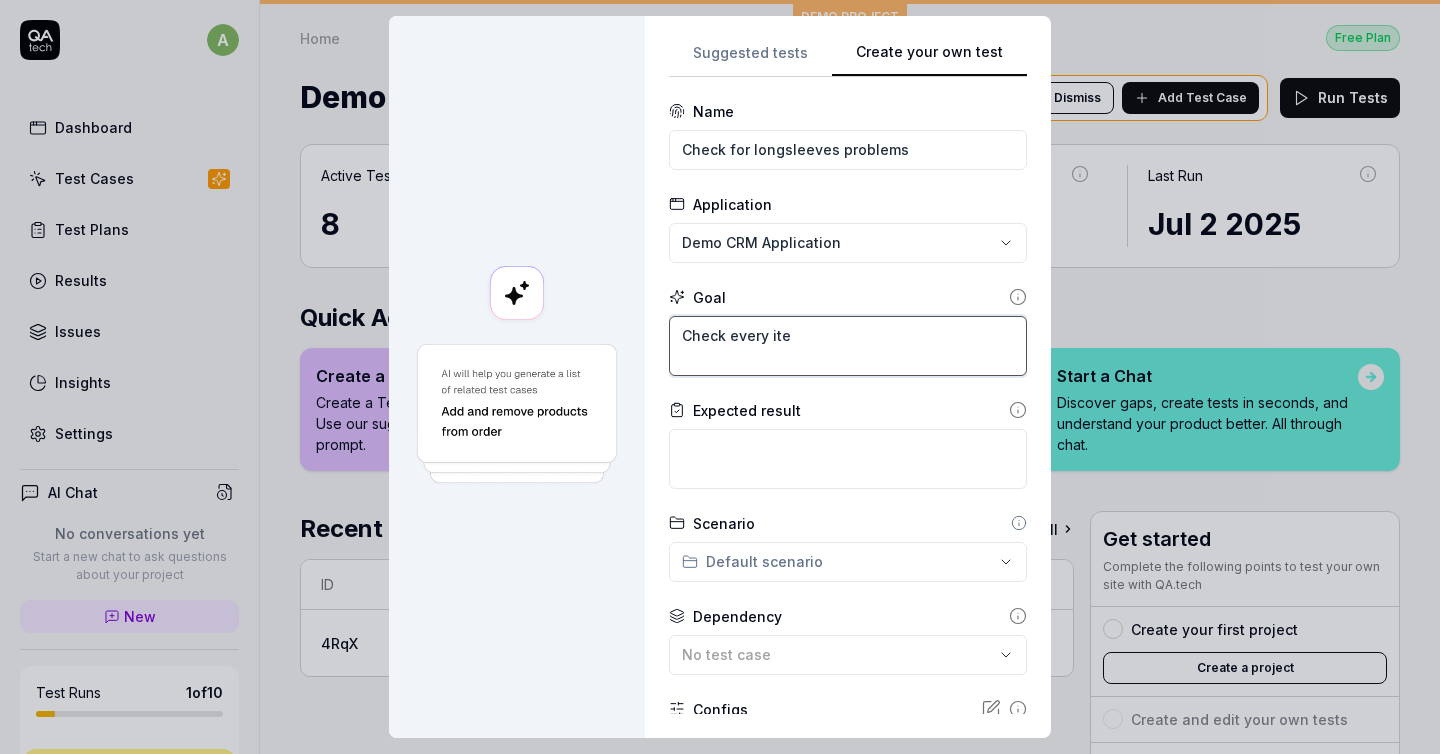 type on "*" 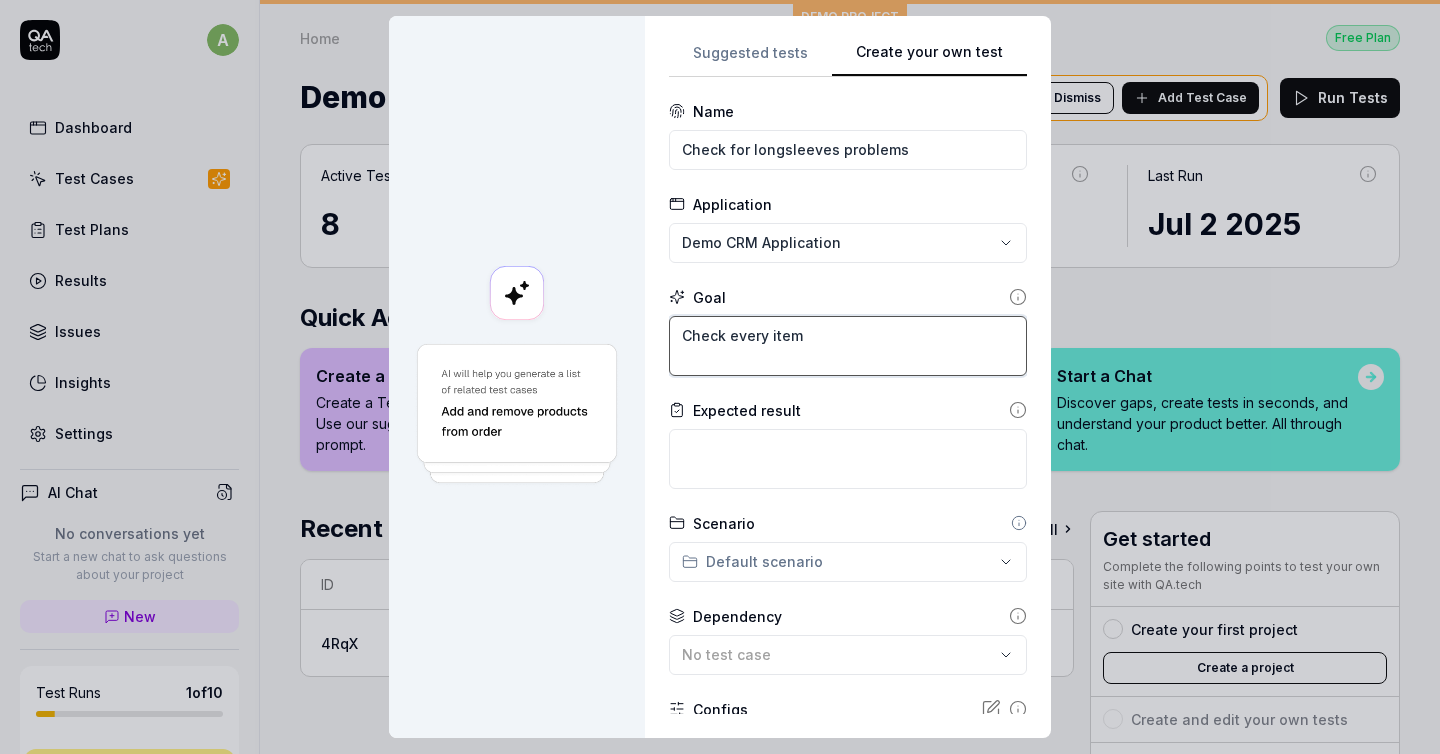 type on "*" 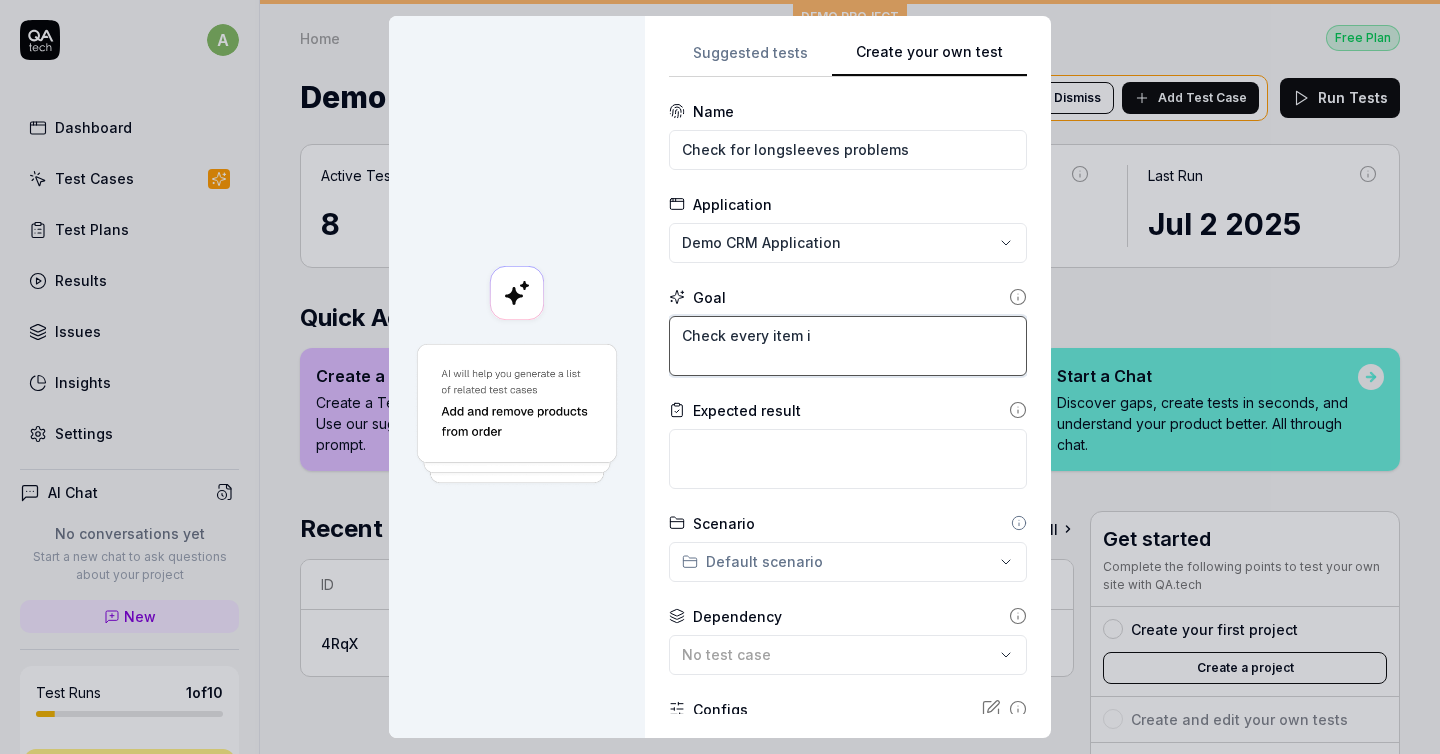 type on "*" 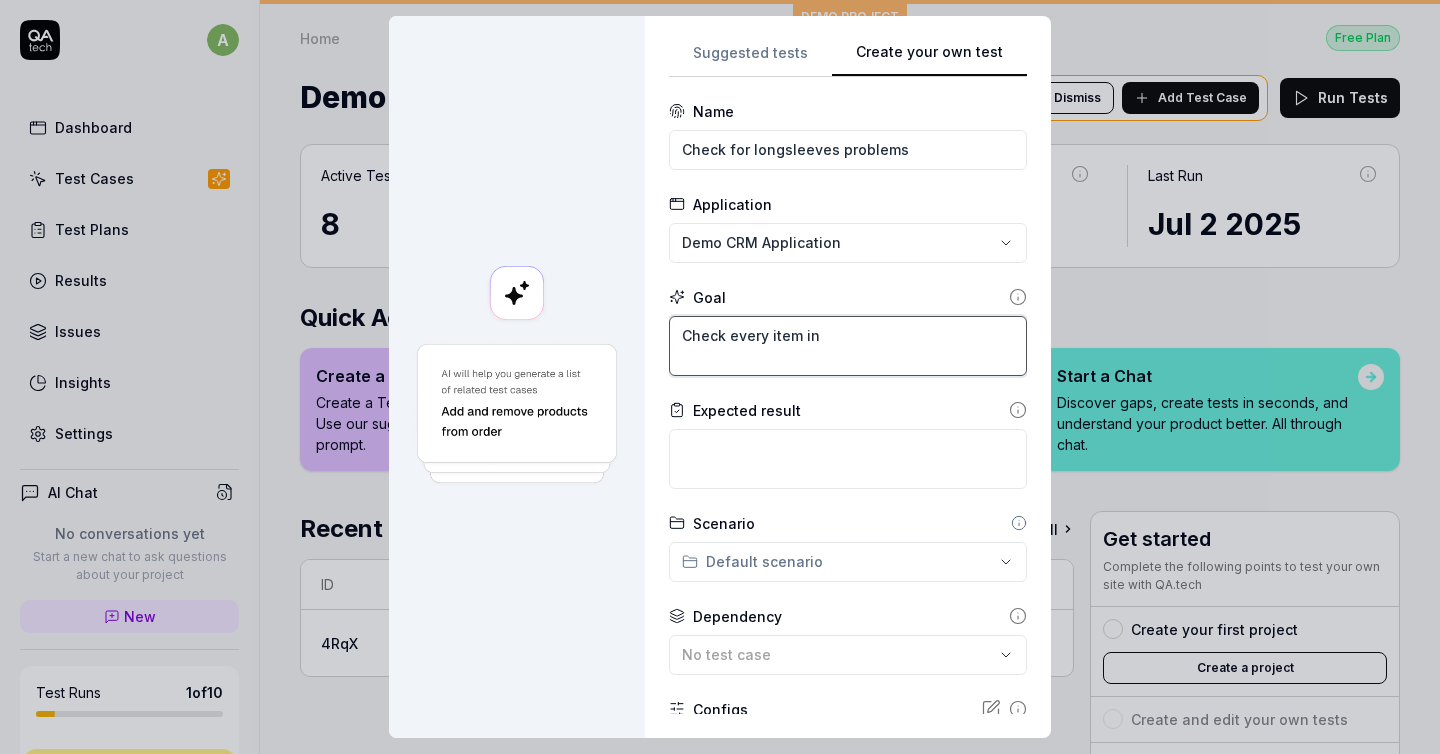 type on "*" 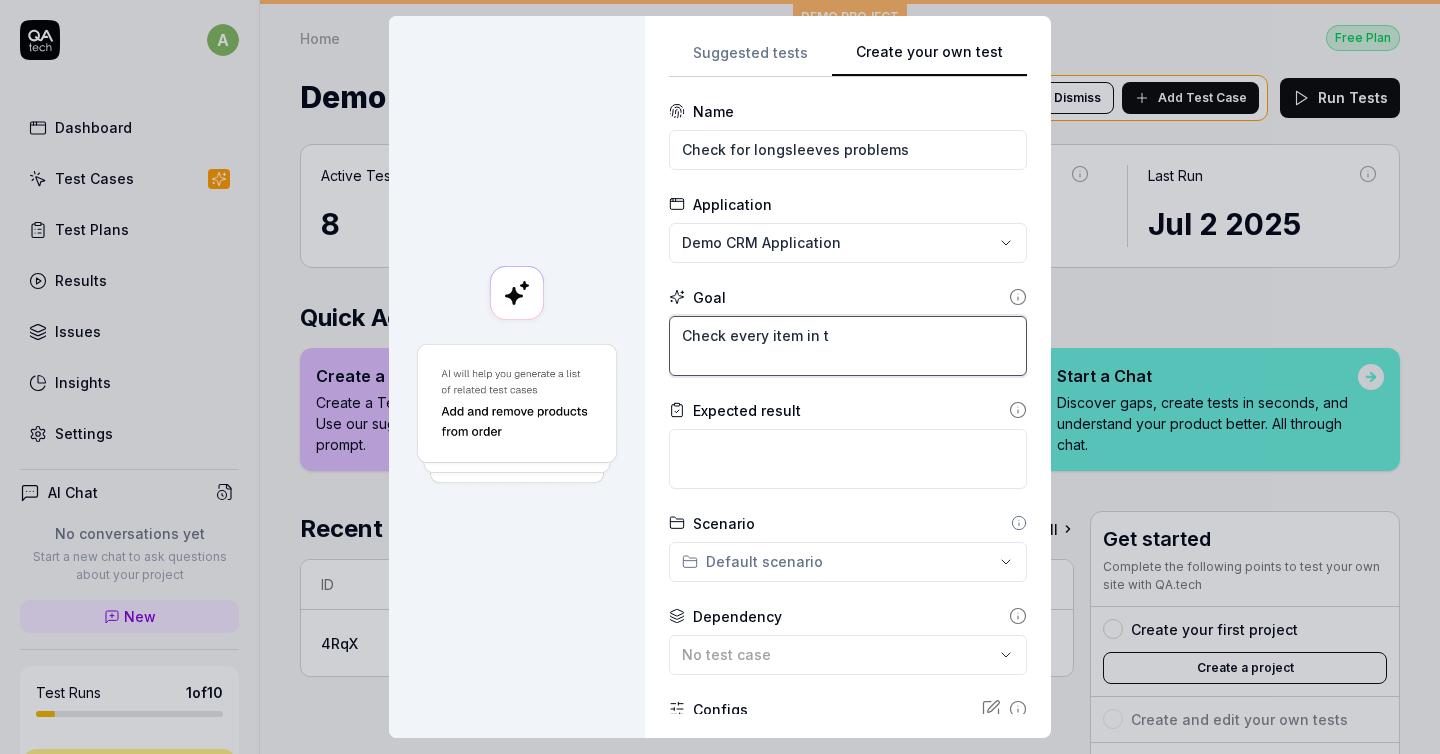 type on "*" 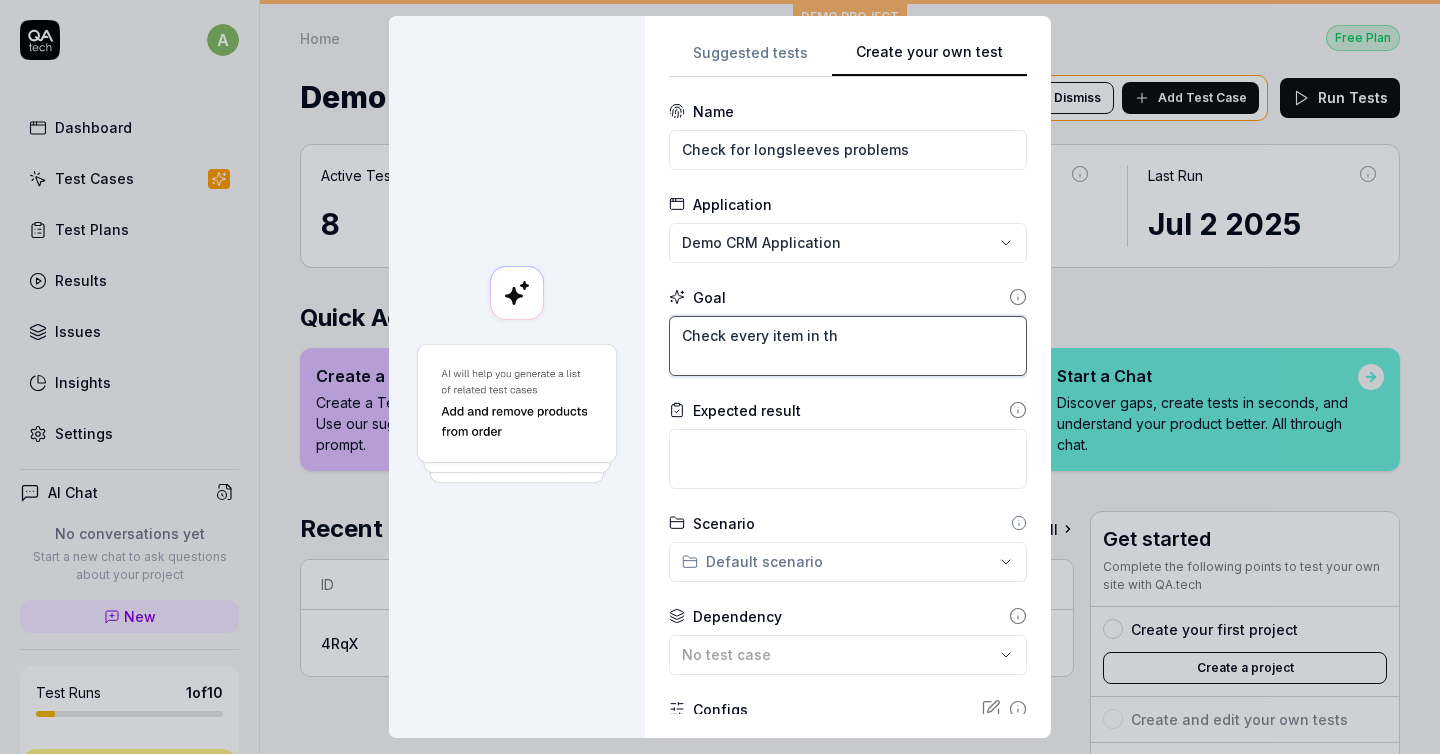 type on "*" 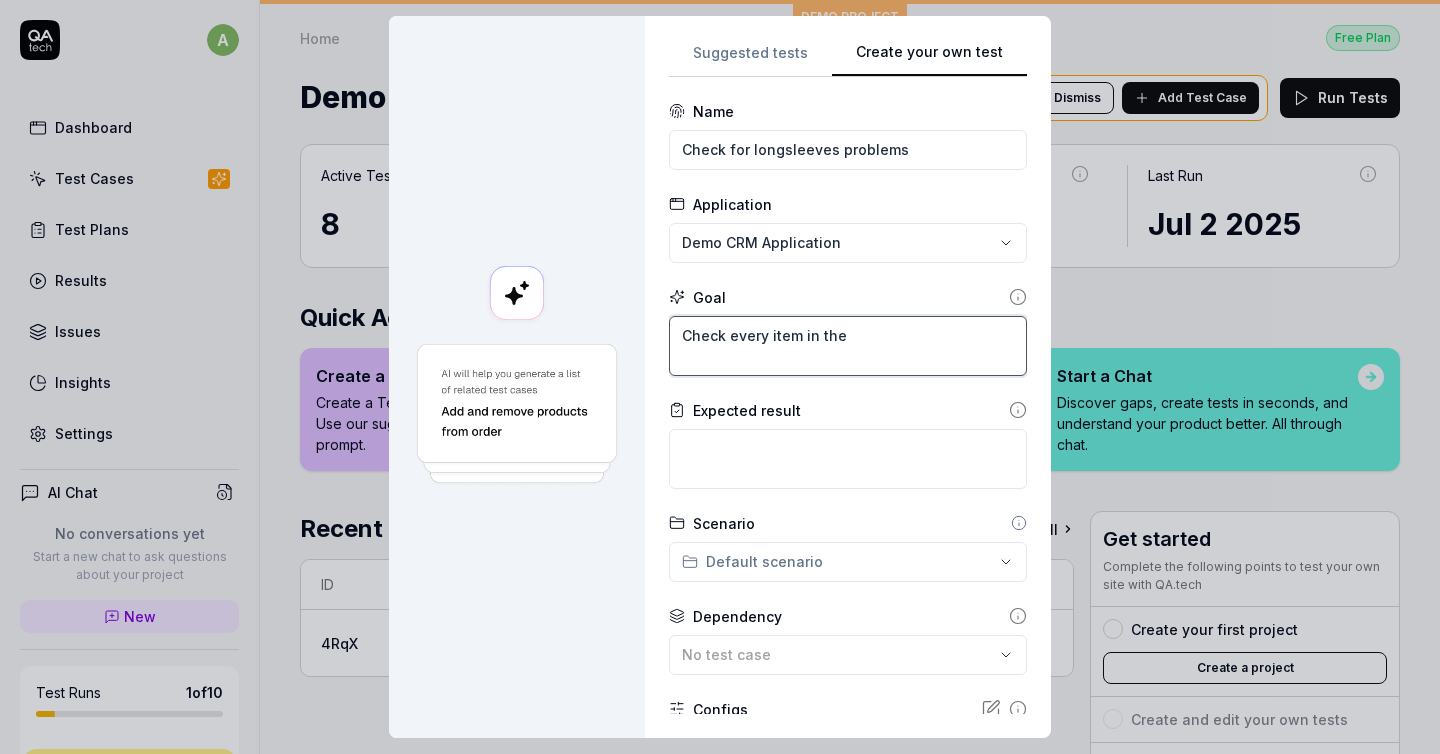 type on "*" 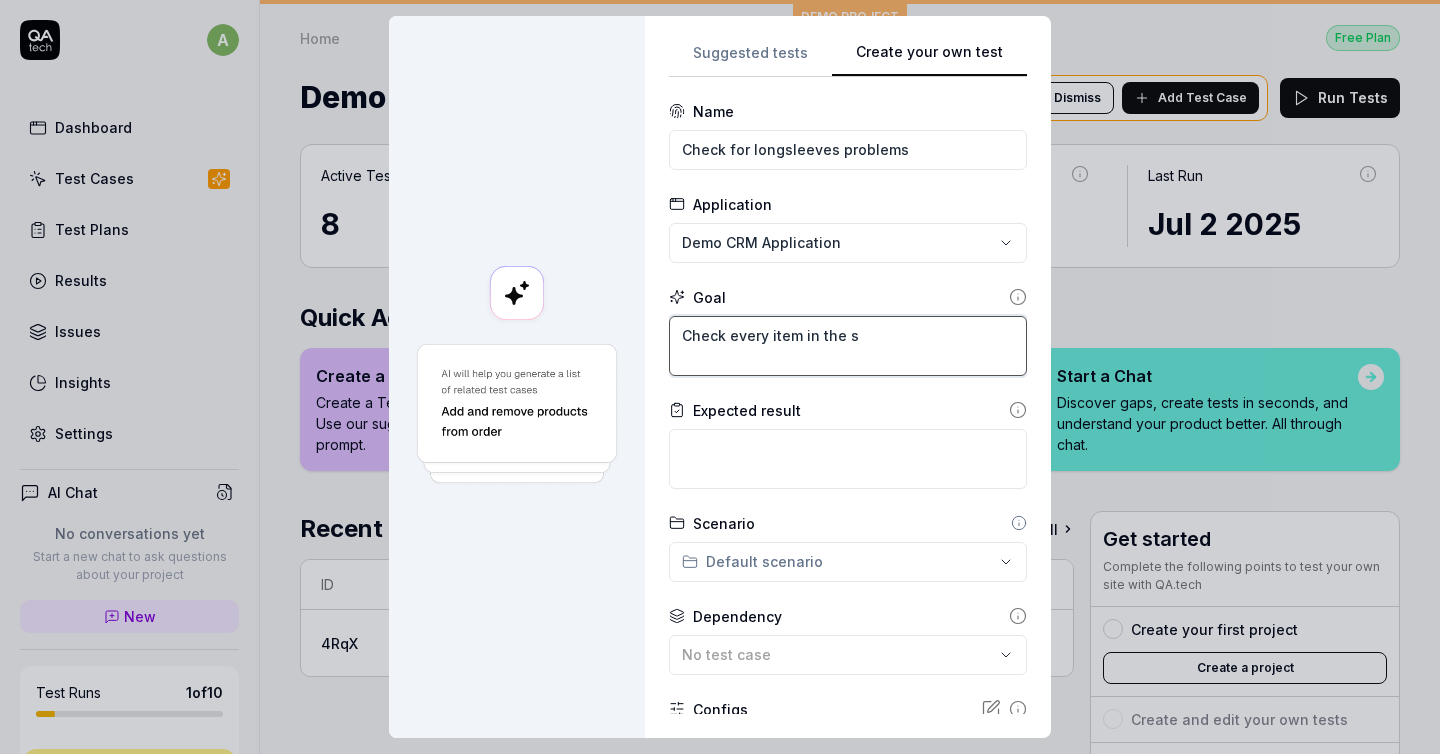 type on "Check every item in the si" 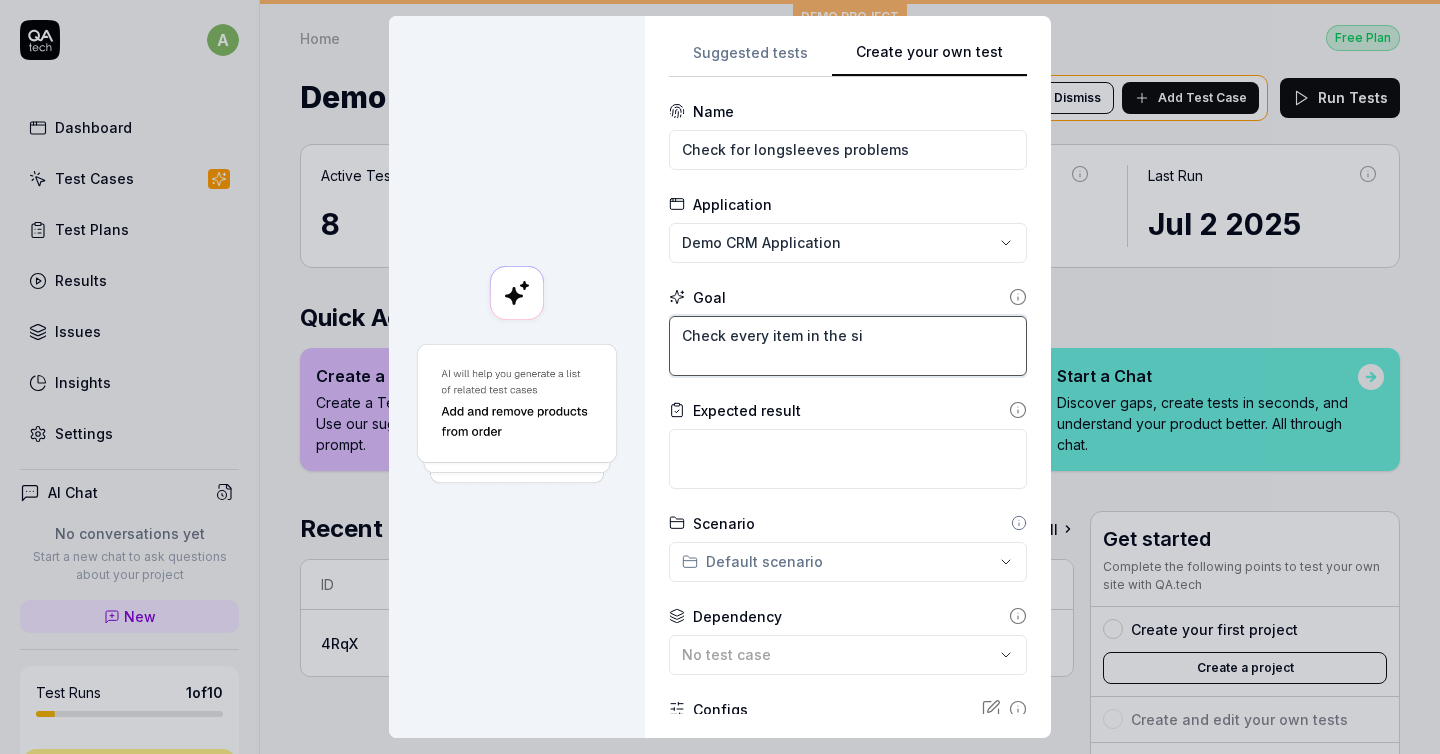 type on "*" 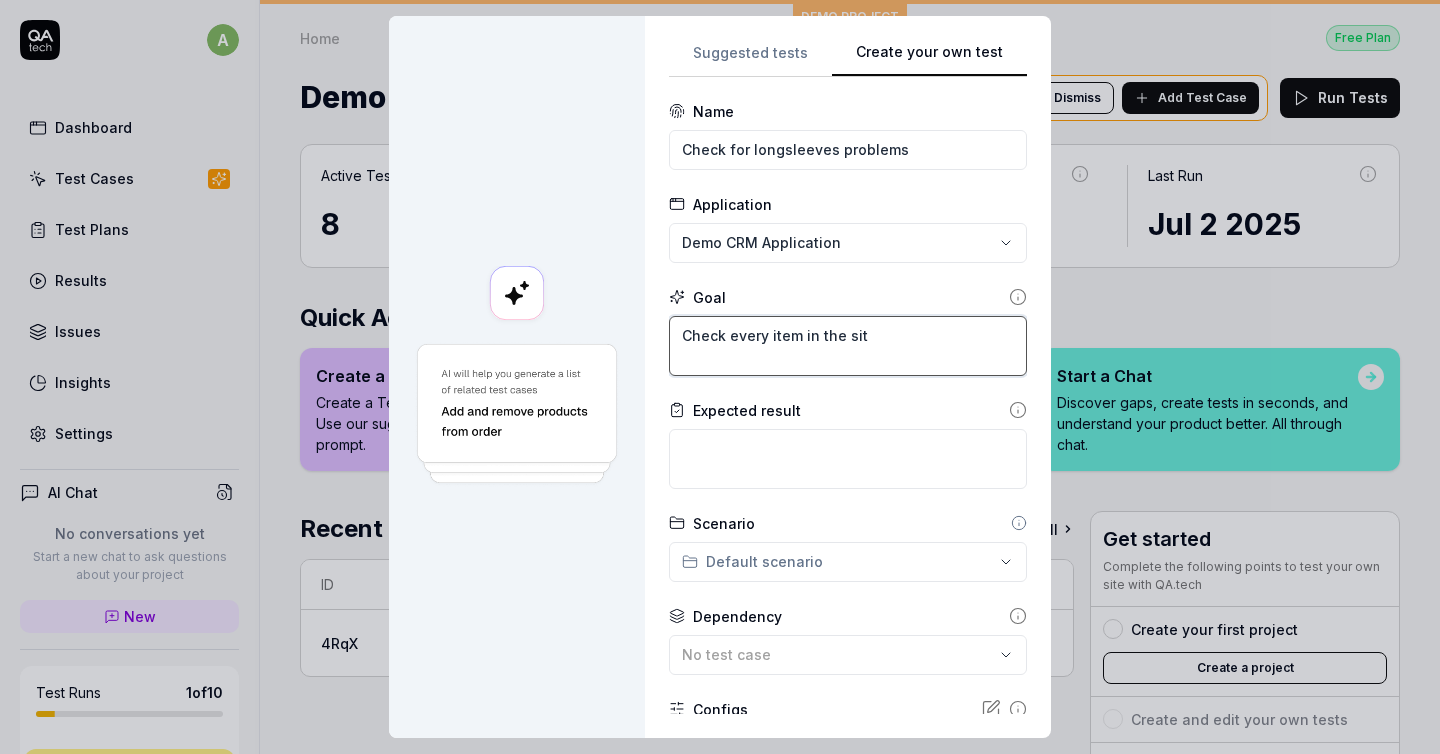type on "*" 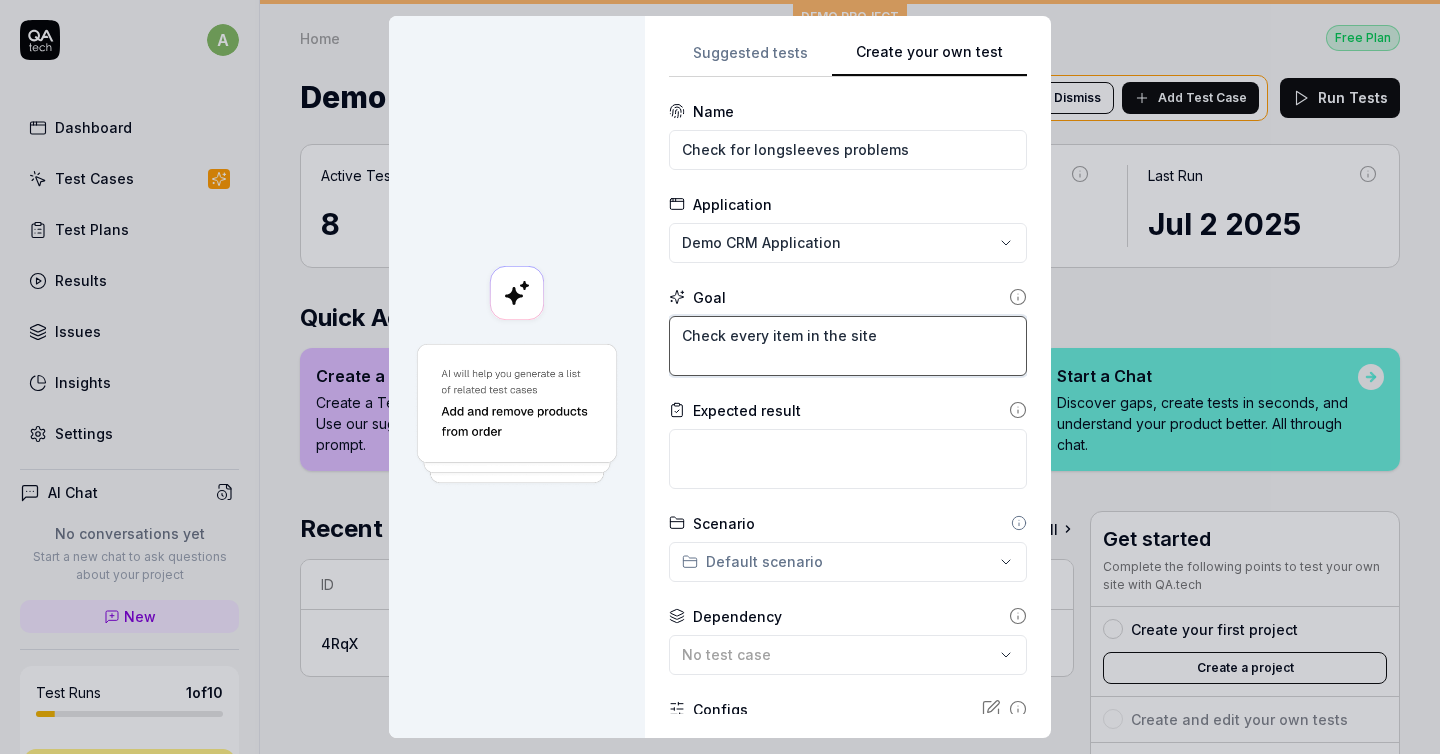 type on "*" 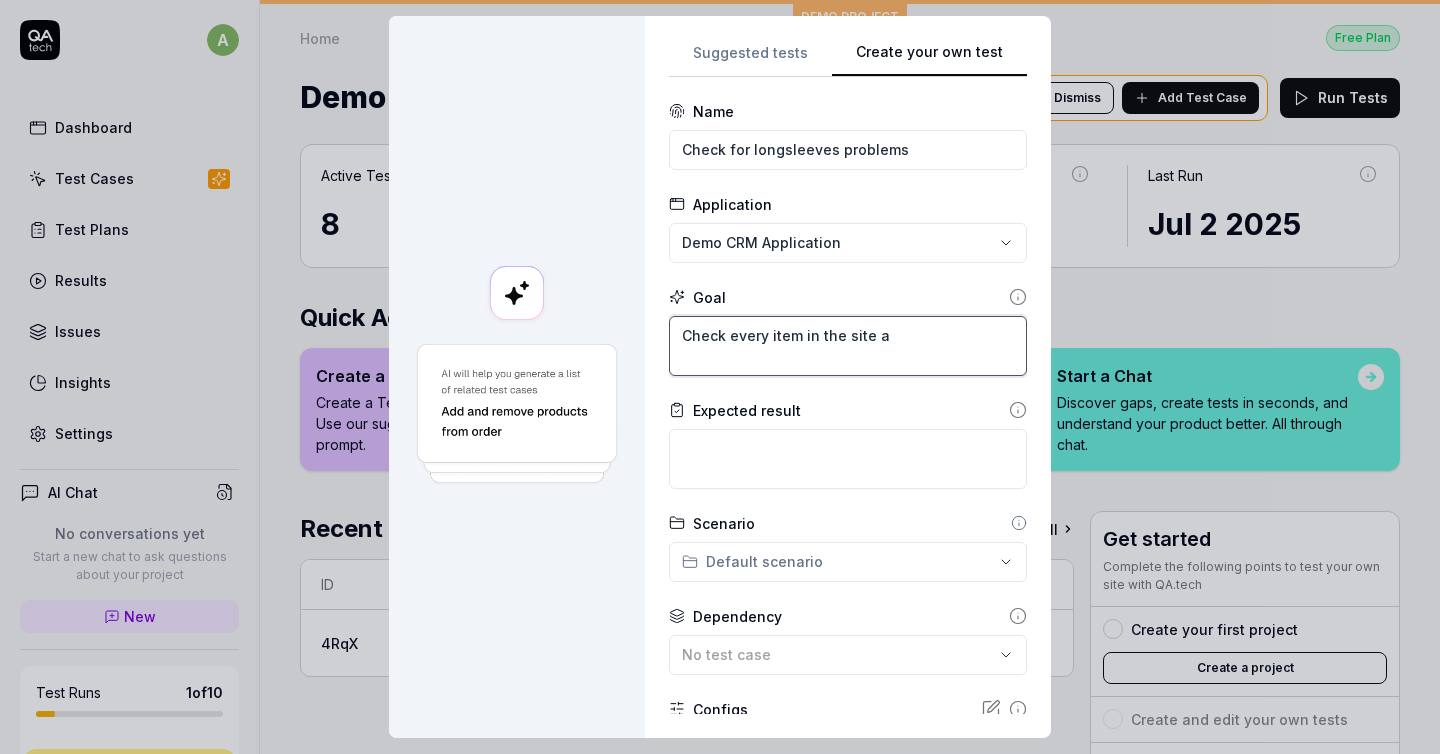 type on "*" 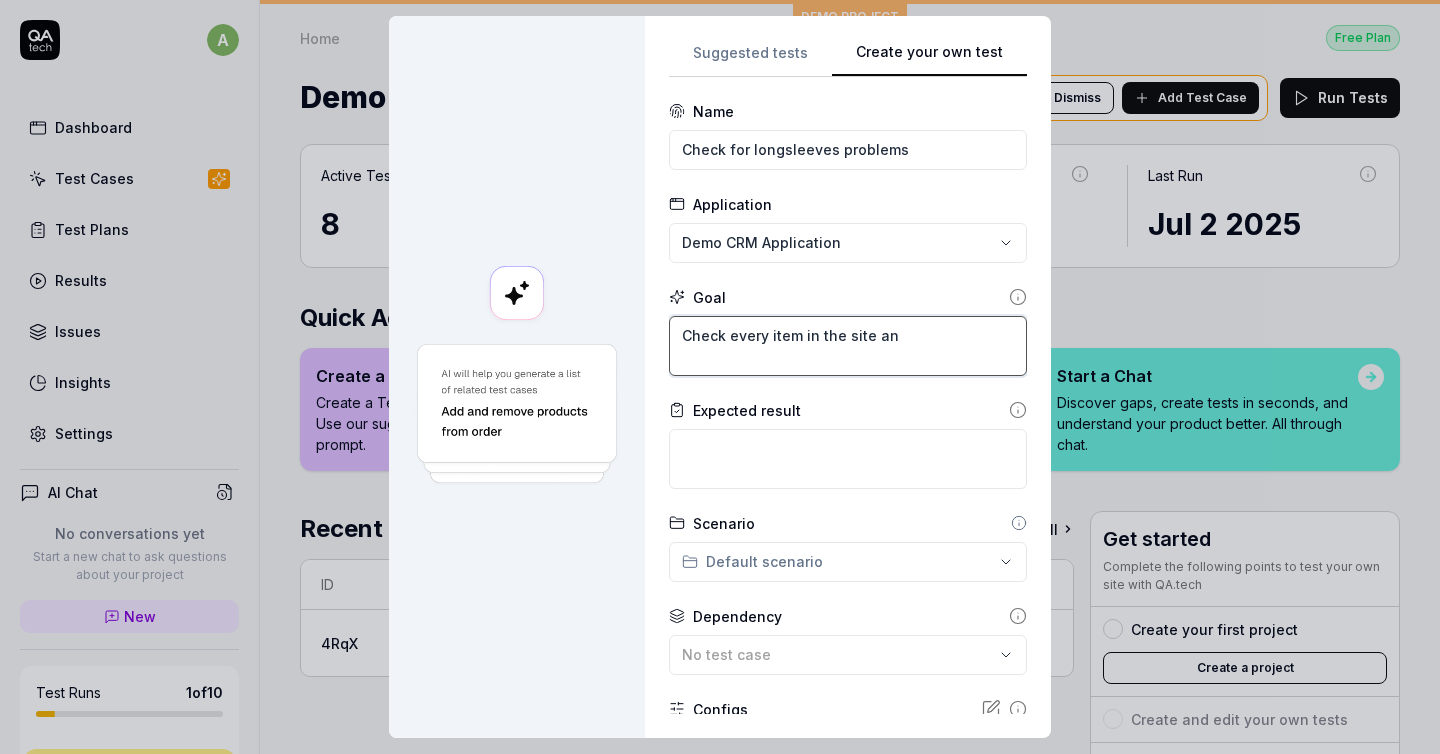type on "*" 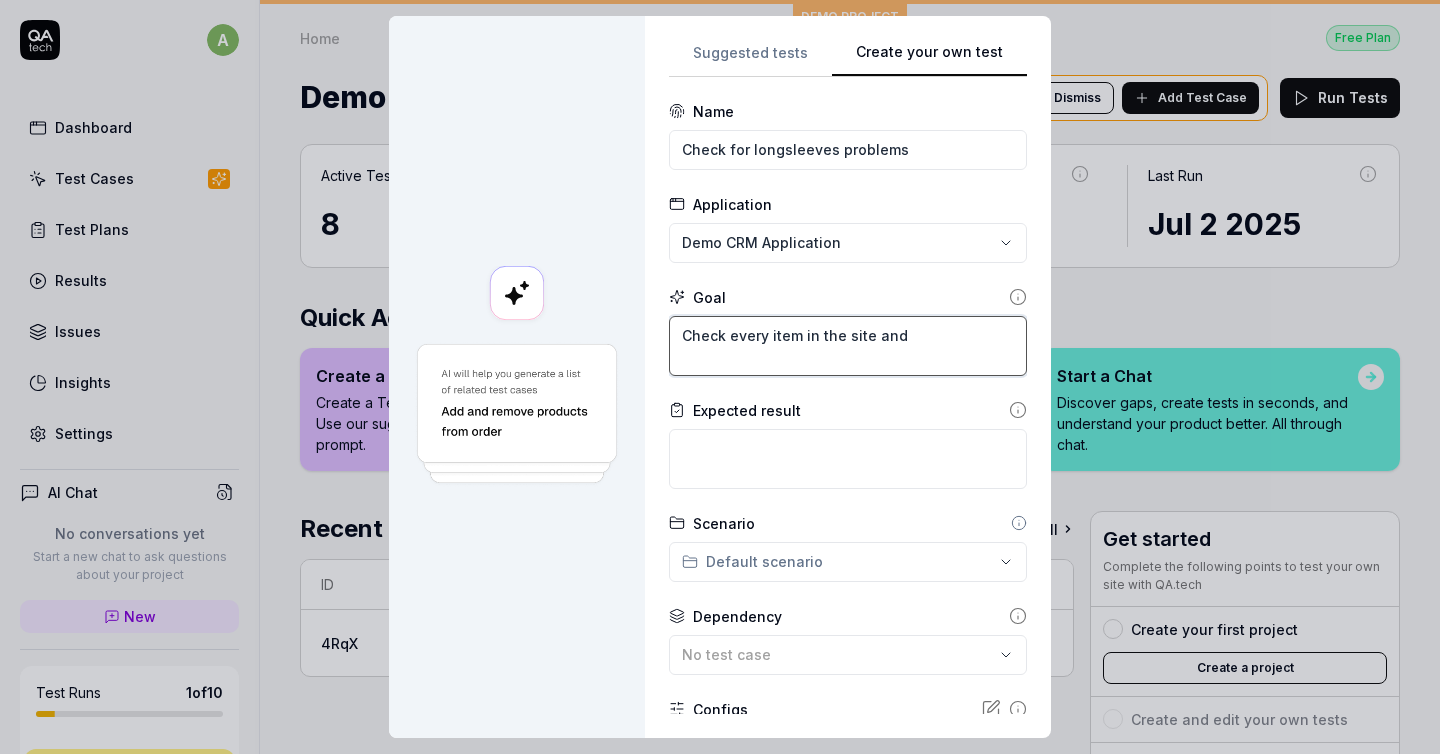 type on "*" 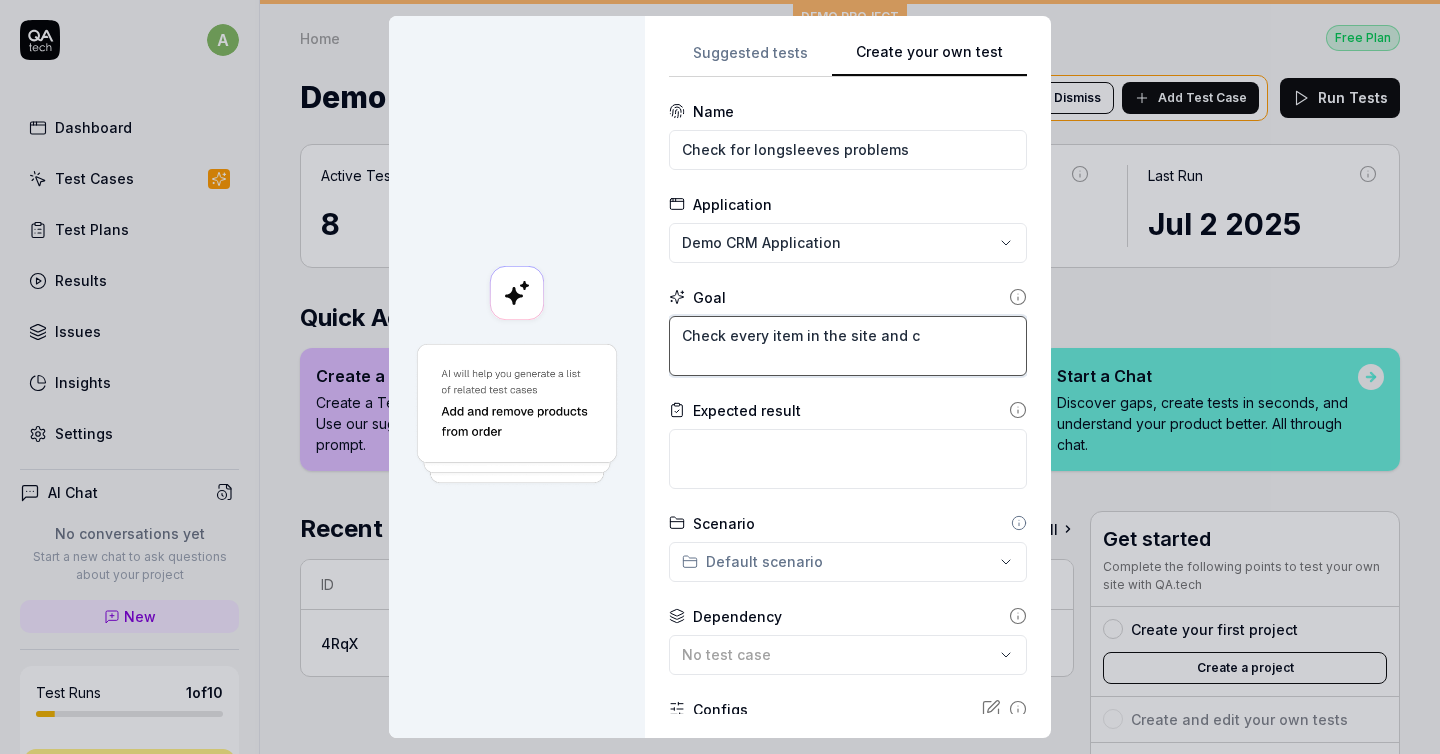 type on "*" 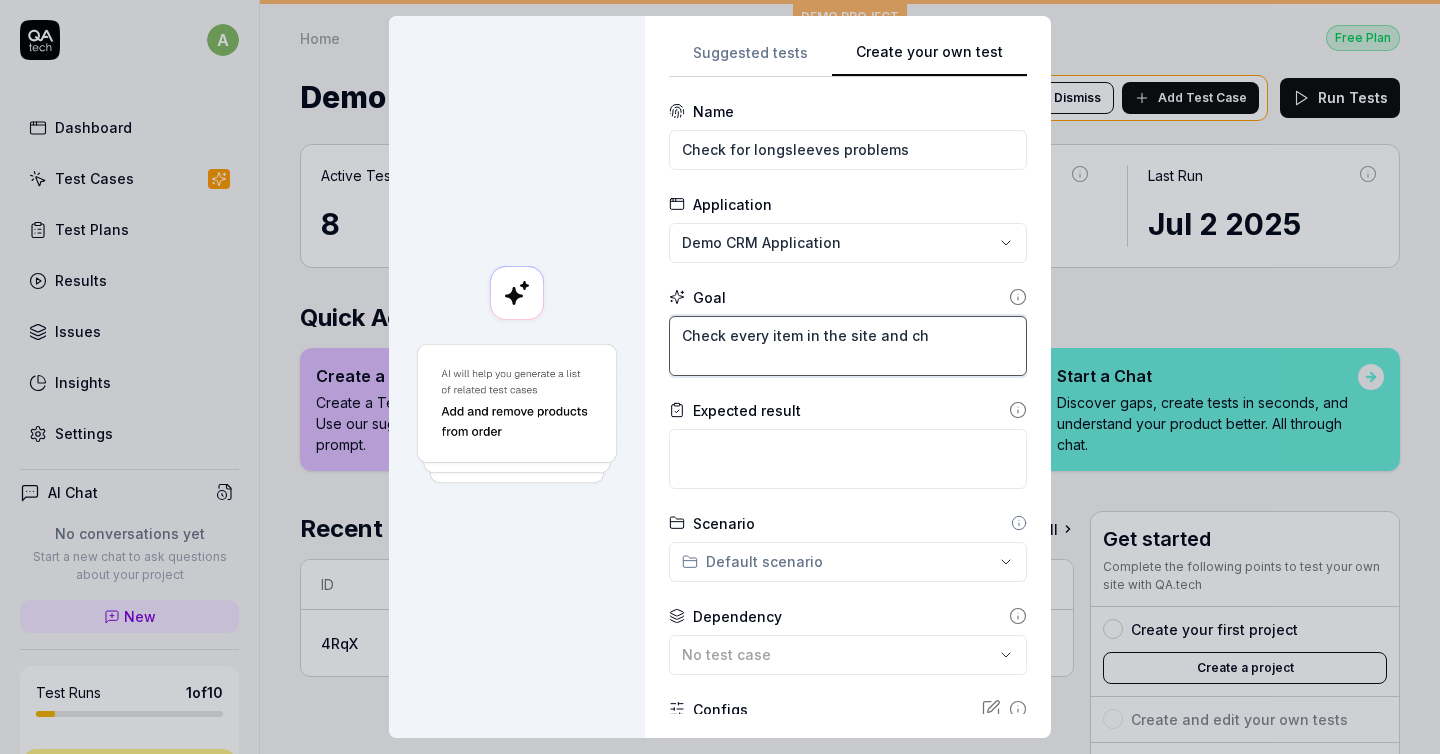 type on "*" 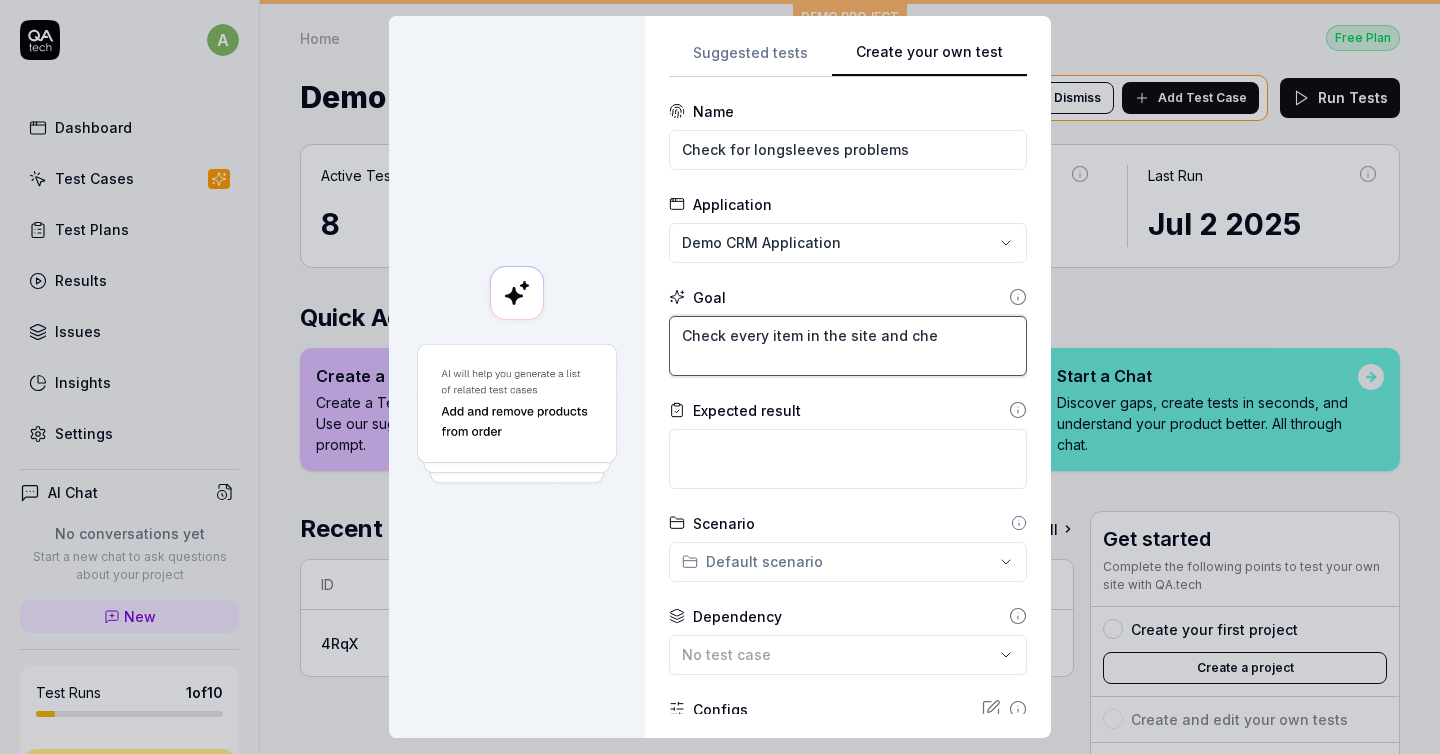 type on "*" 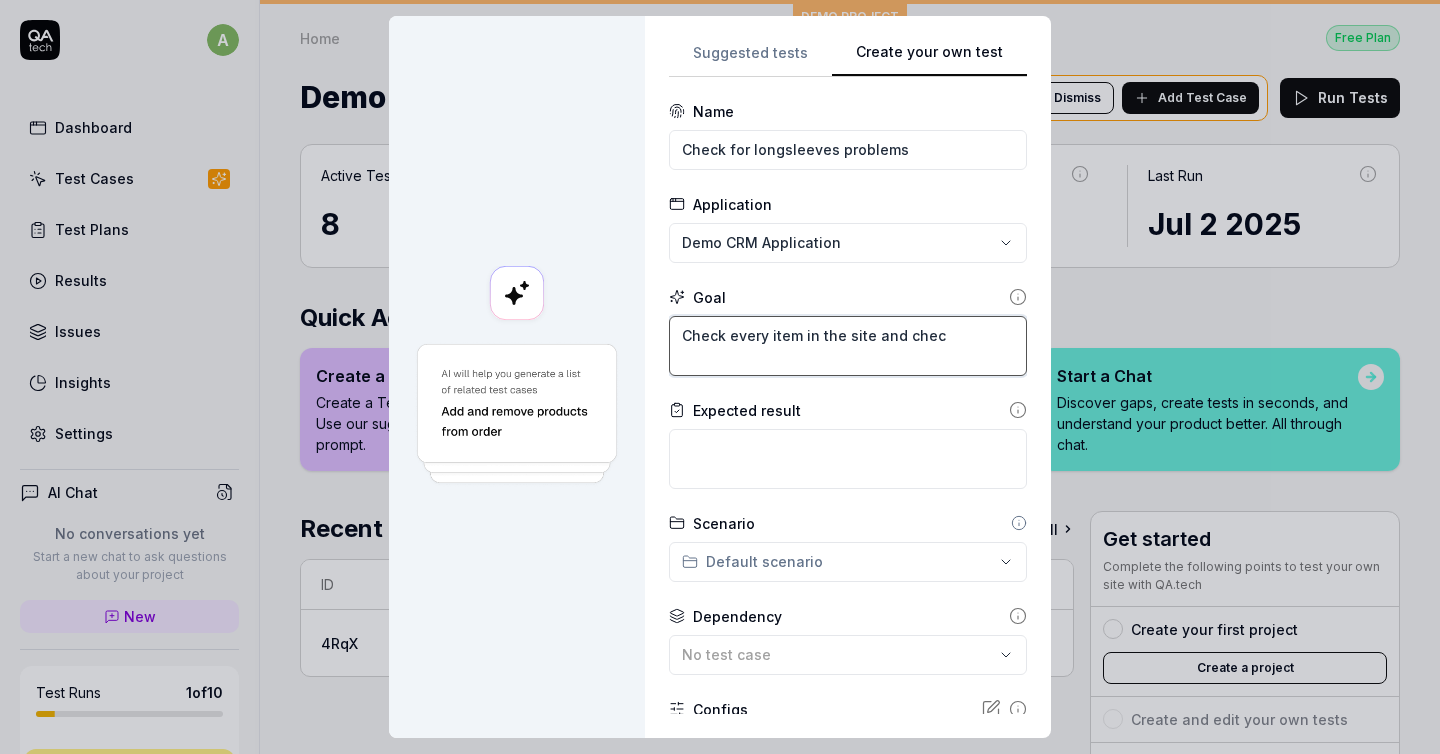 type on "*" 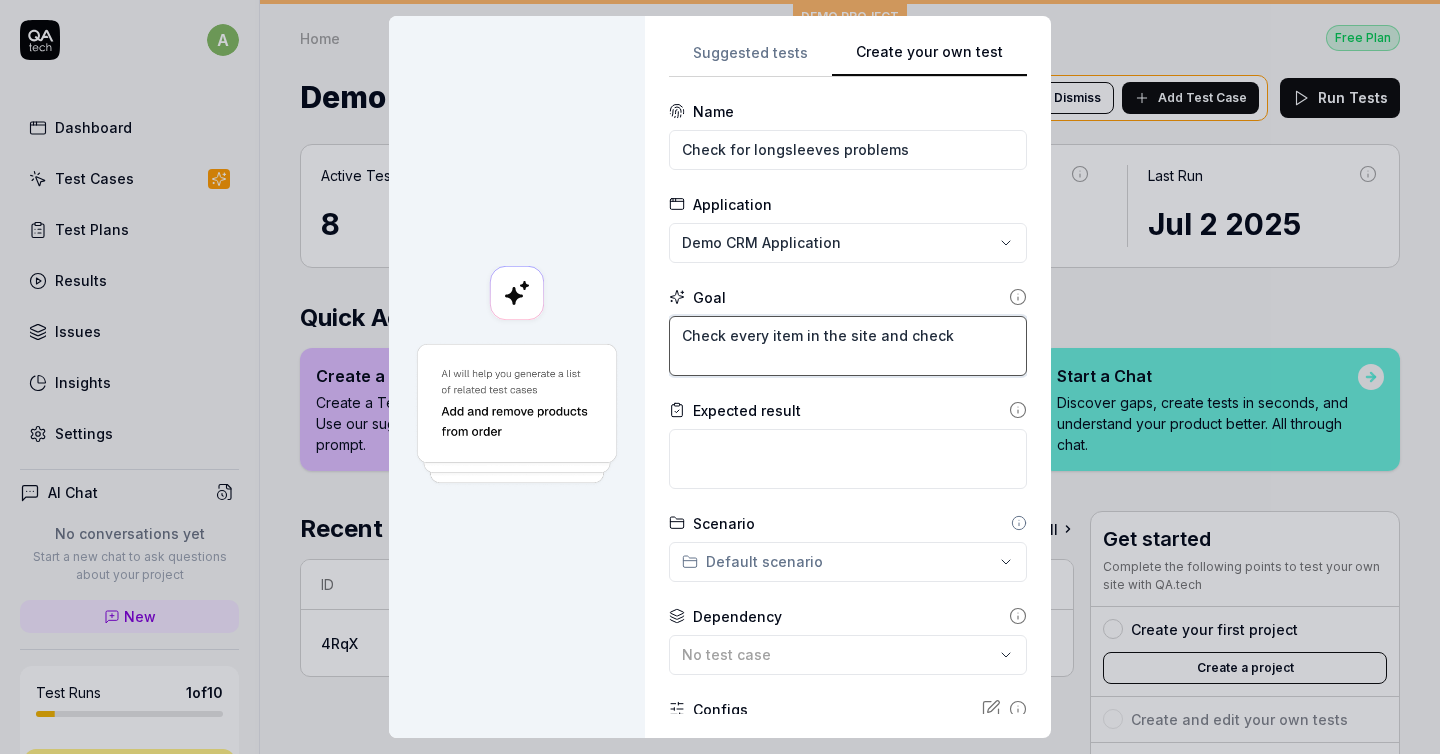 type on "*" 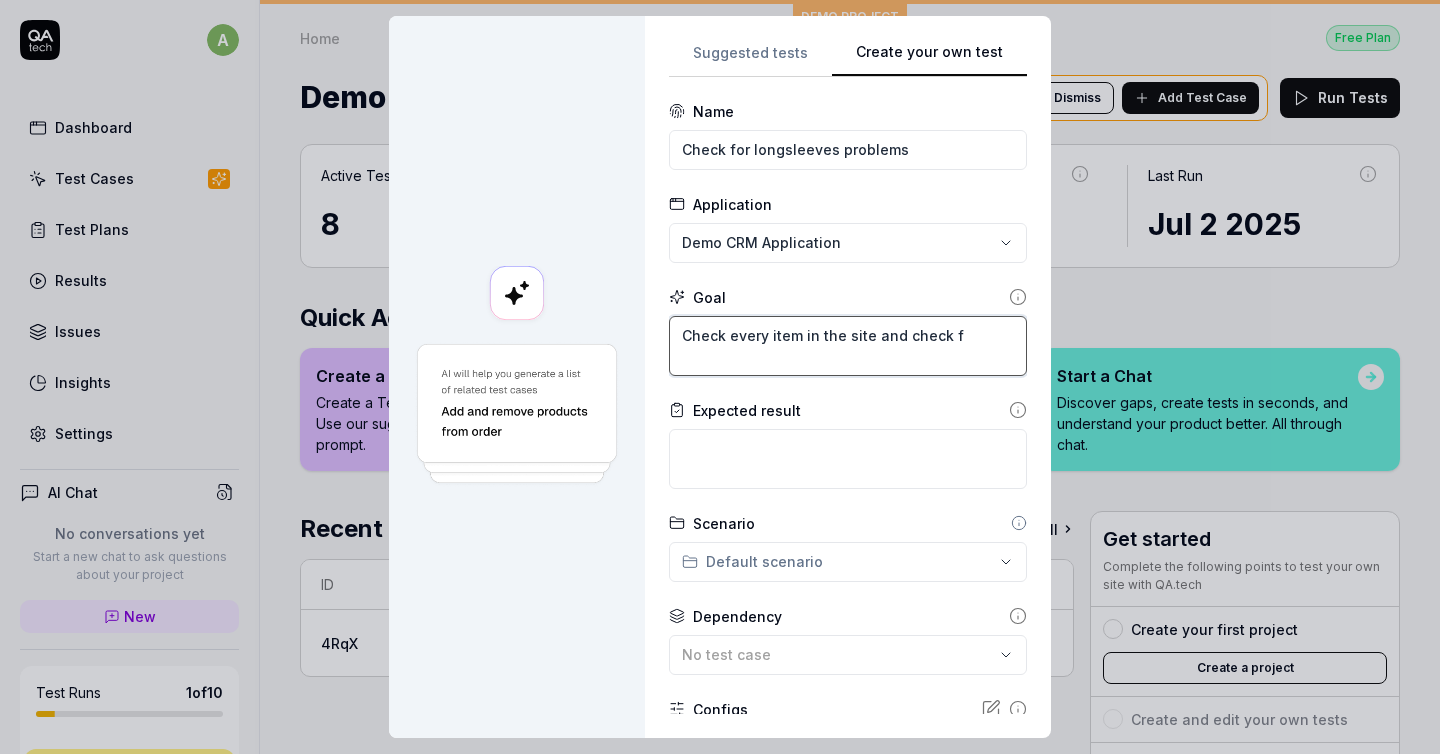 type on "*" 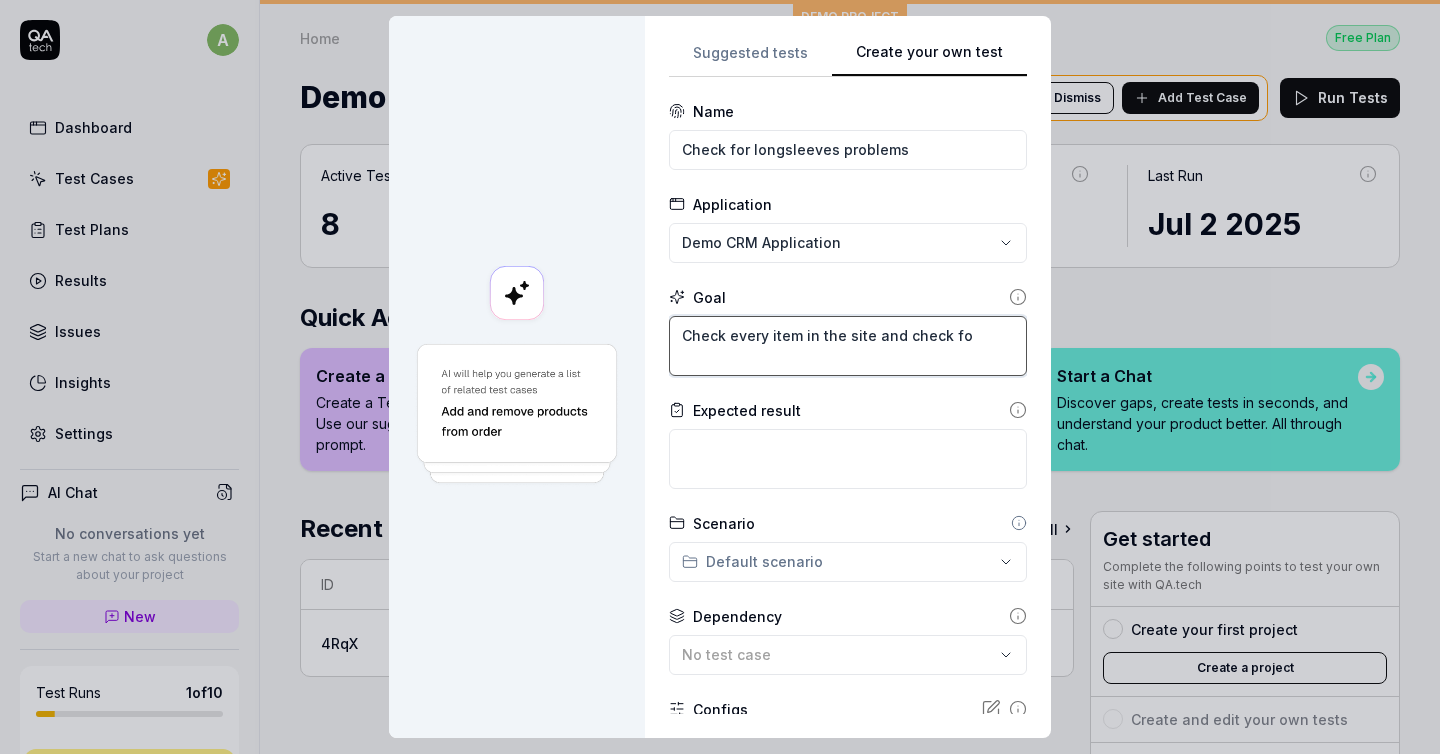 type on "*" 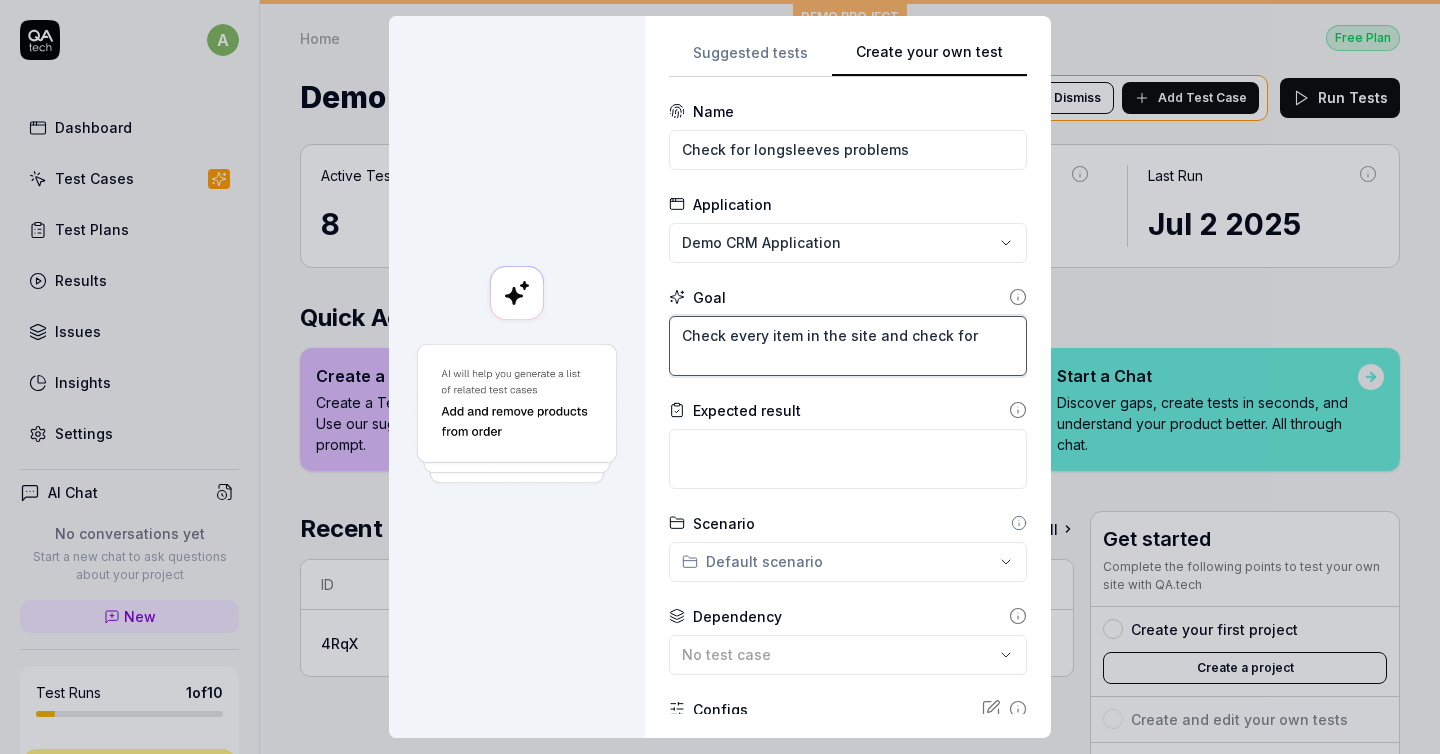 type on "*" 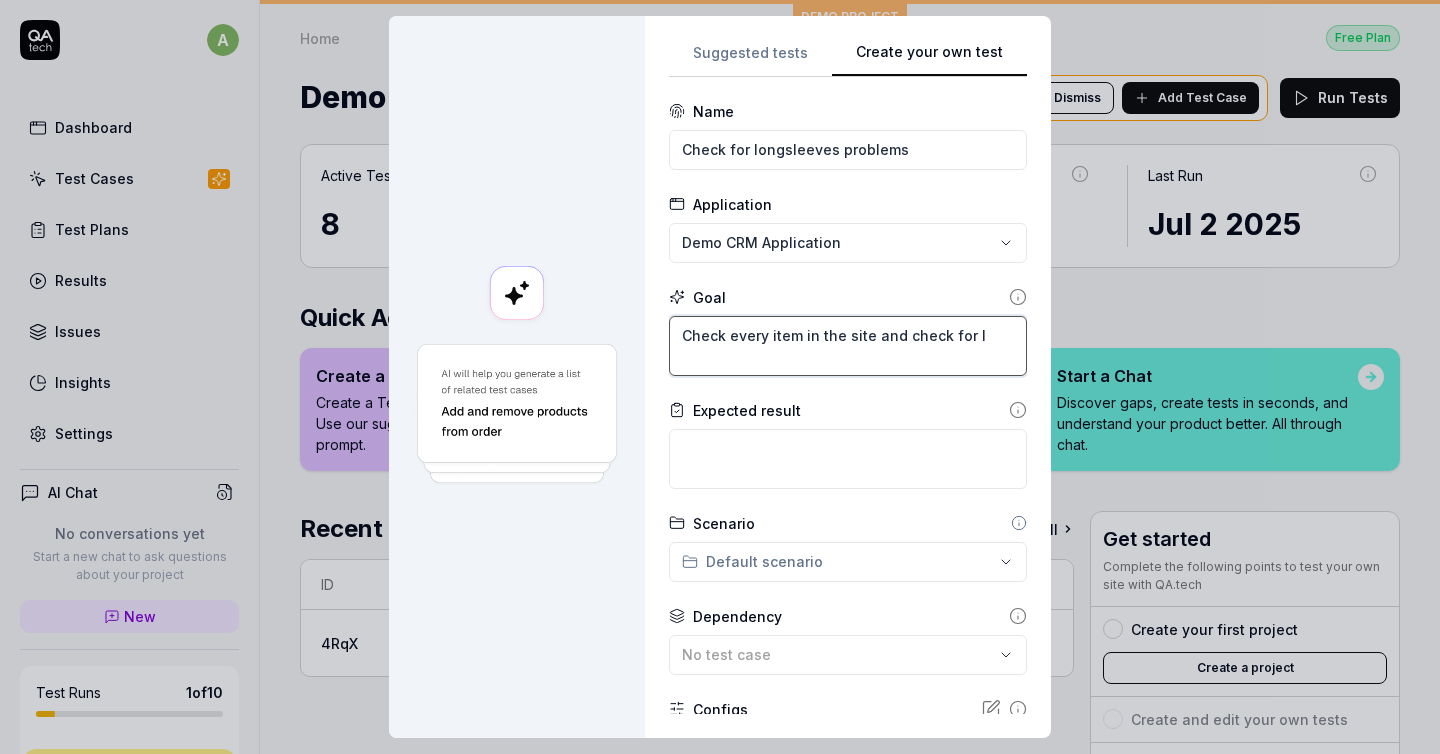 type on "*" 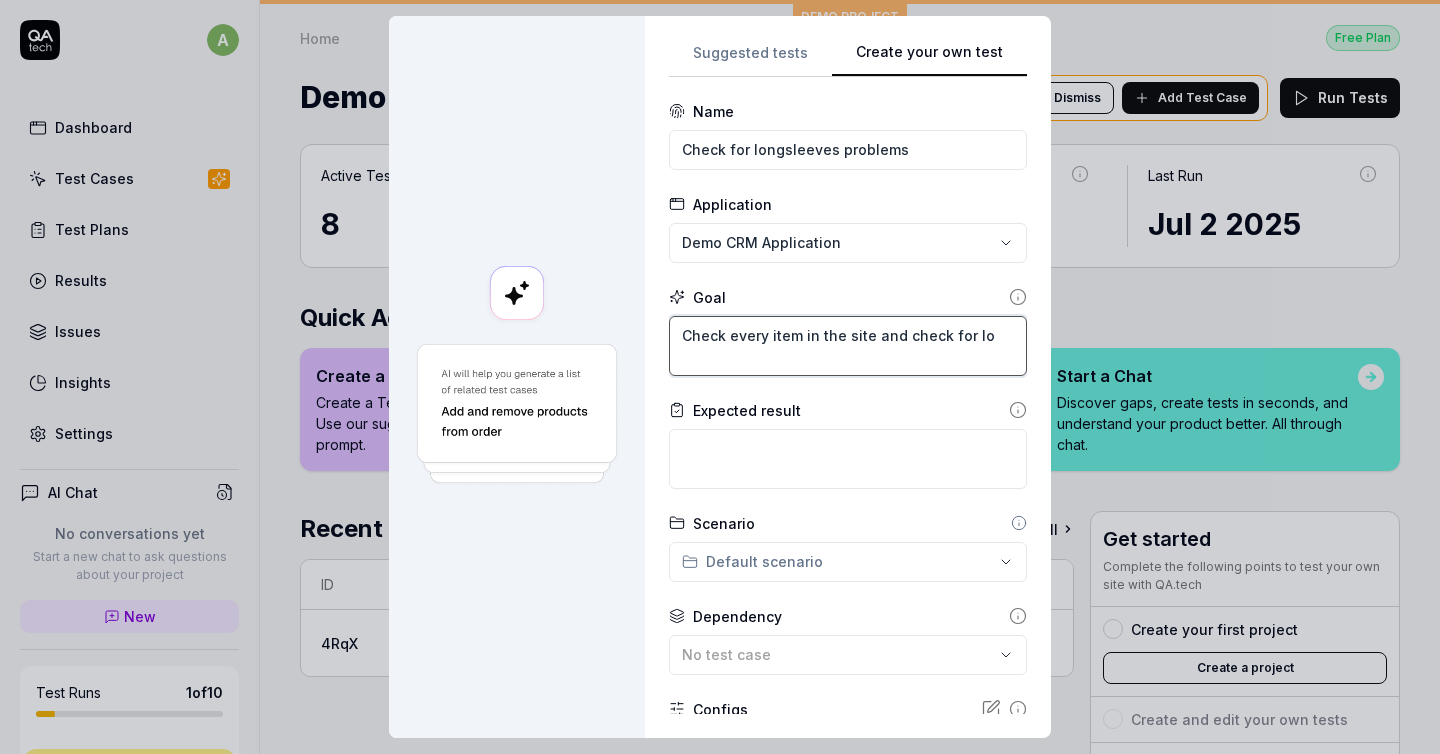 type on "*" 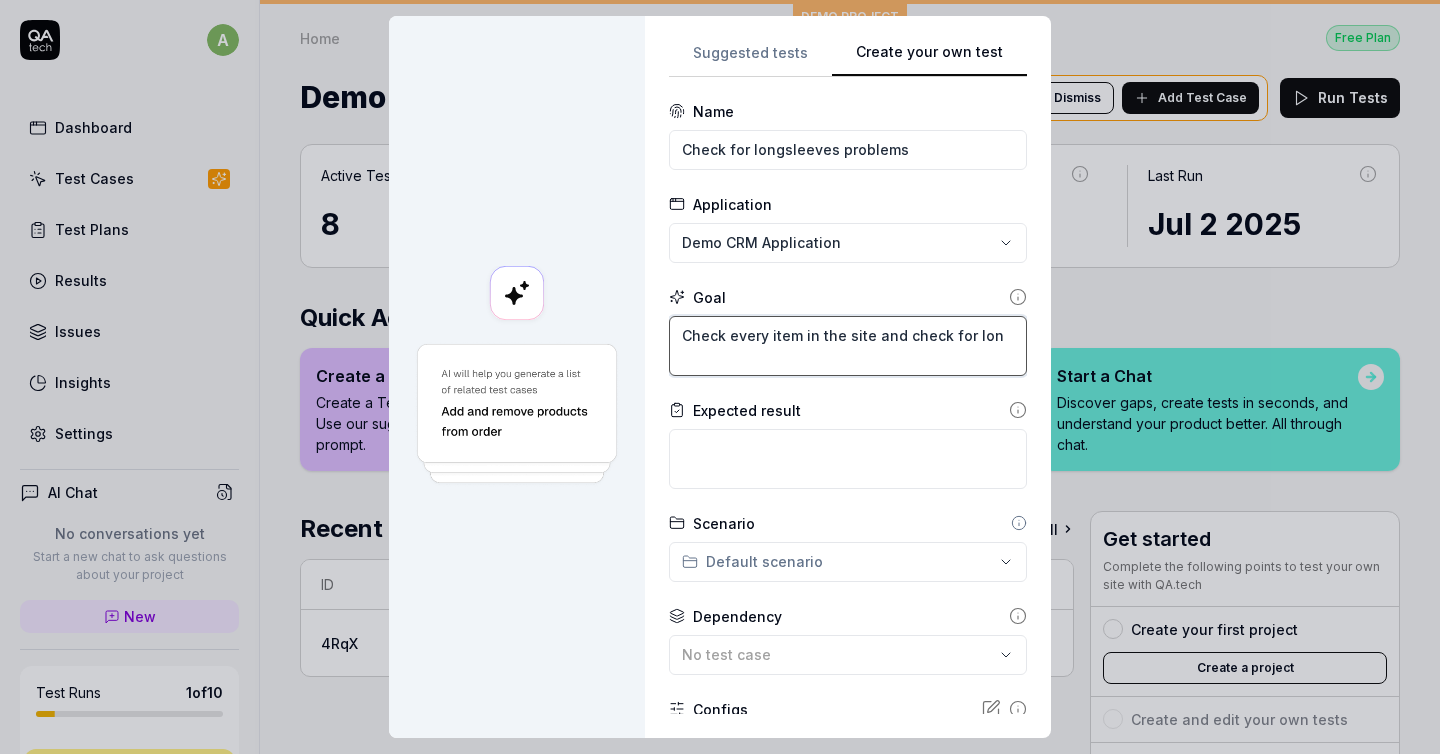 type on "*" 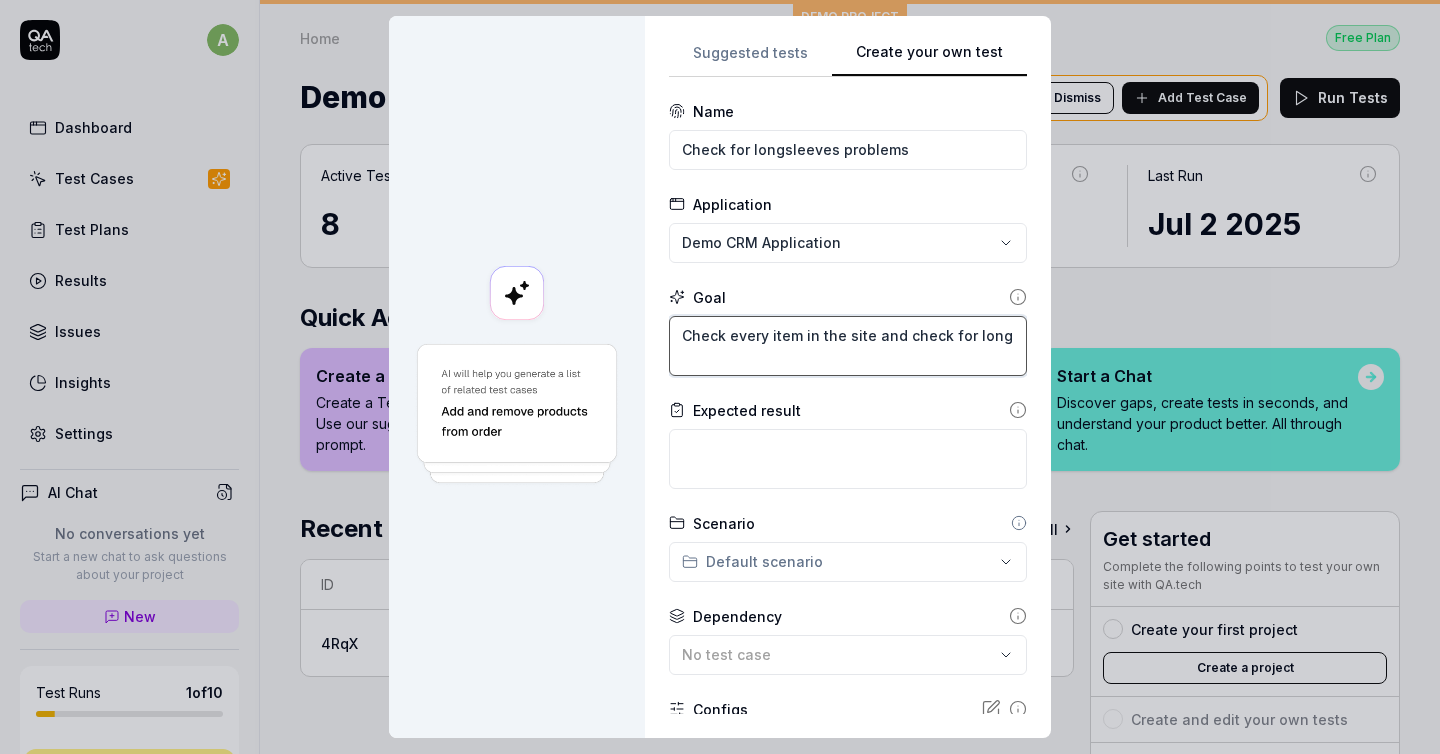 type on "*" 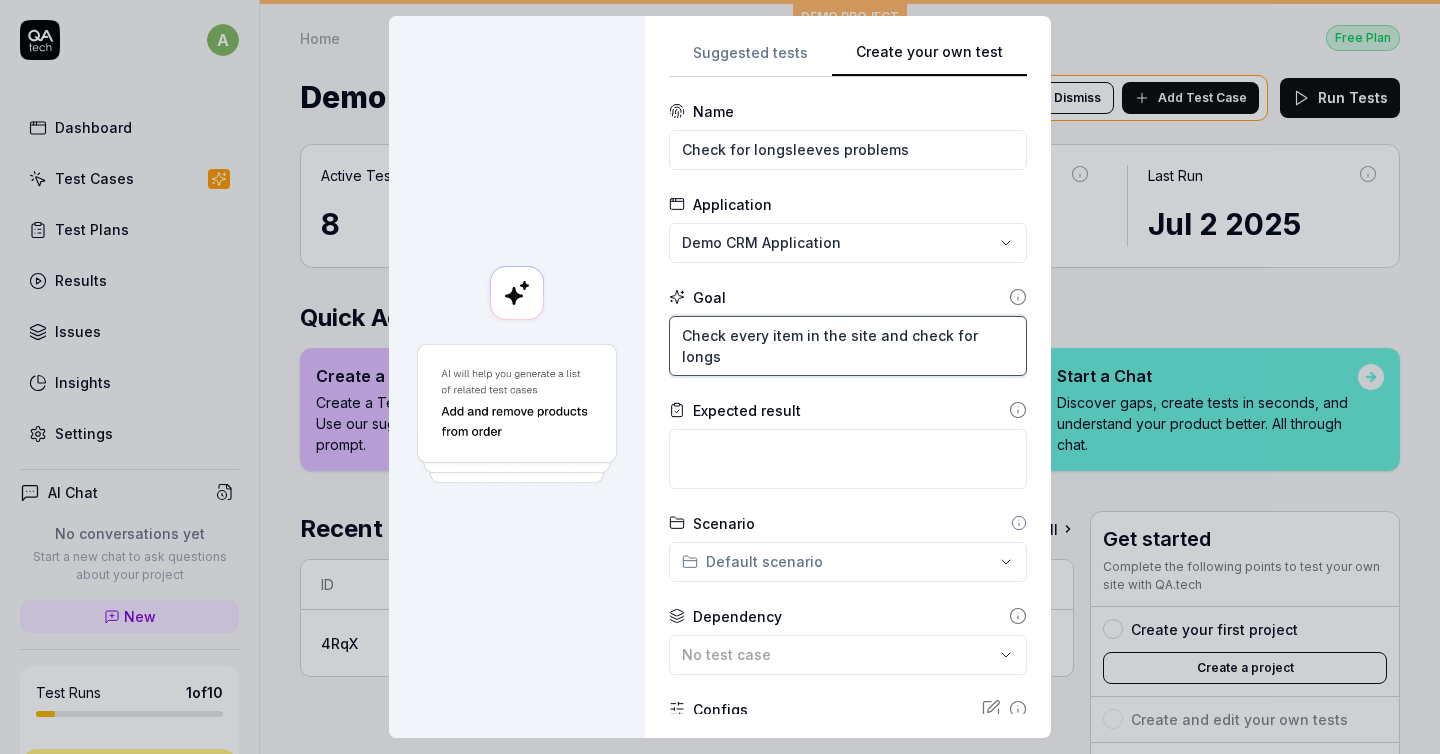 type on "*" 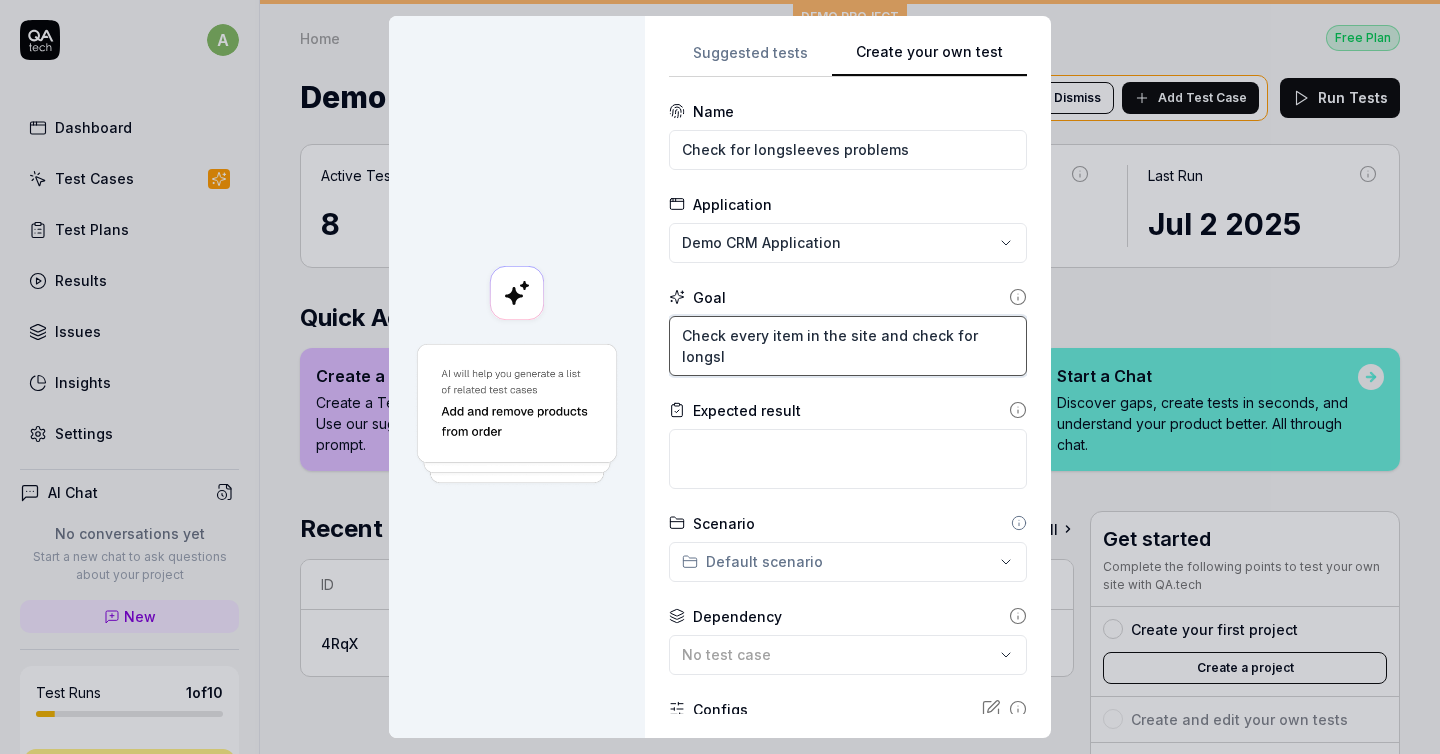 type on "*" 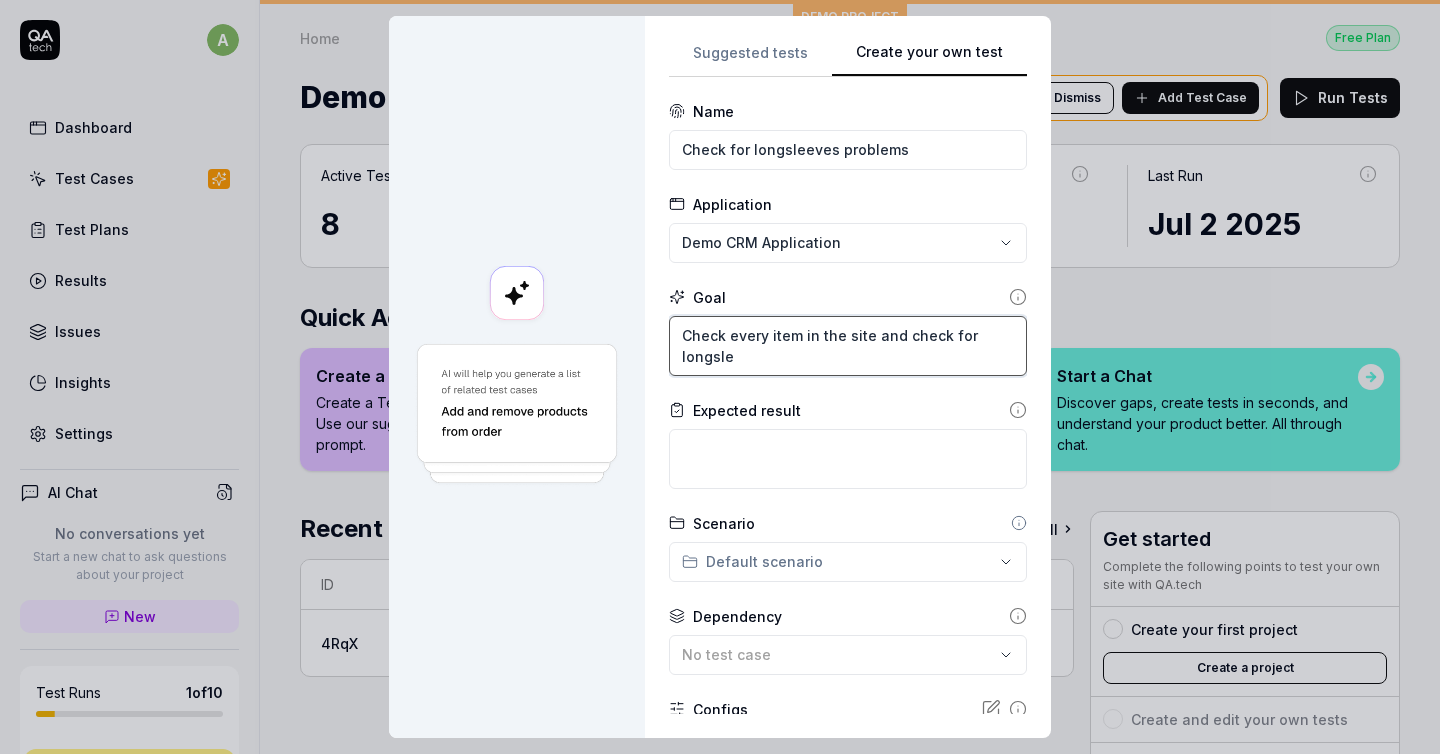 type on "*" 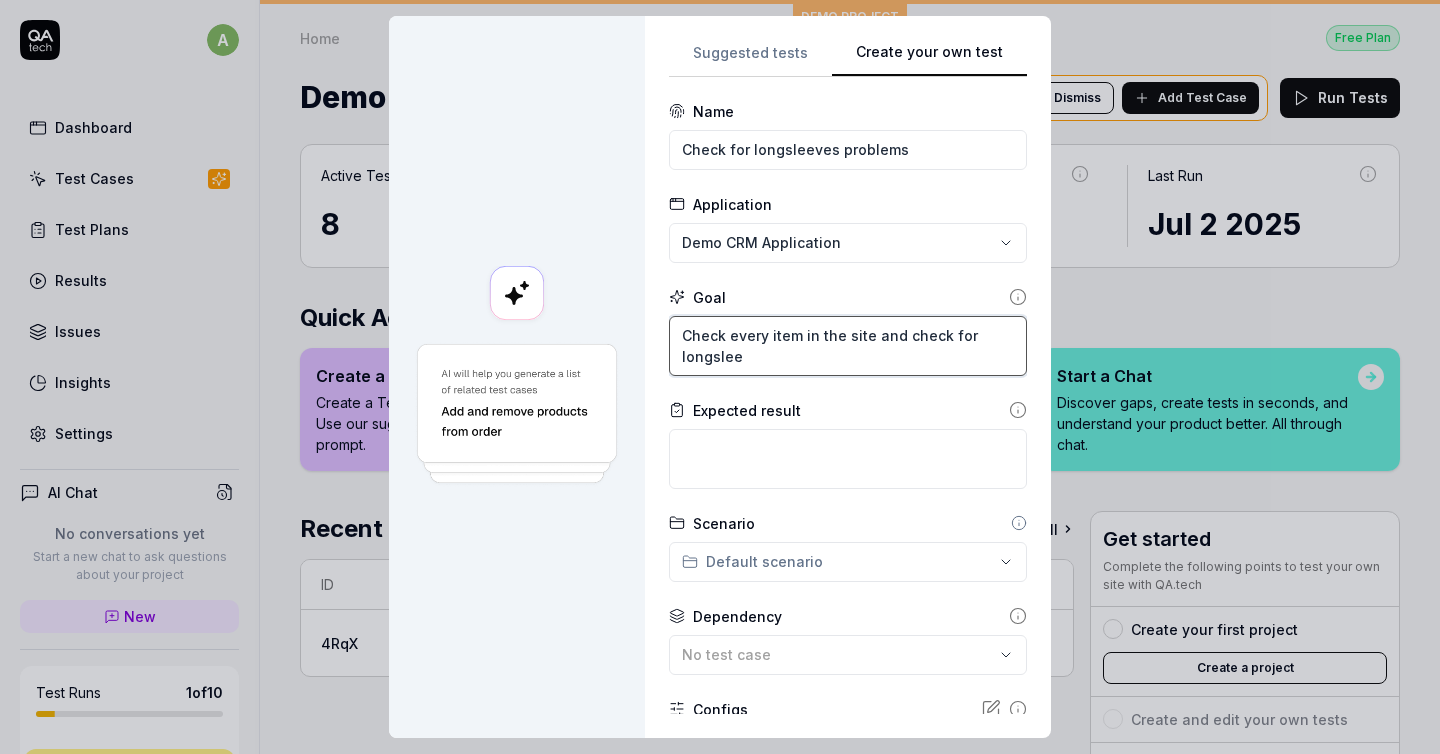 type on "*" 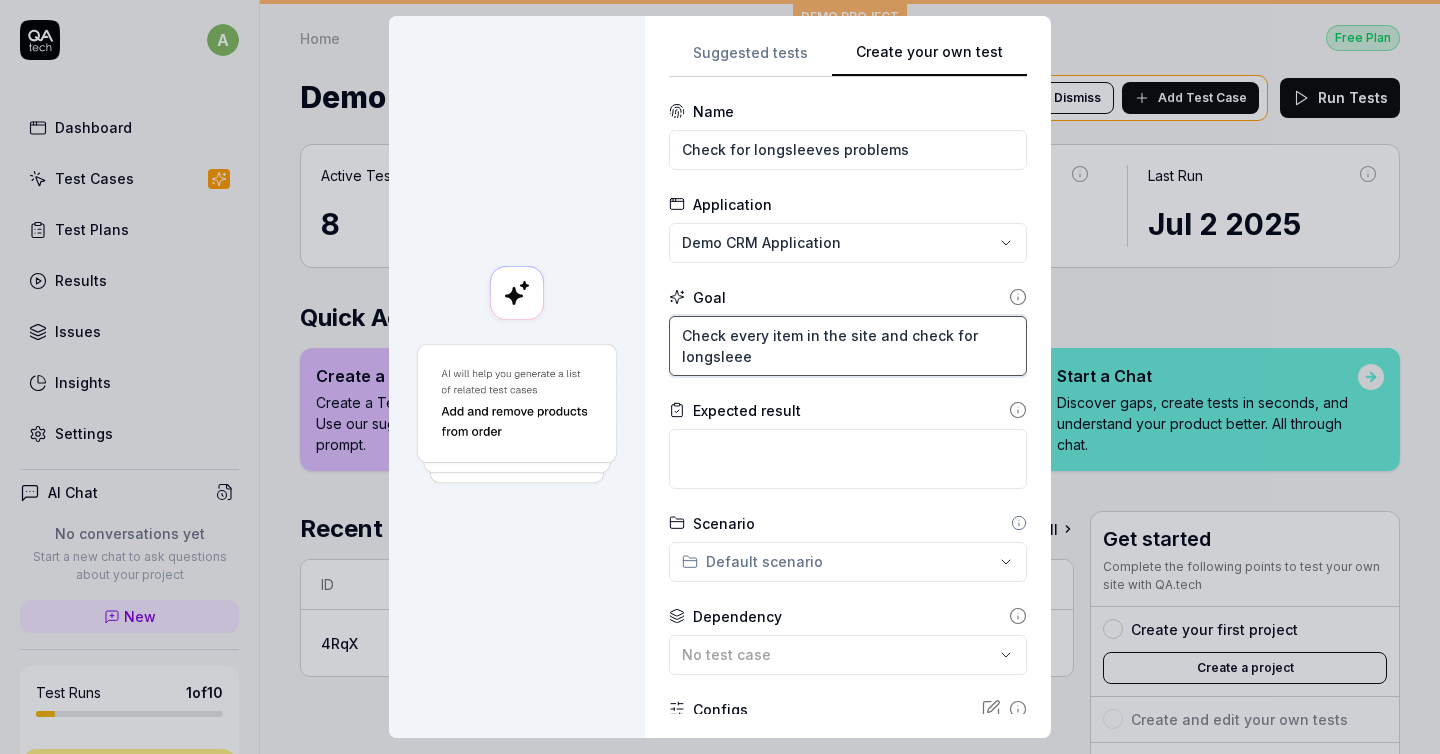 type on "*" 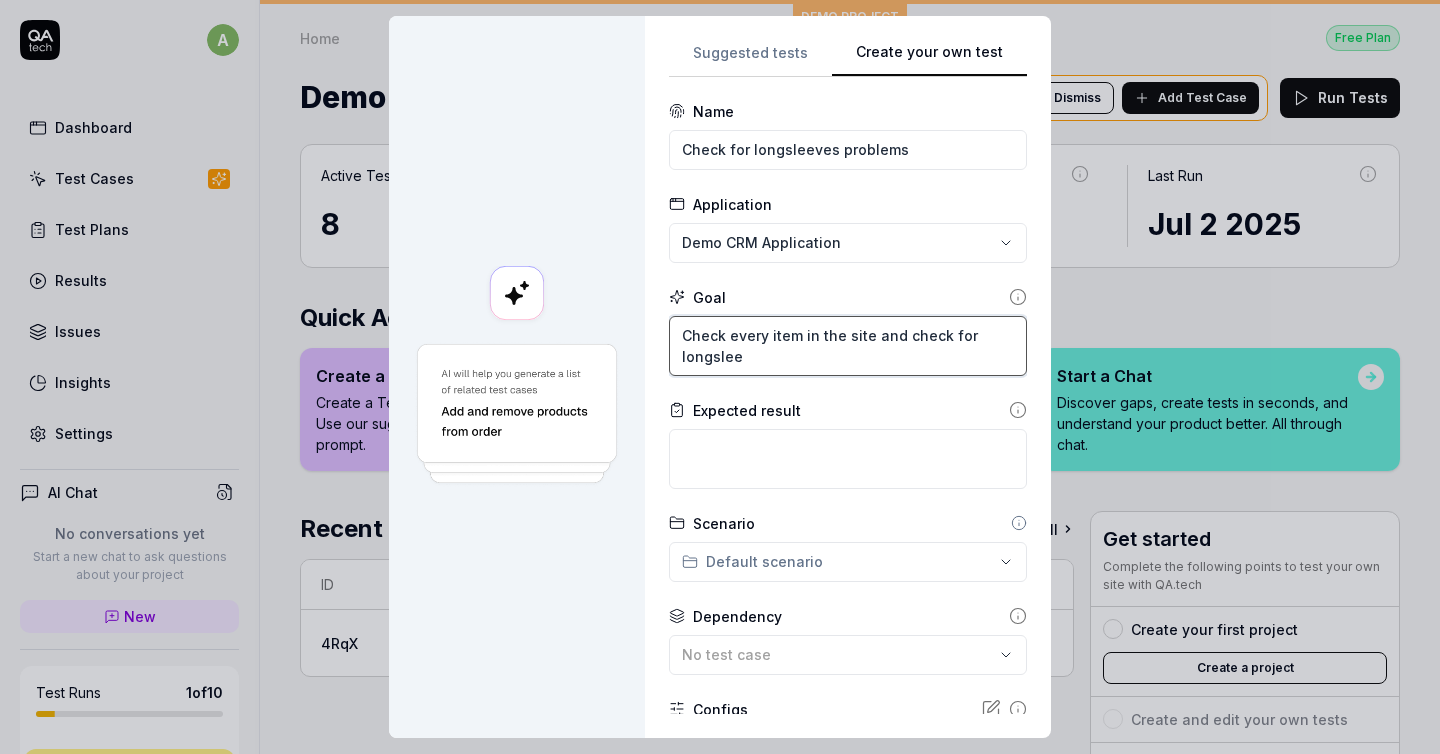 type on "*" 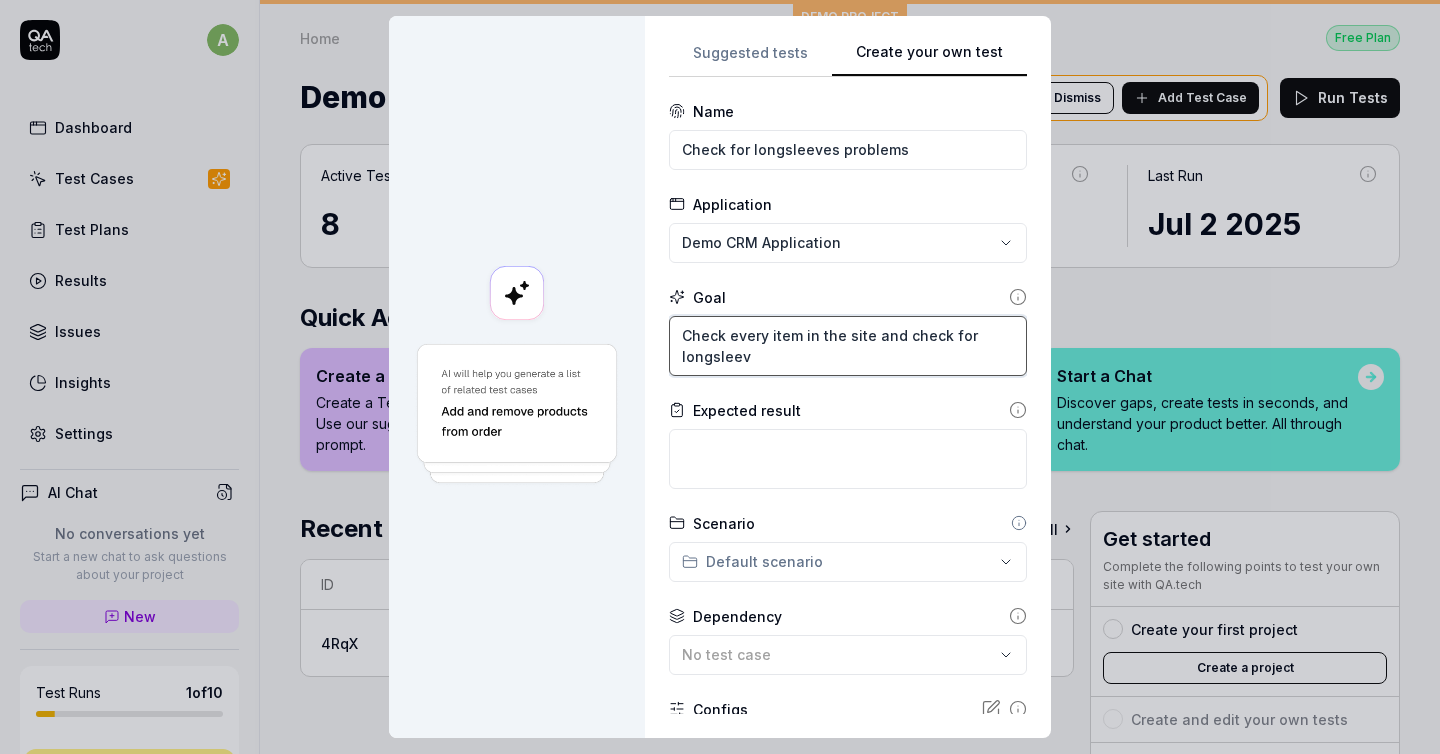 type on "*" 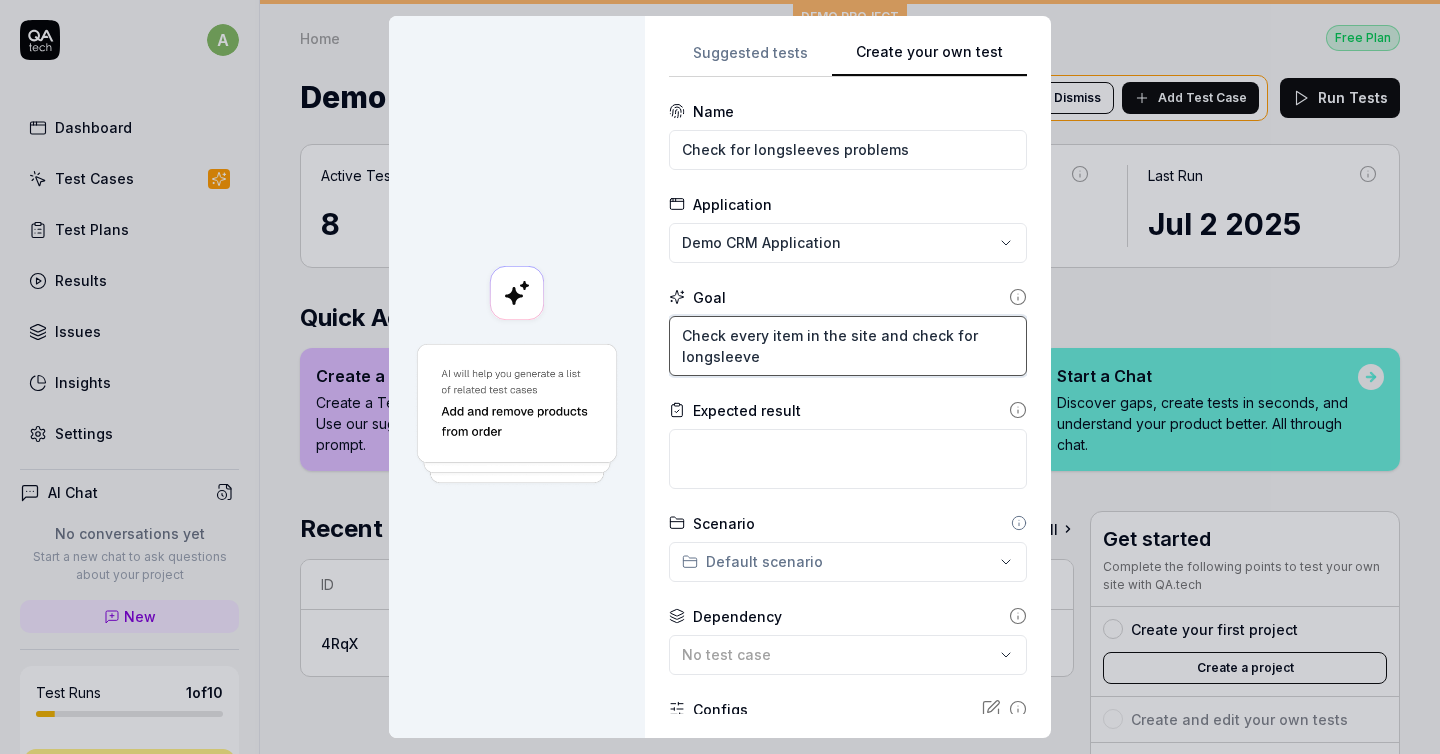 type on "*" 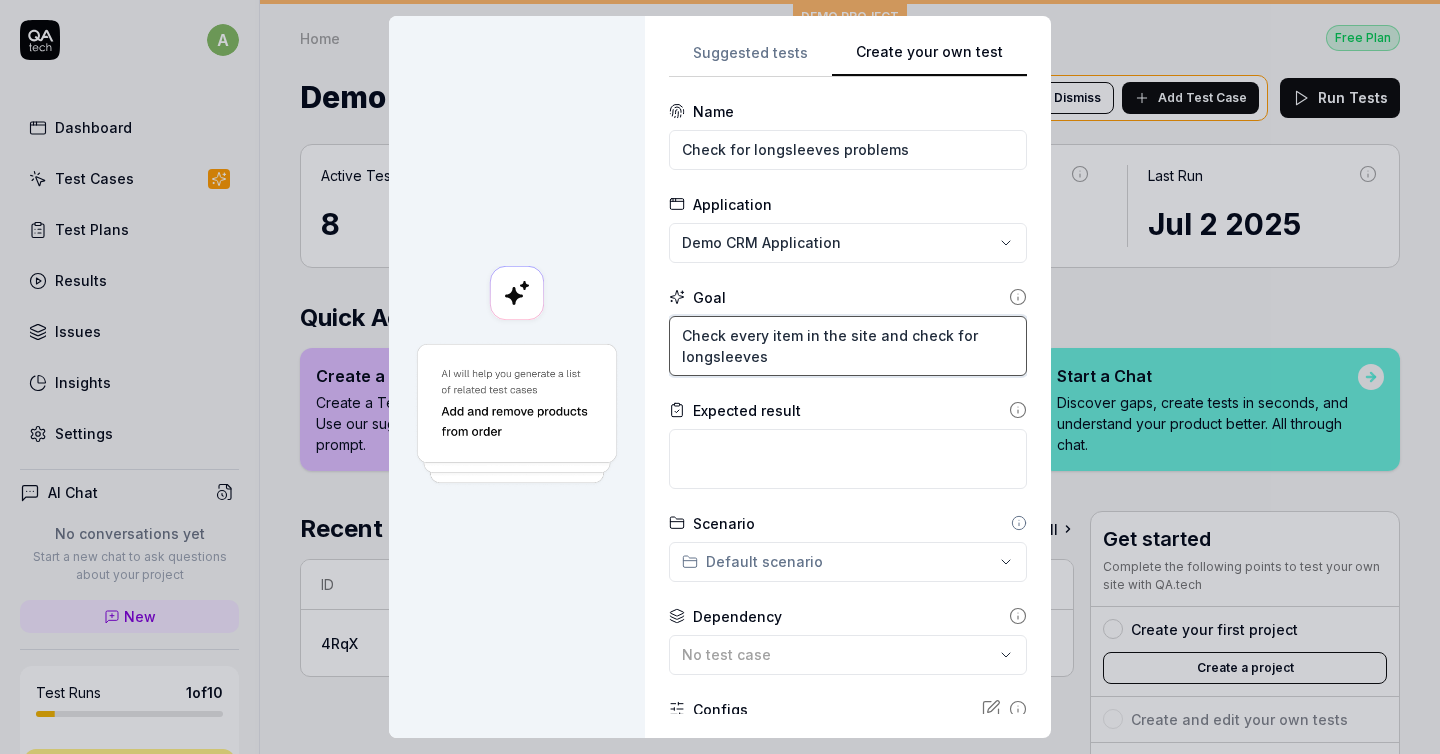 type on "*" 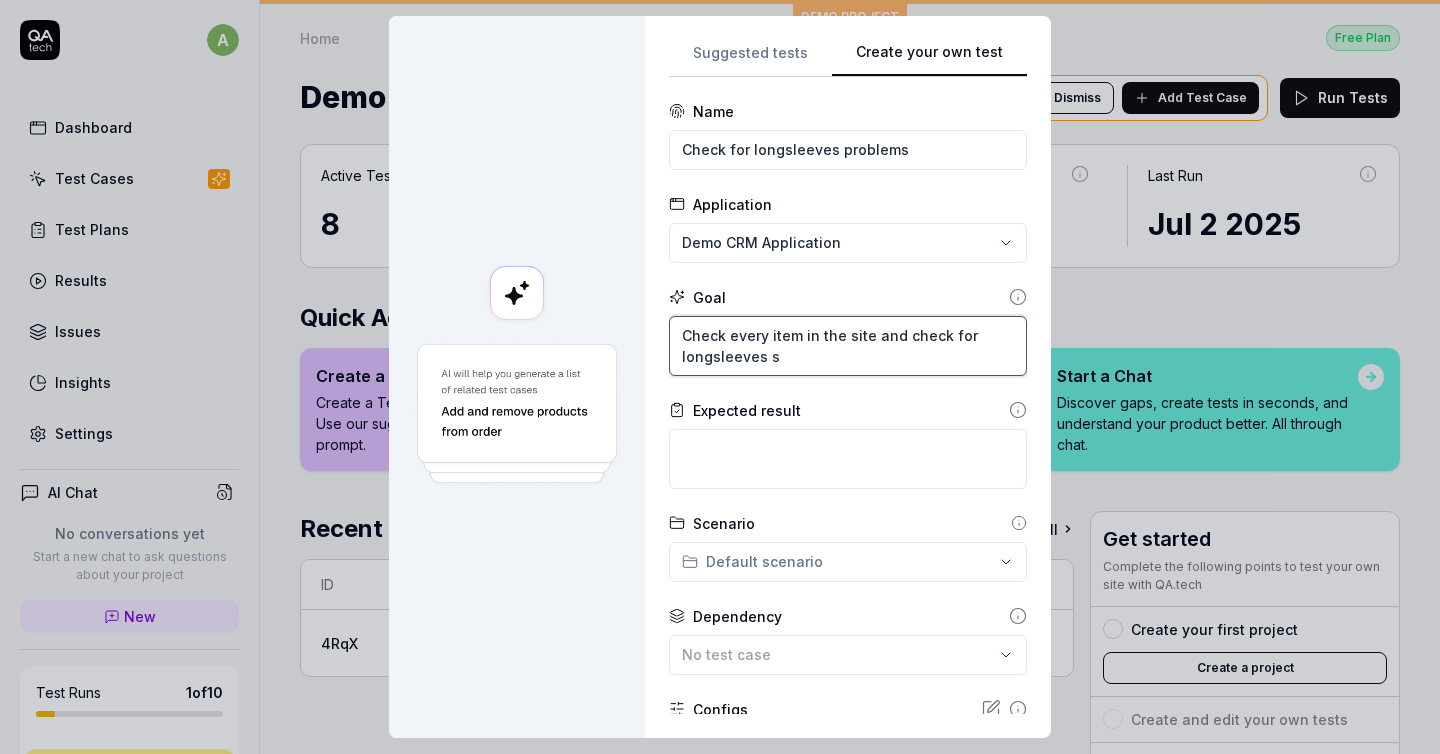 type on "*" 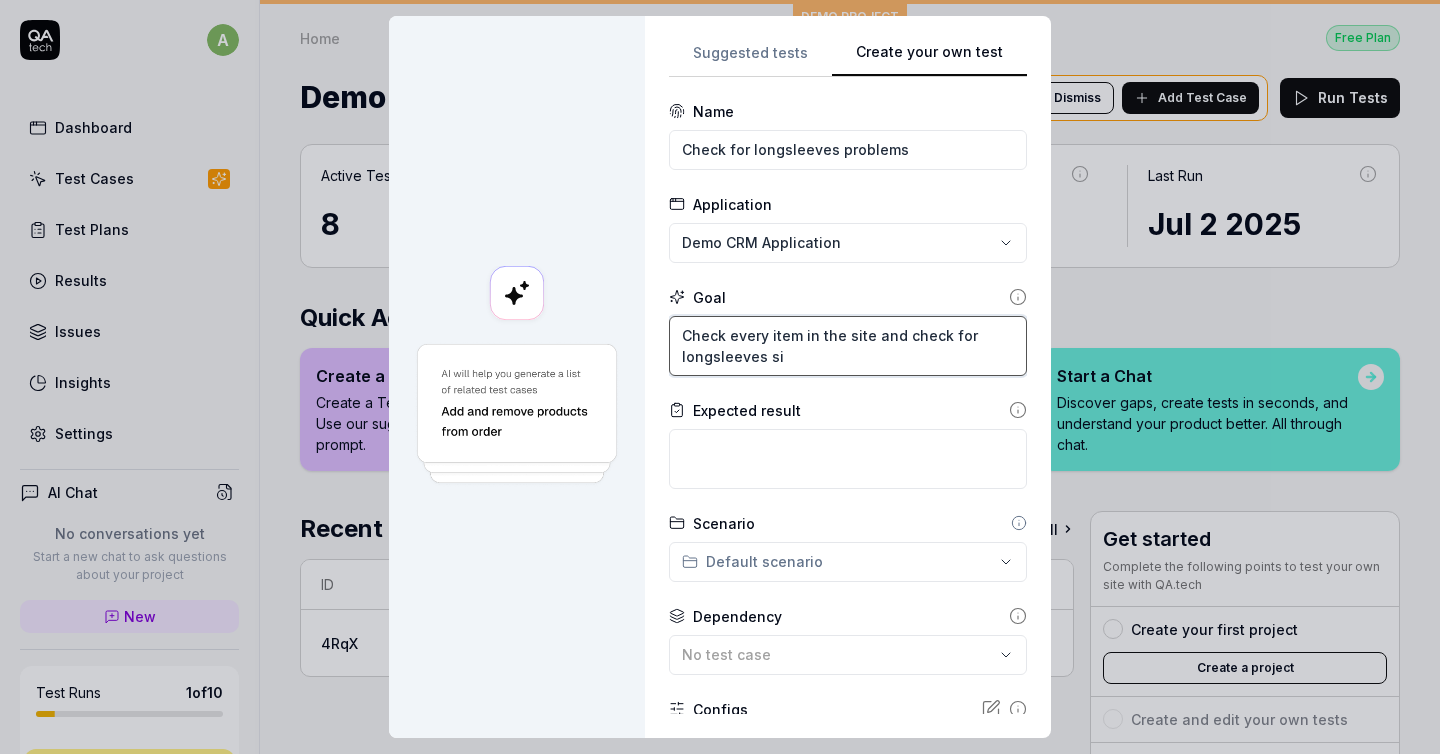 type on "*" 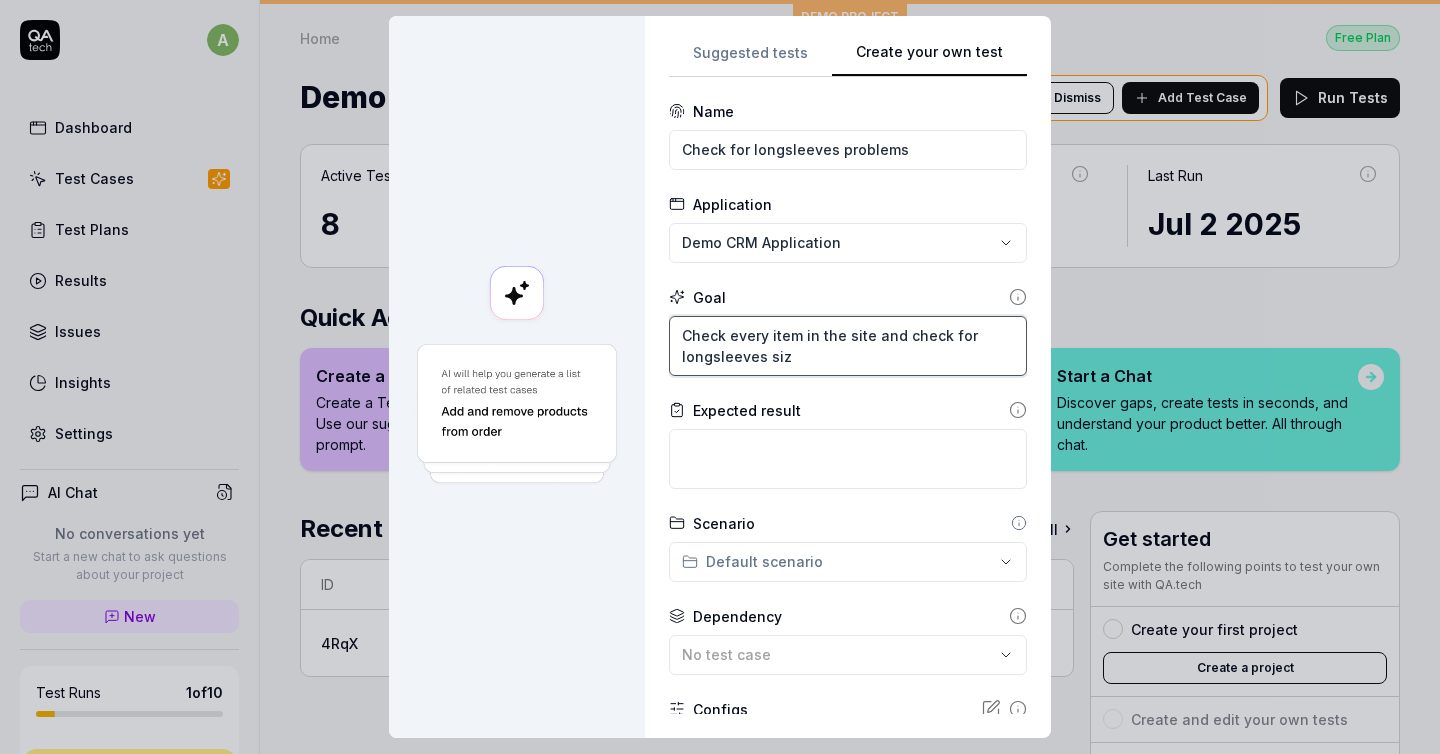 type on "*" 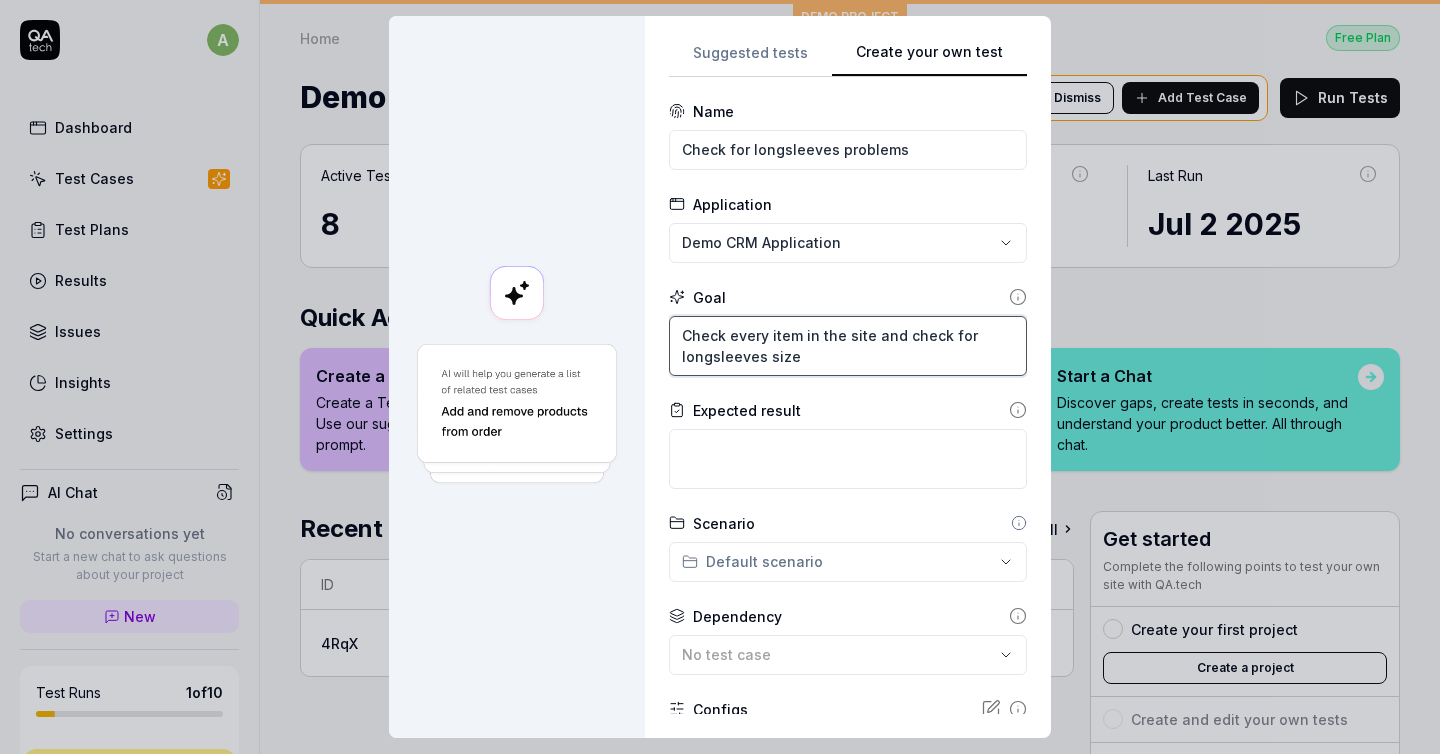 type on "*" 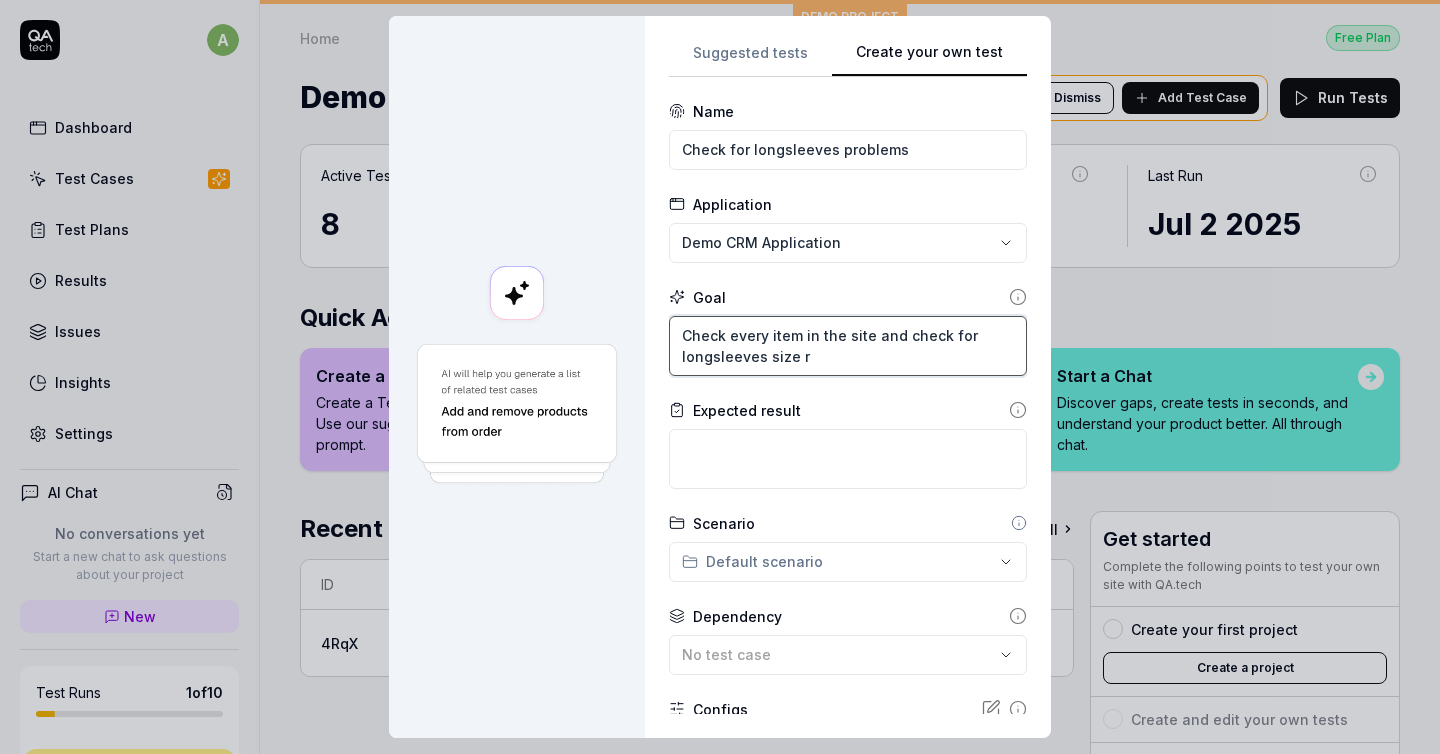type on "*" 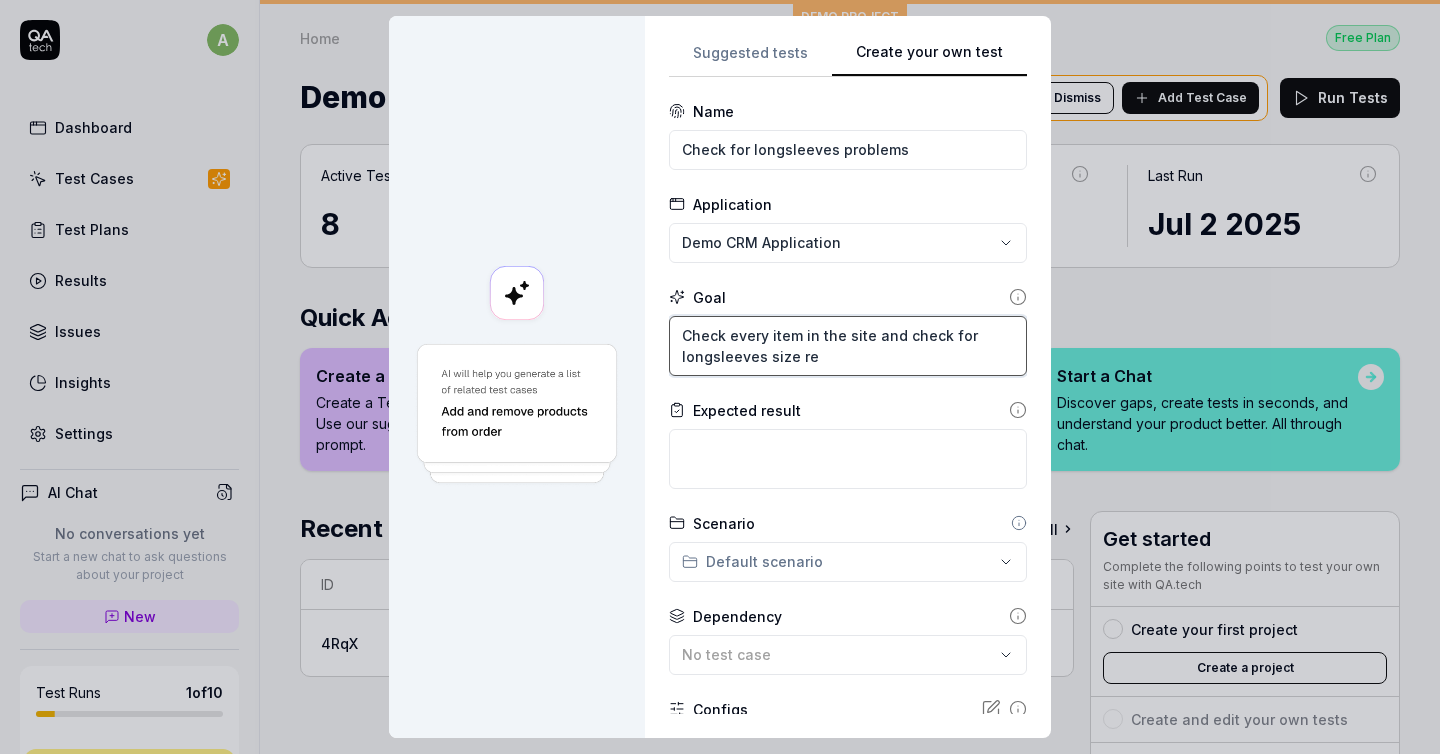 type on "*" 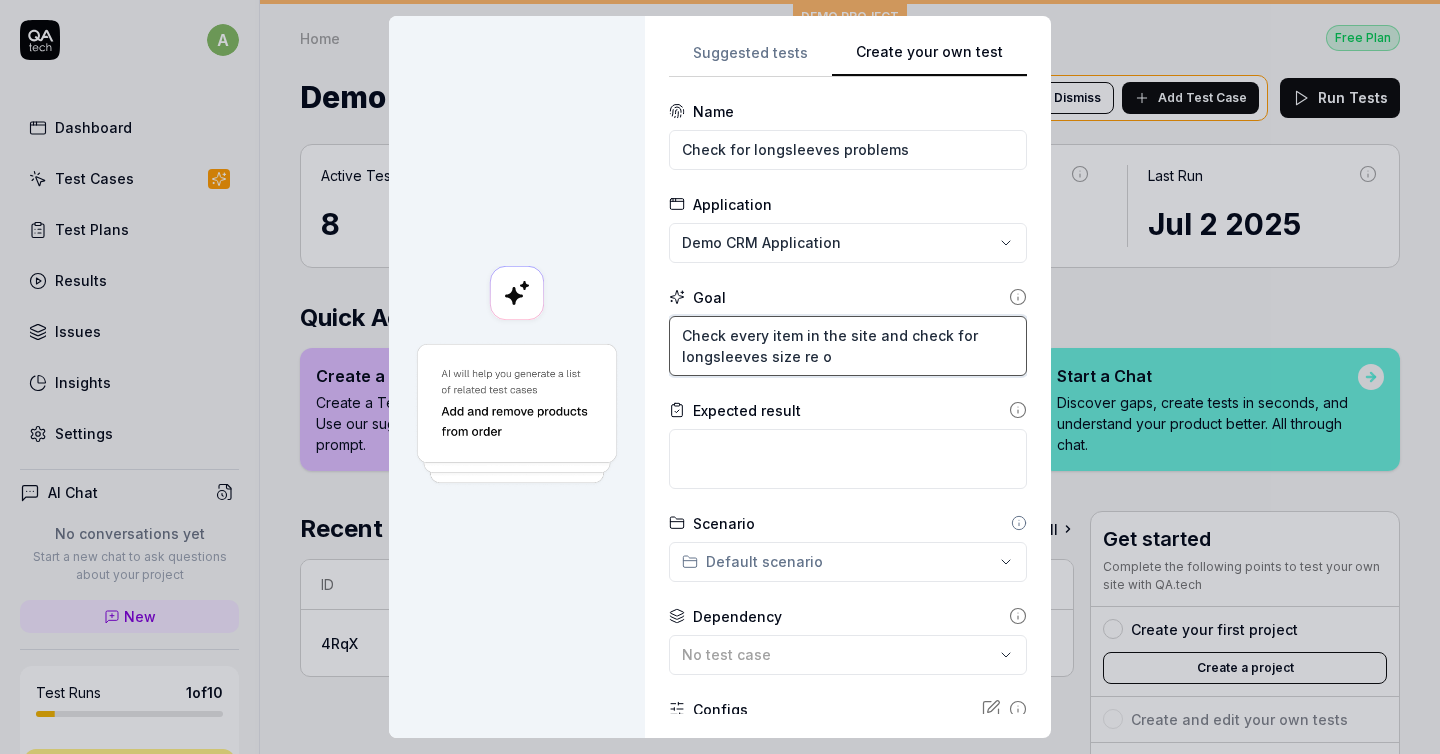type on "*" 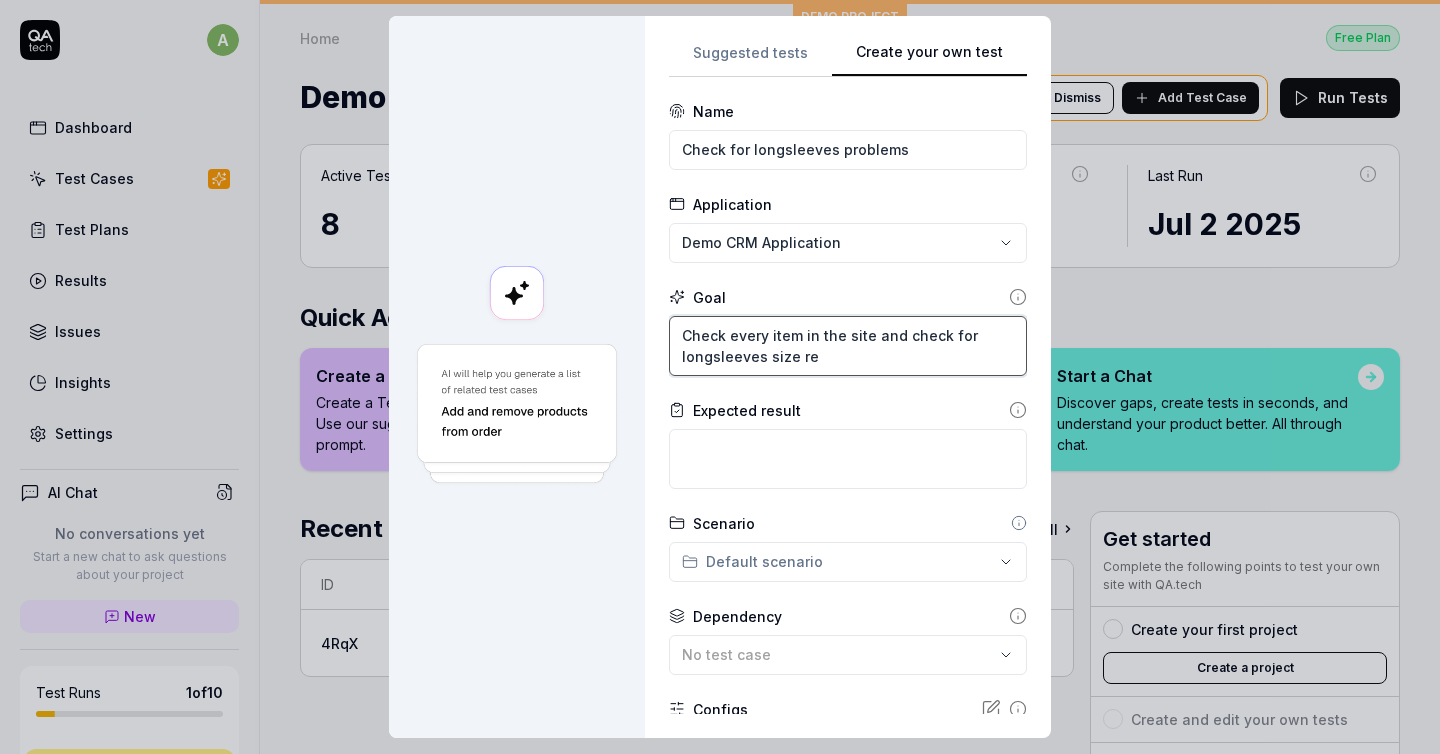 type on "*" 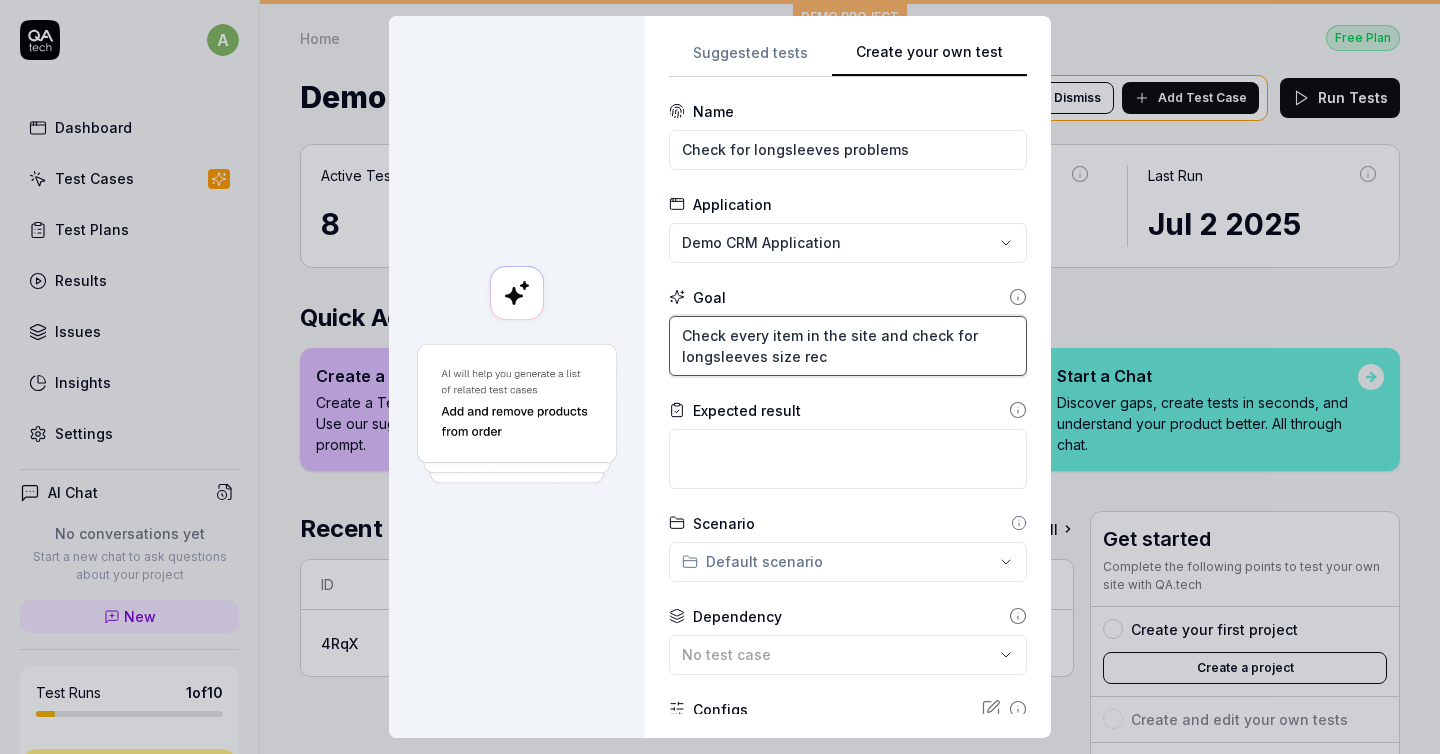 type on "*" 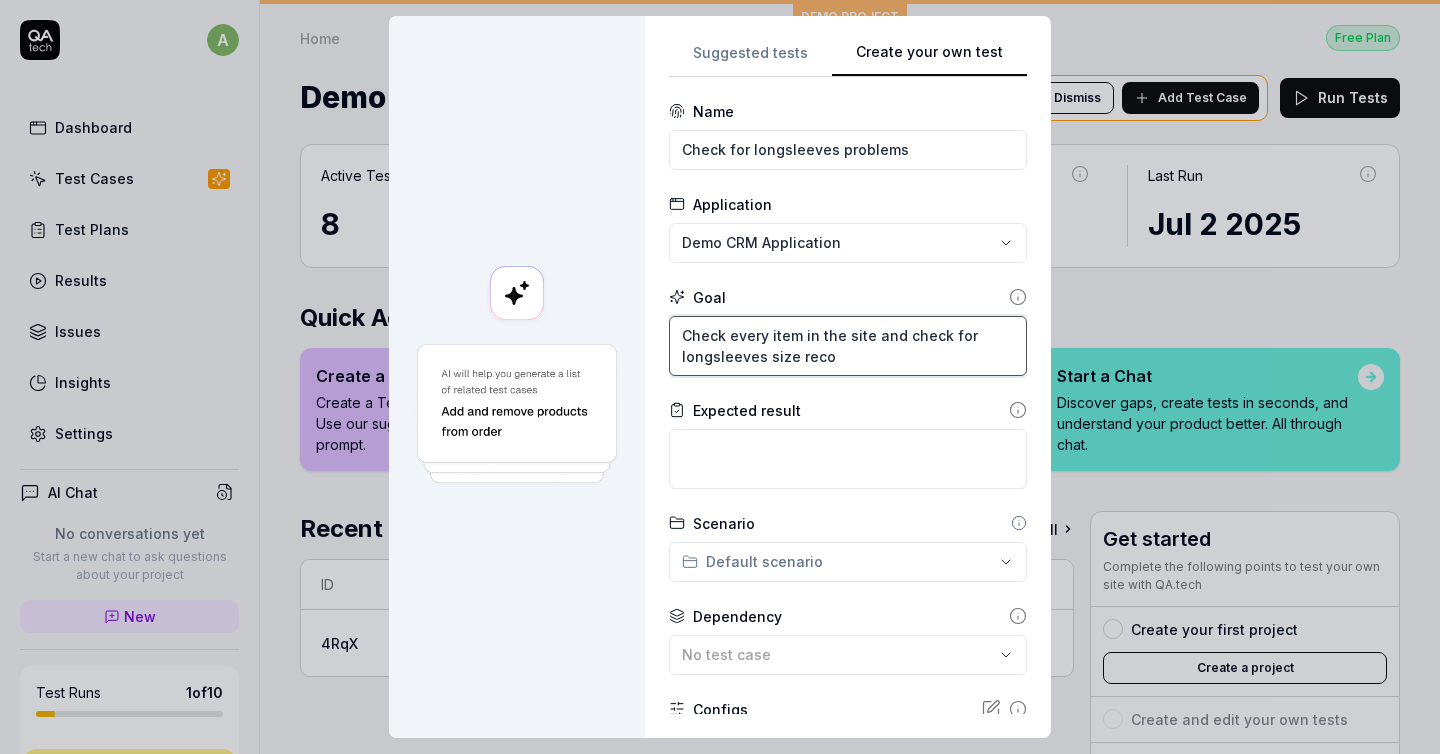 type on "*" 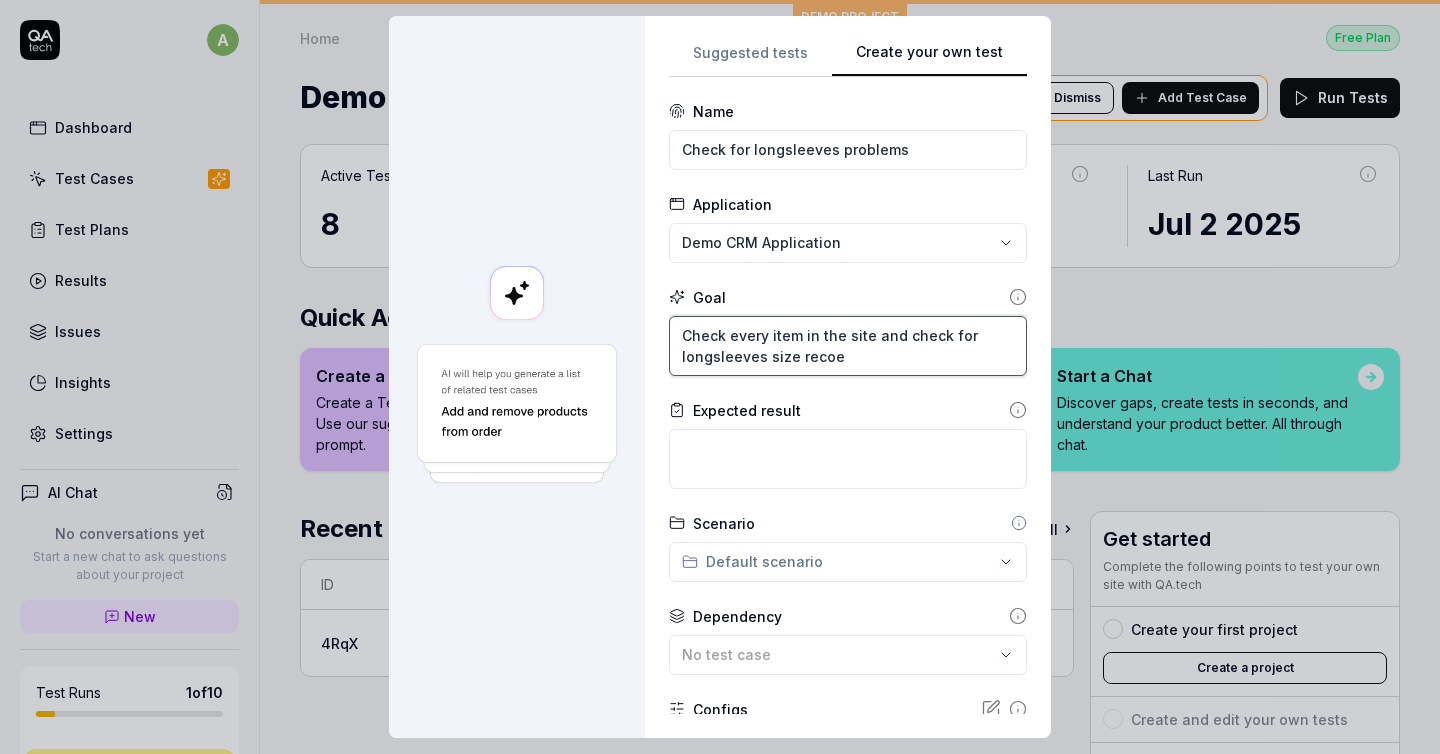 type on "*" 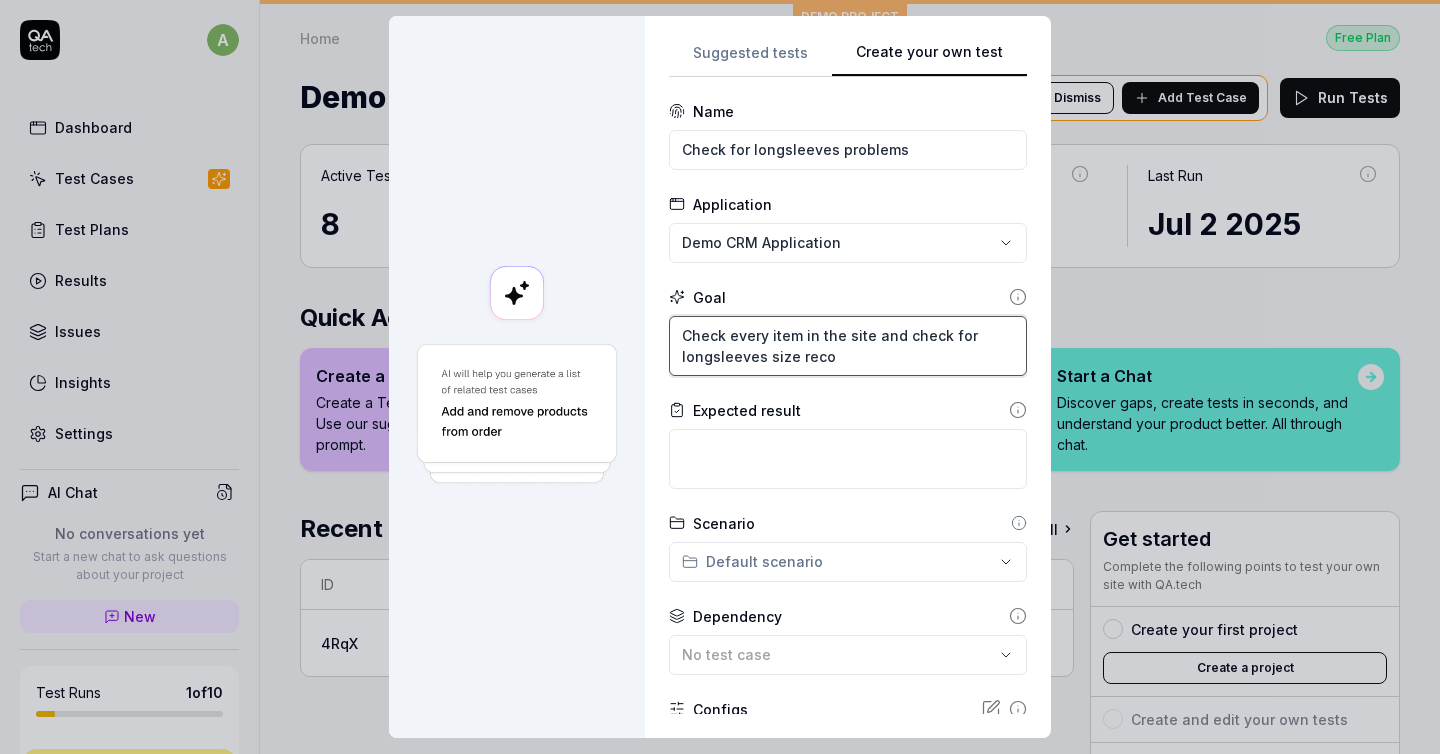 type on "*" 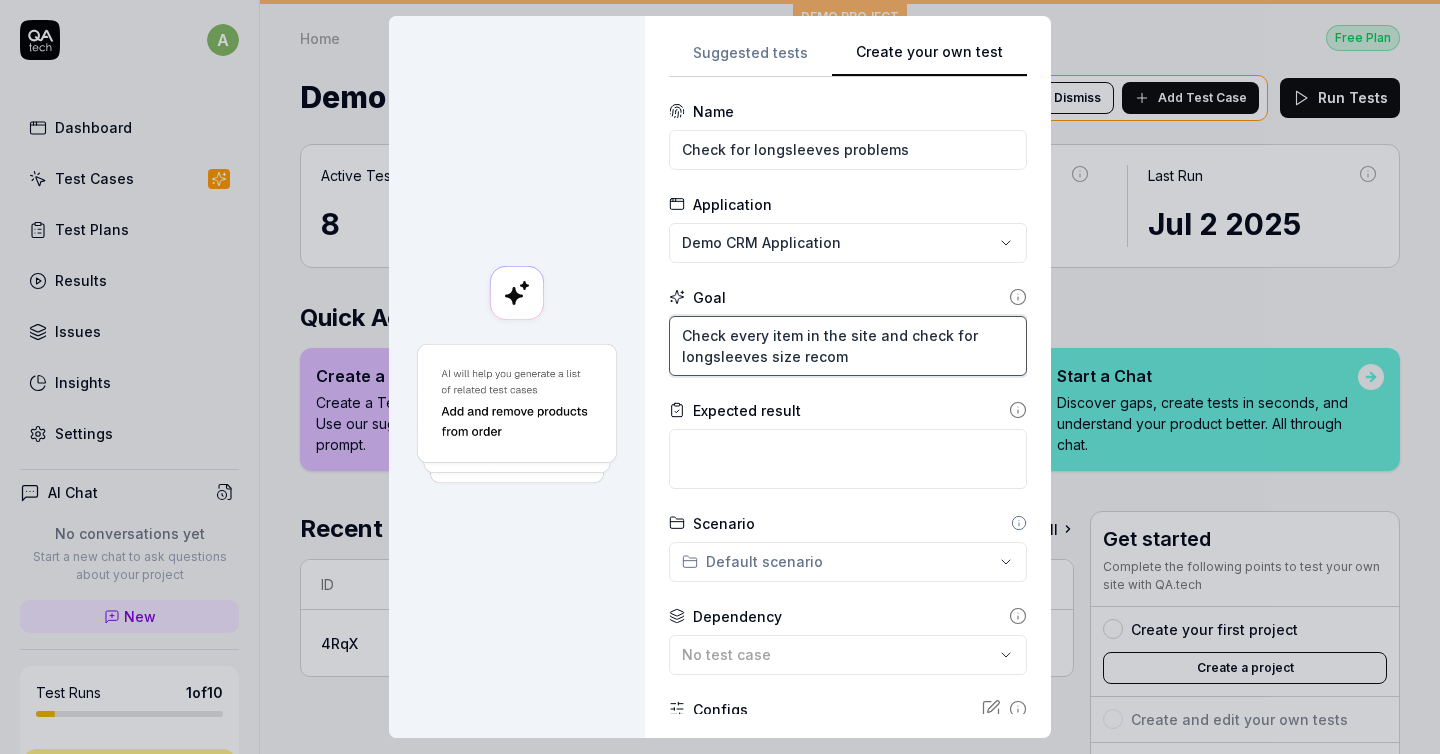 type on "*" 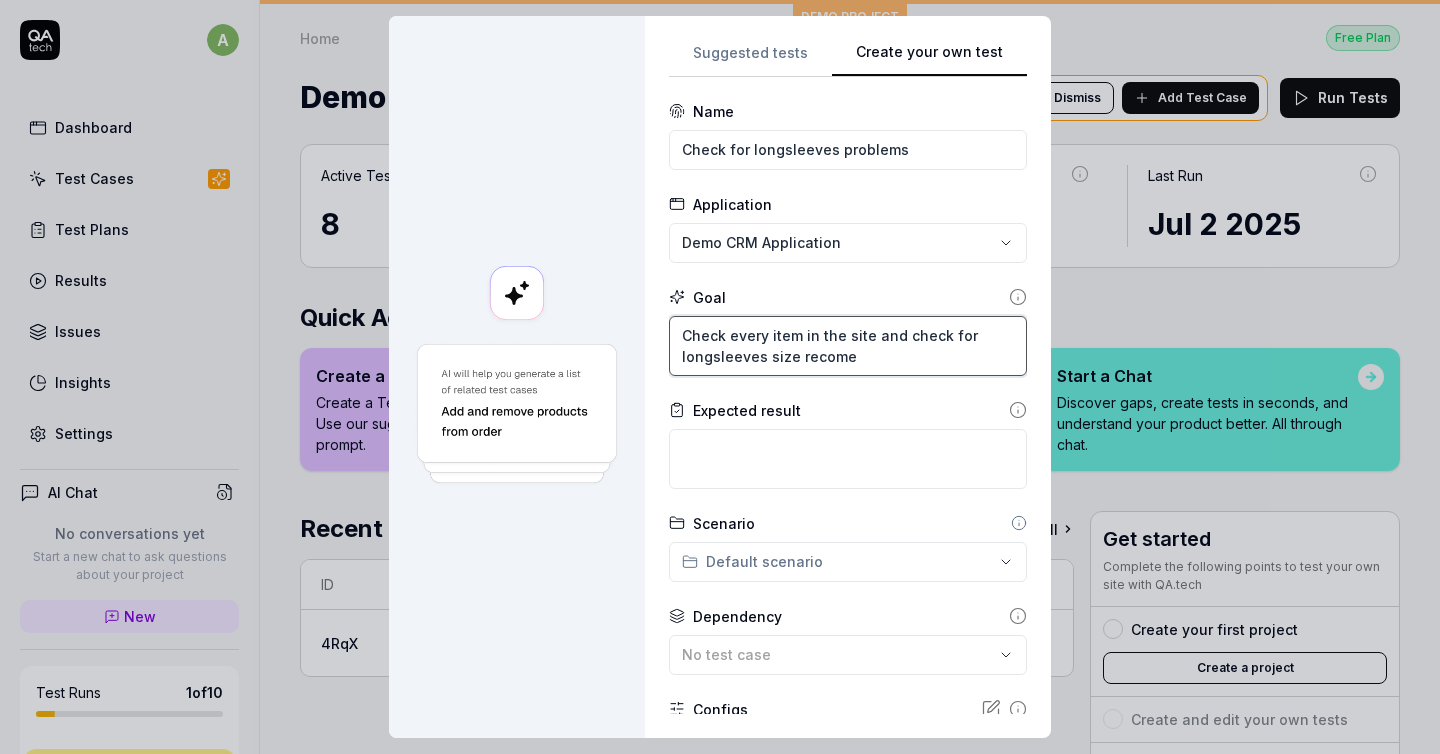 type on "*" 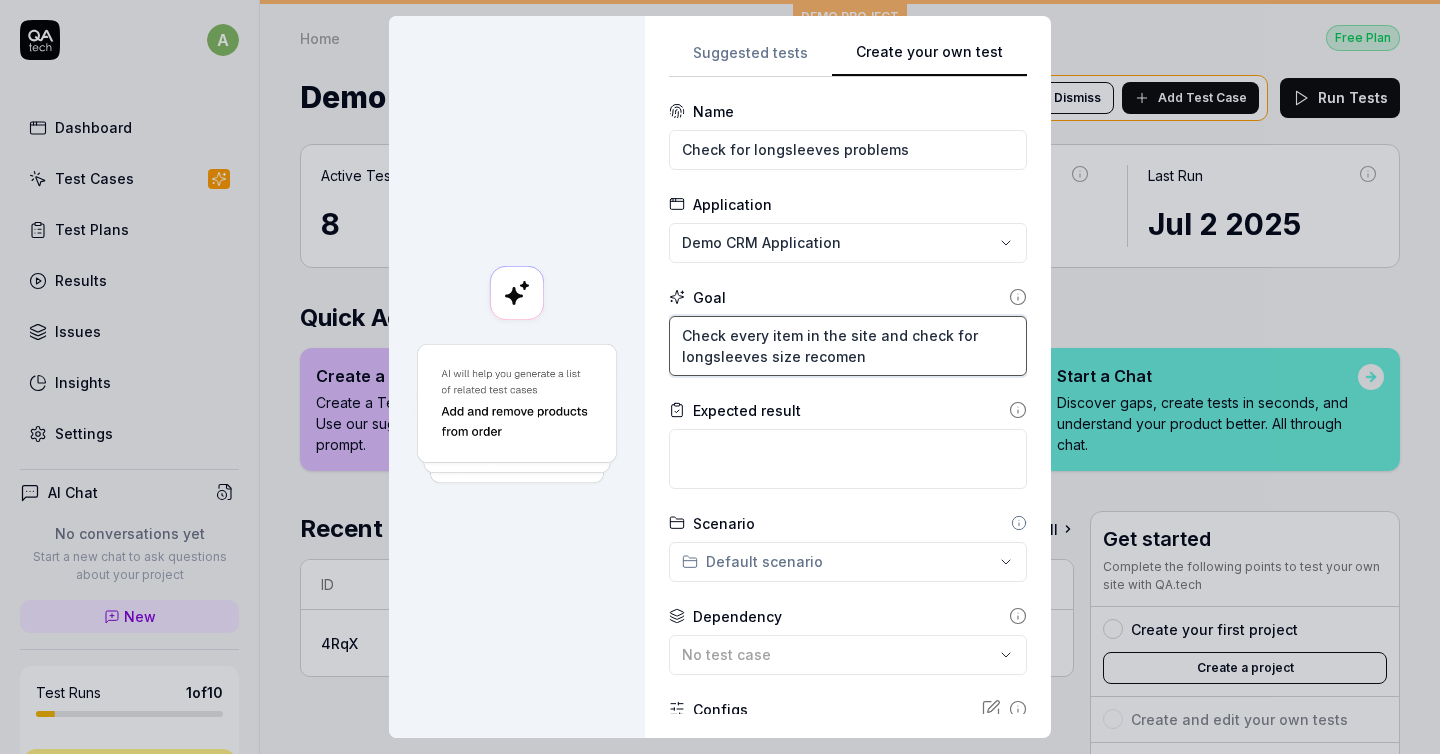 type on "*" 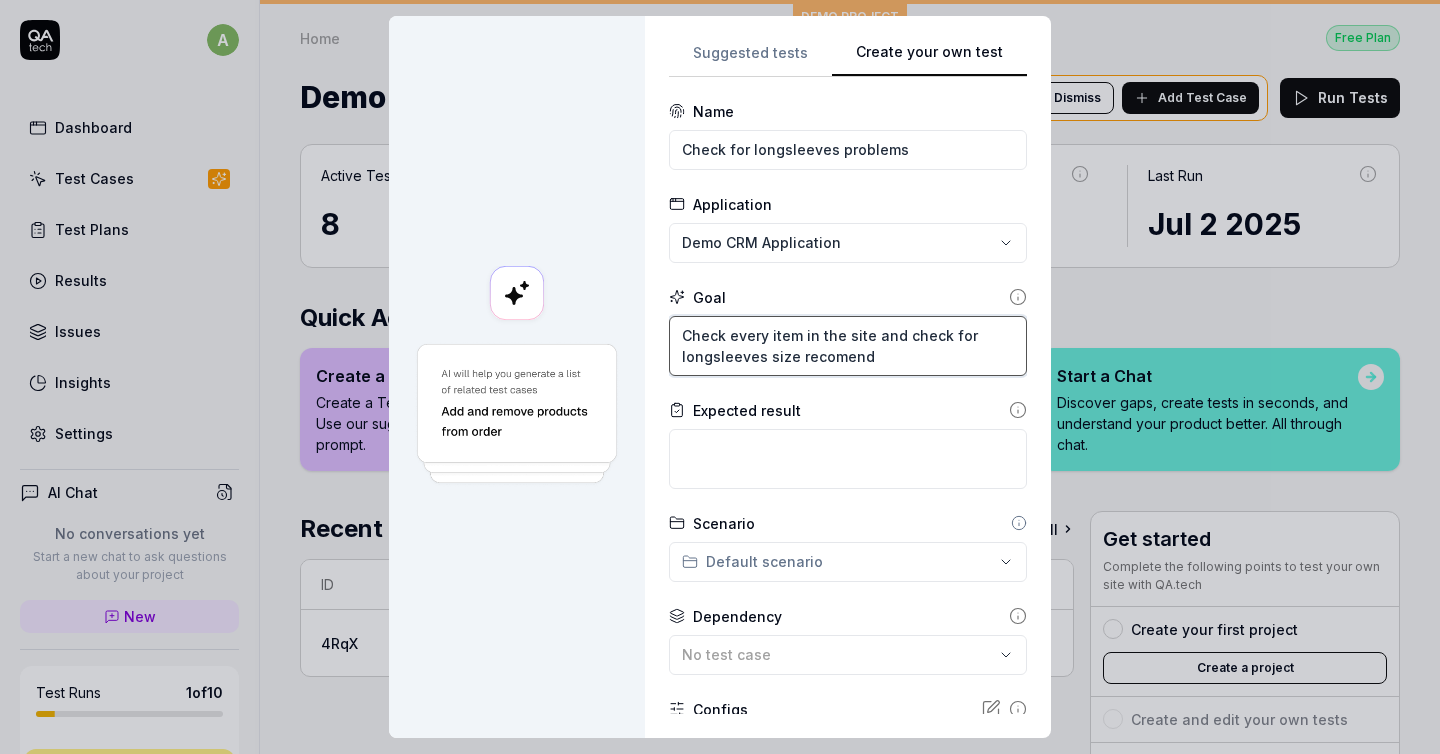 type on "*" 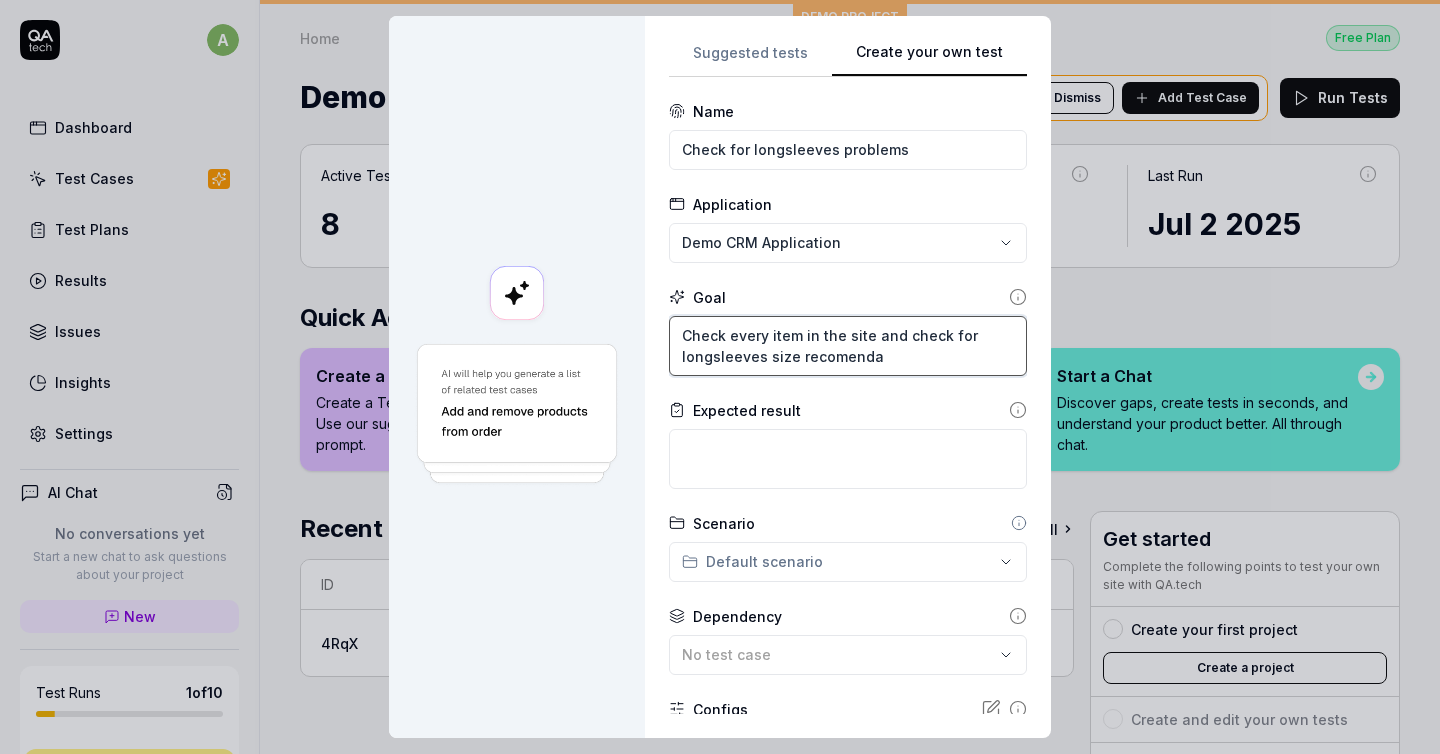 type on "*" 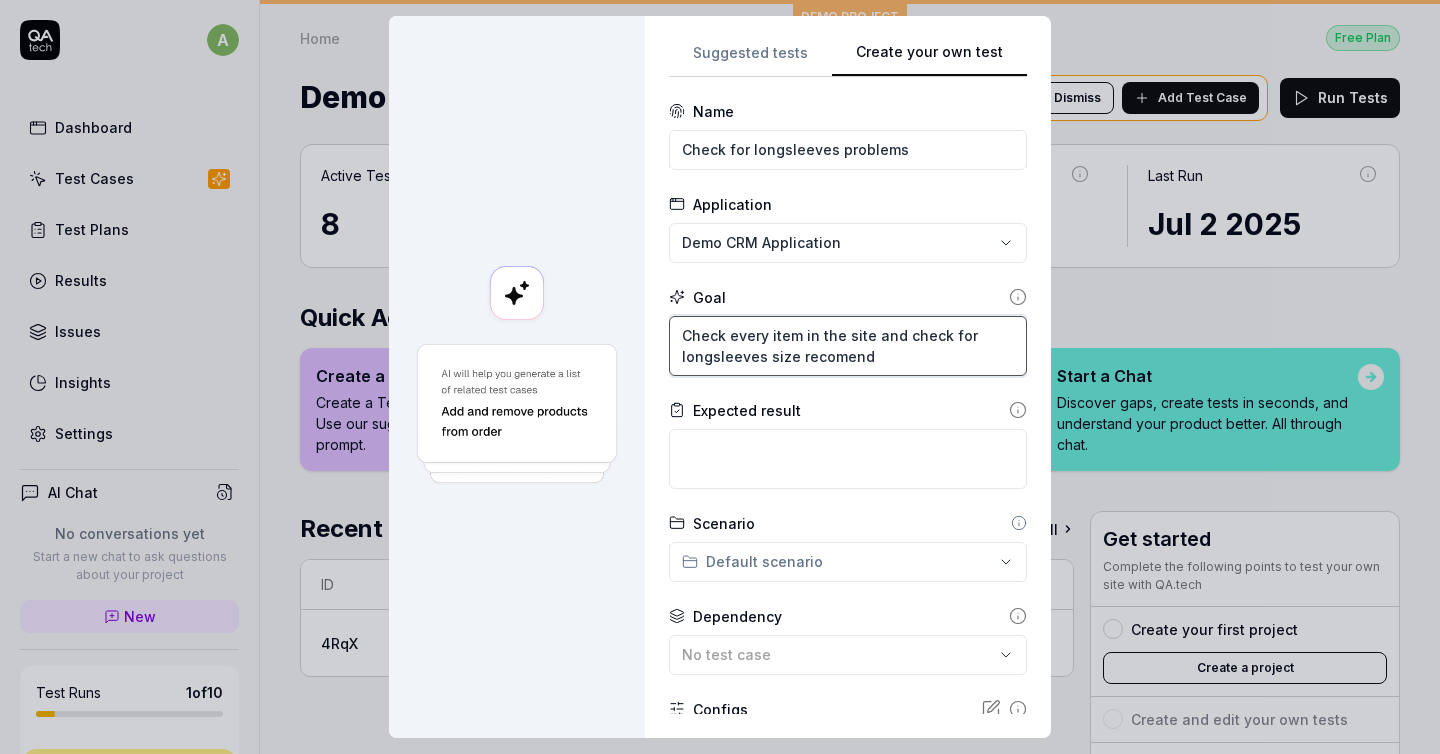 type on "*" 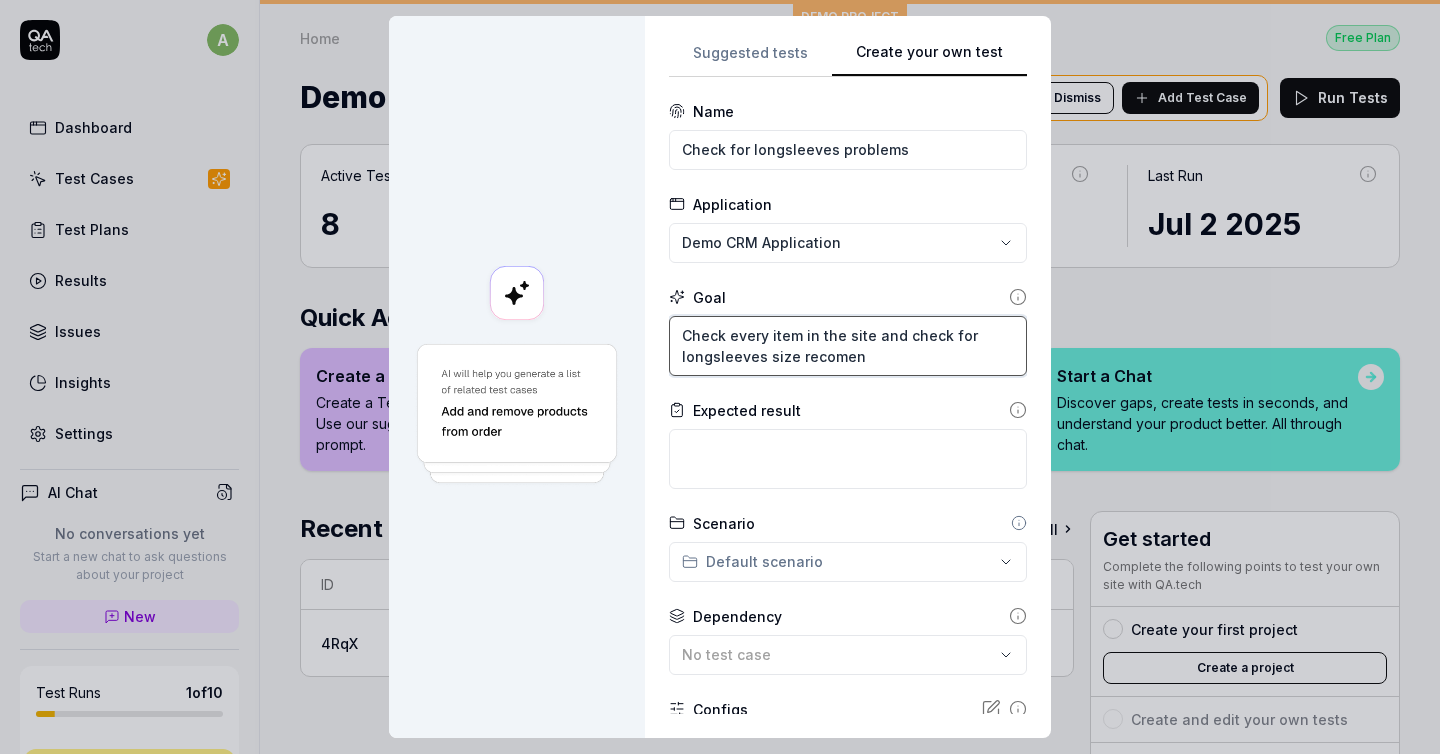 type on "*" 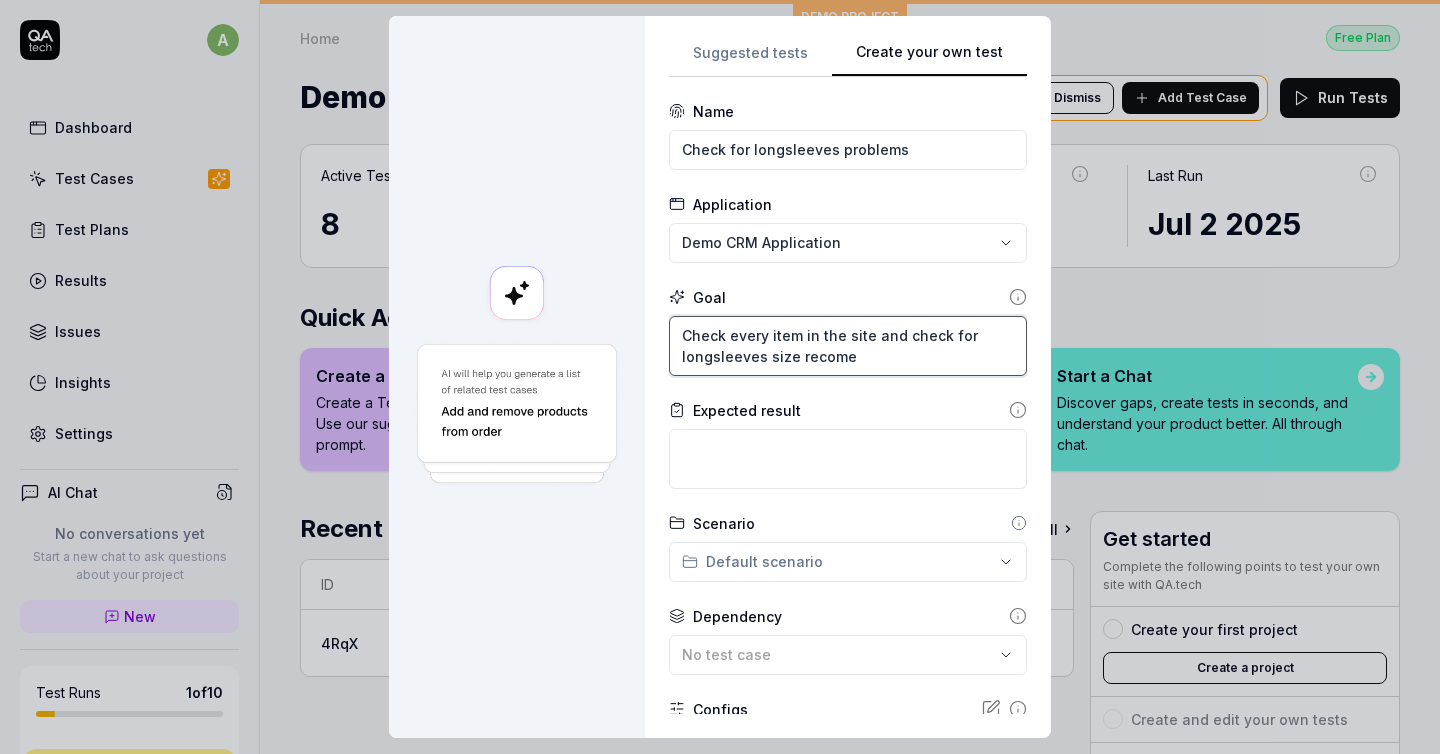 type on "*" 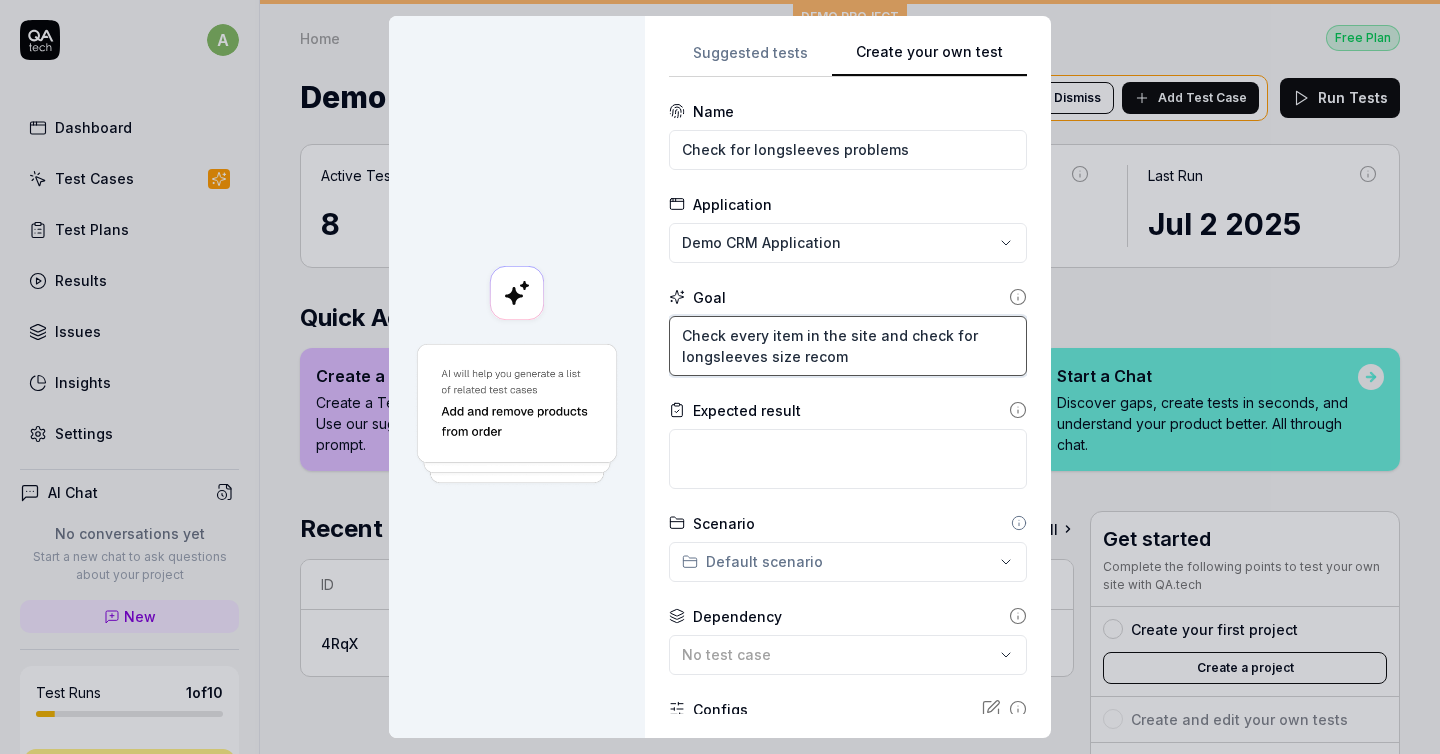 type on "*" 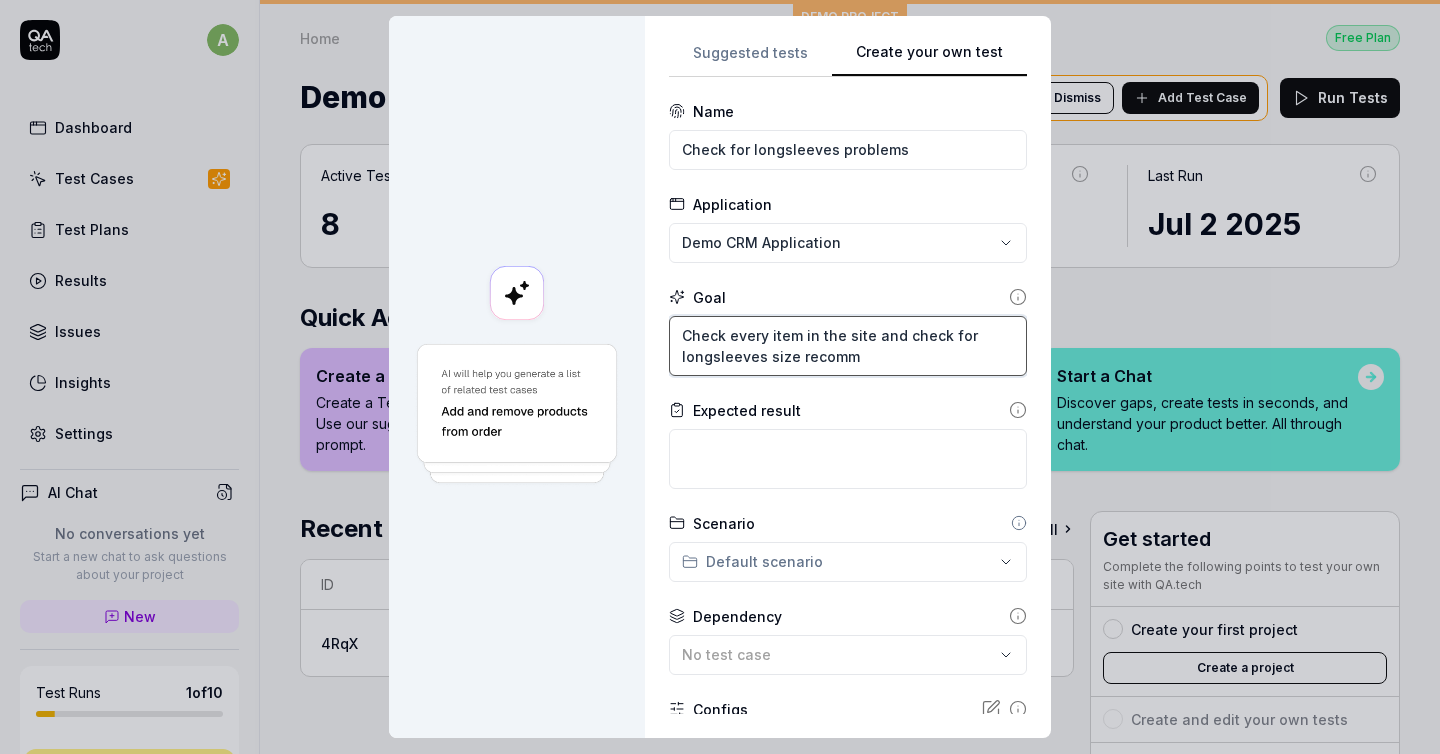 type on "*" 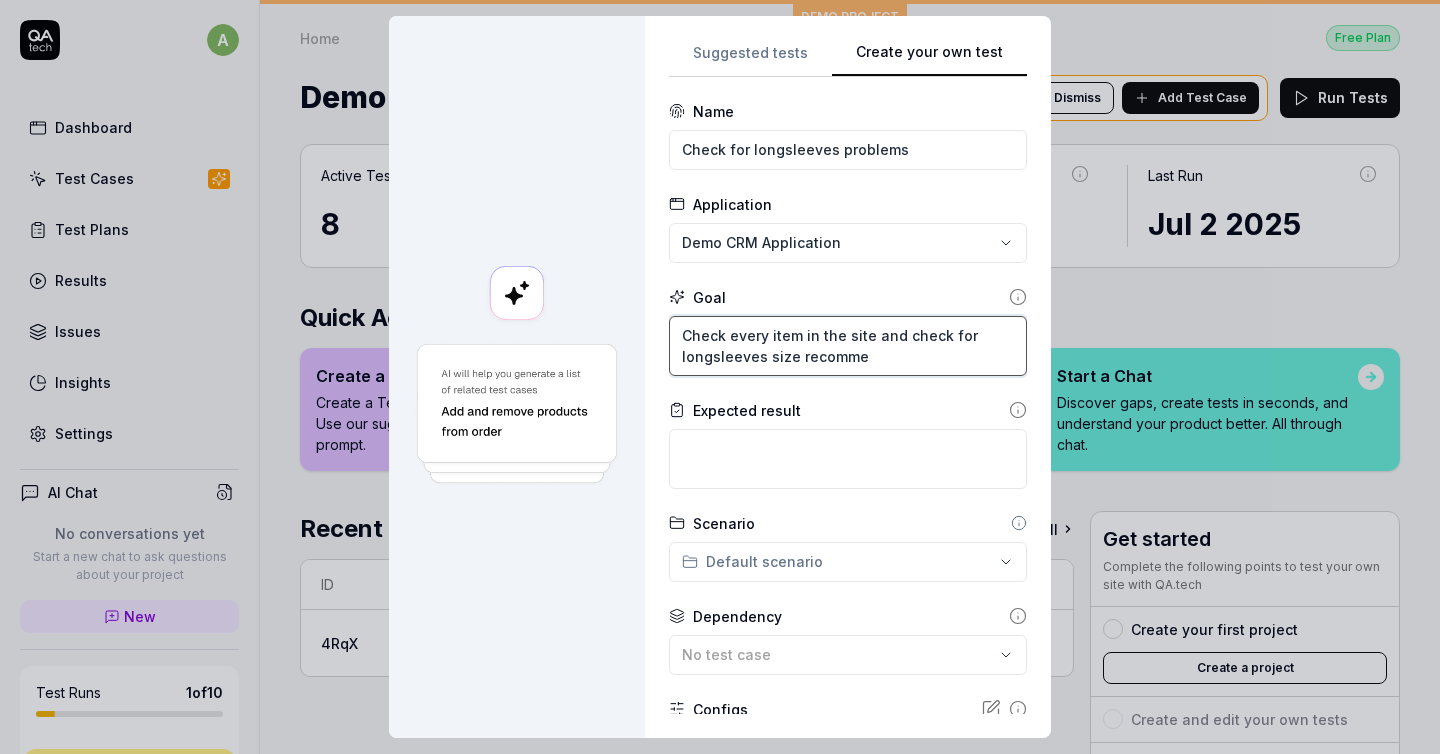 type on "*" 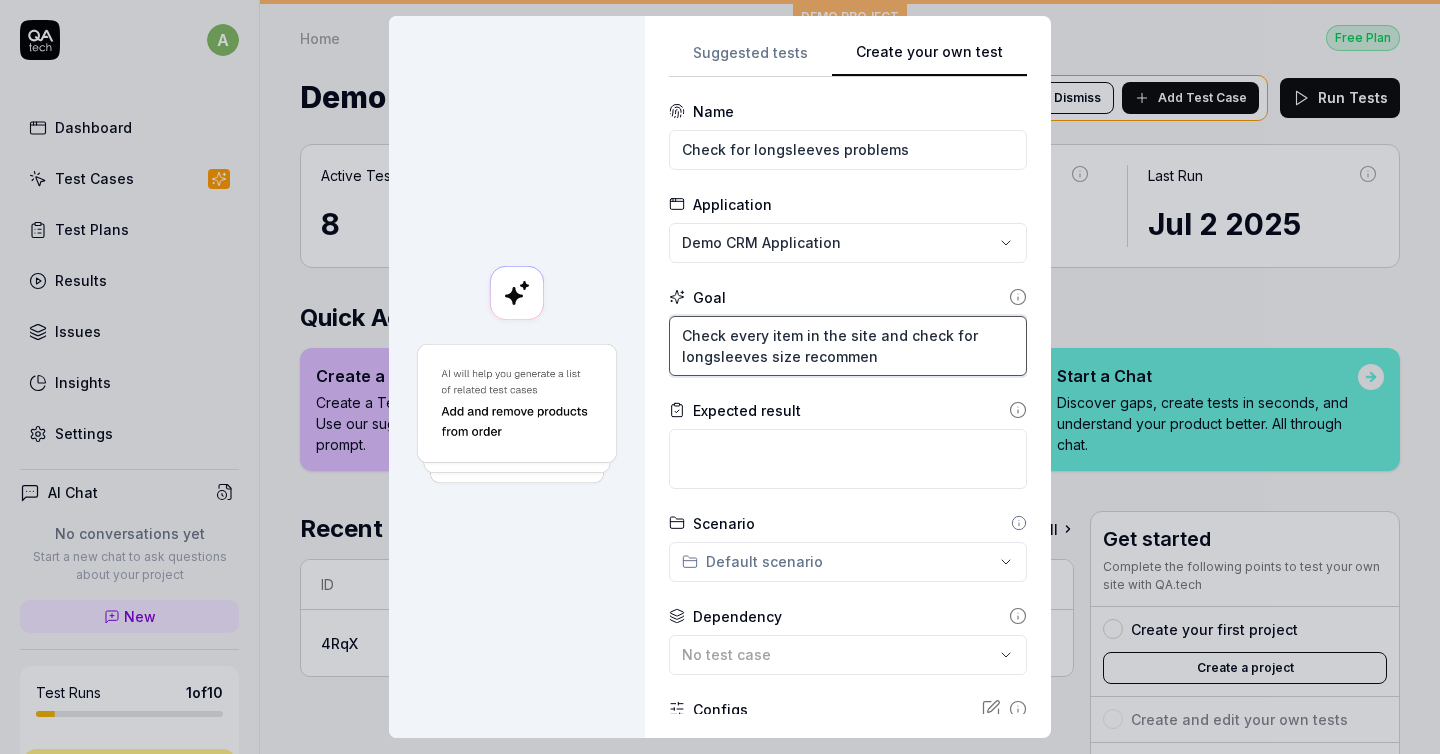 type on "*" 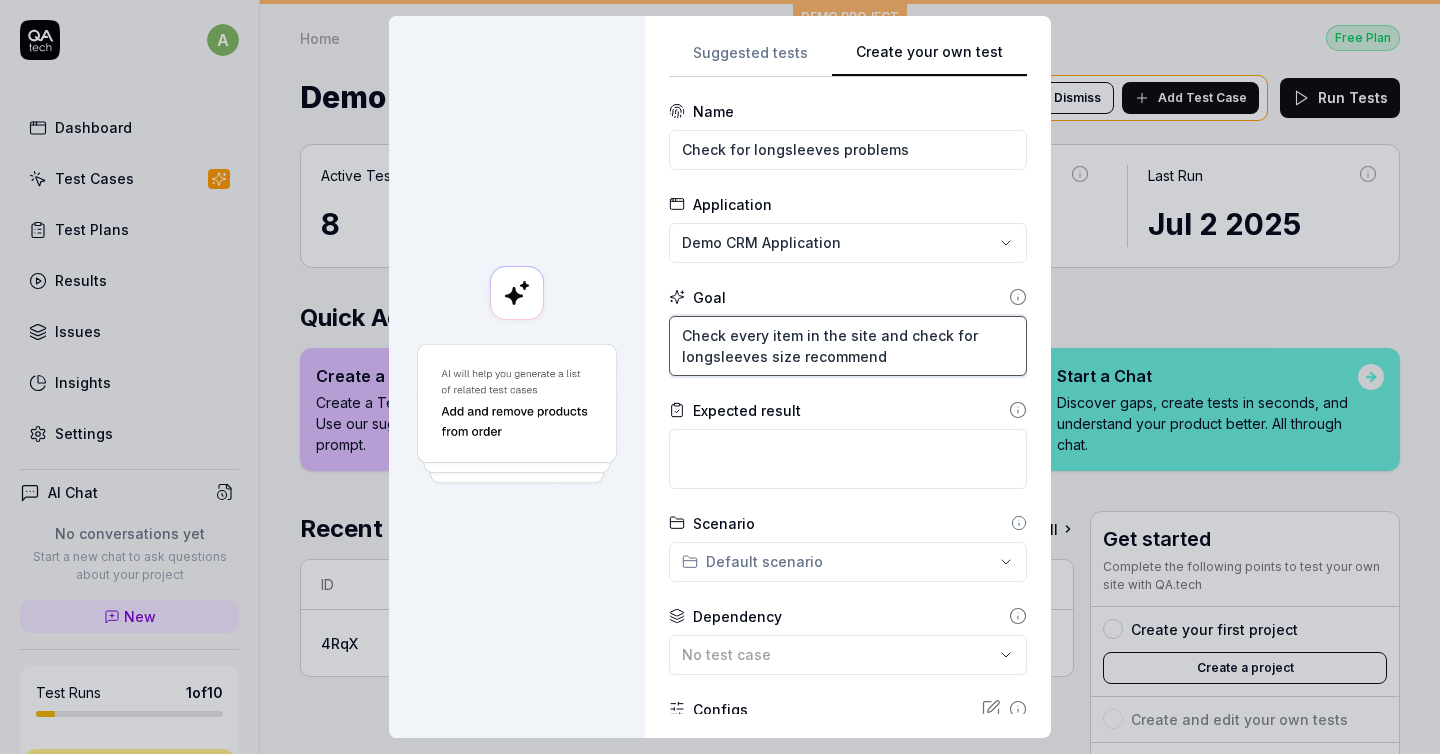 type on "*" 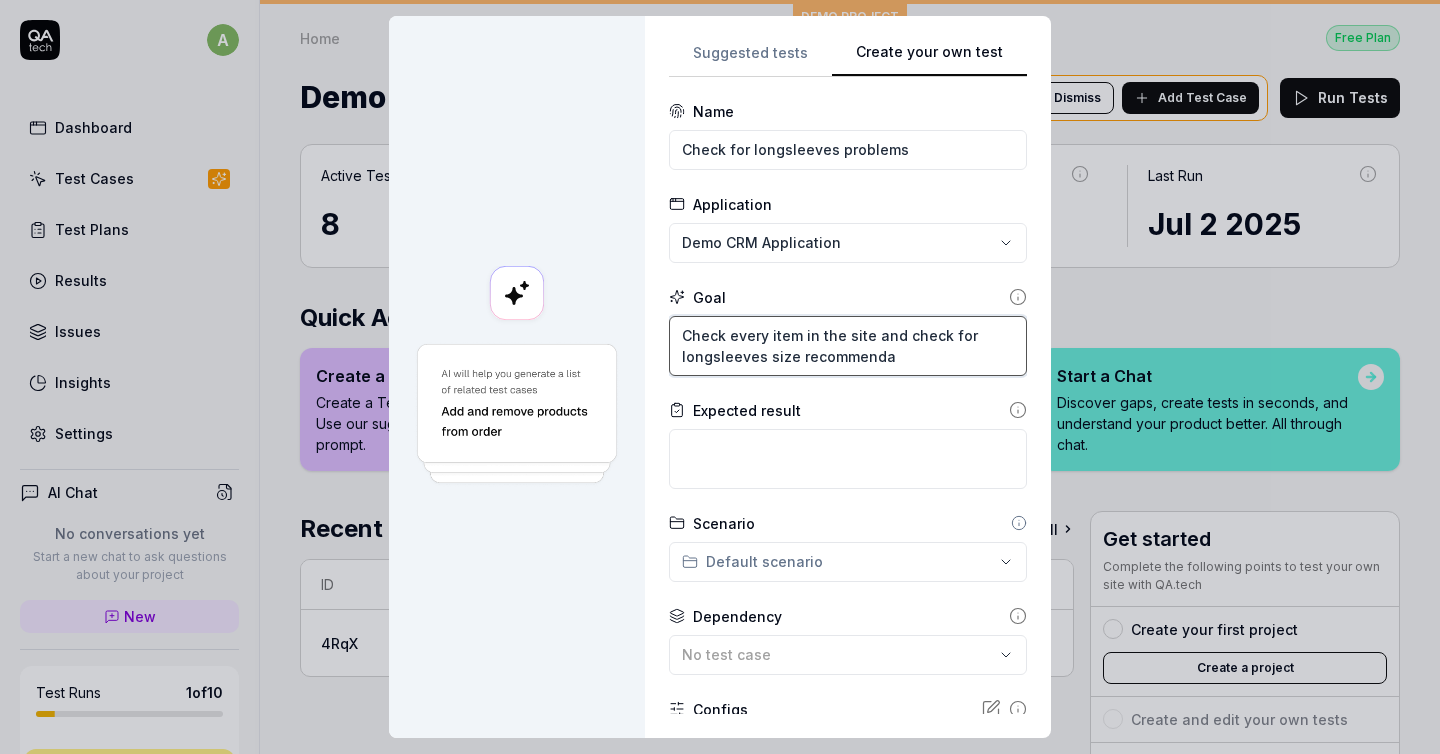 type on "*" 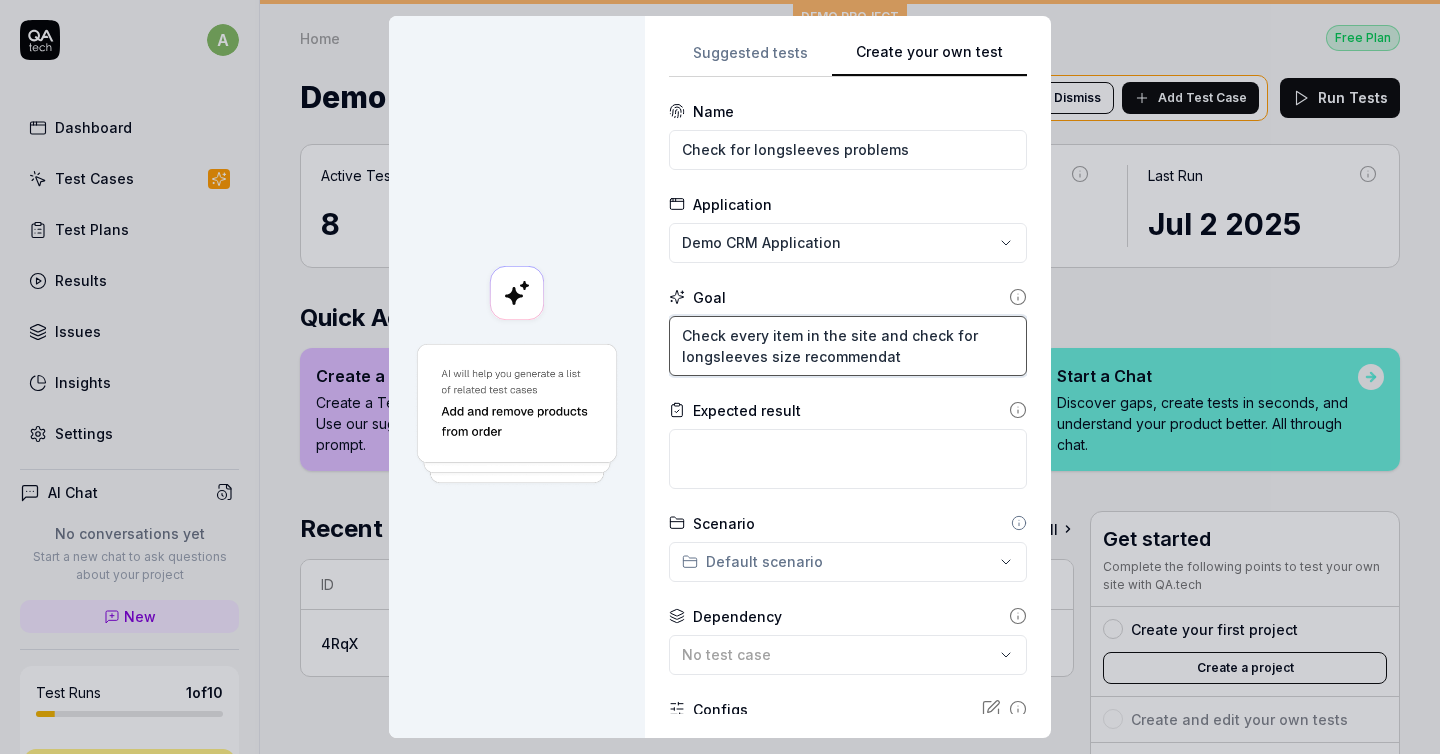type on "*" 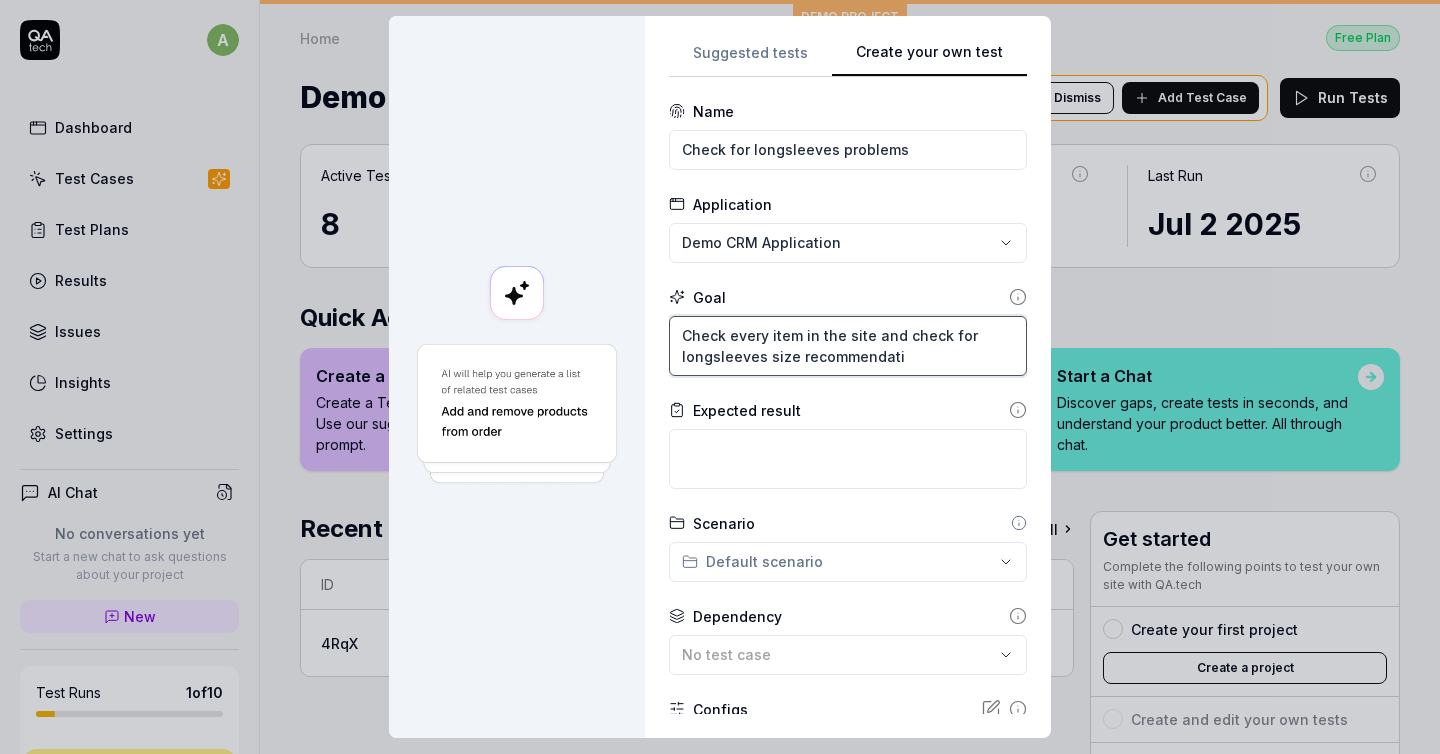 type on "*" 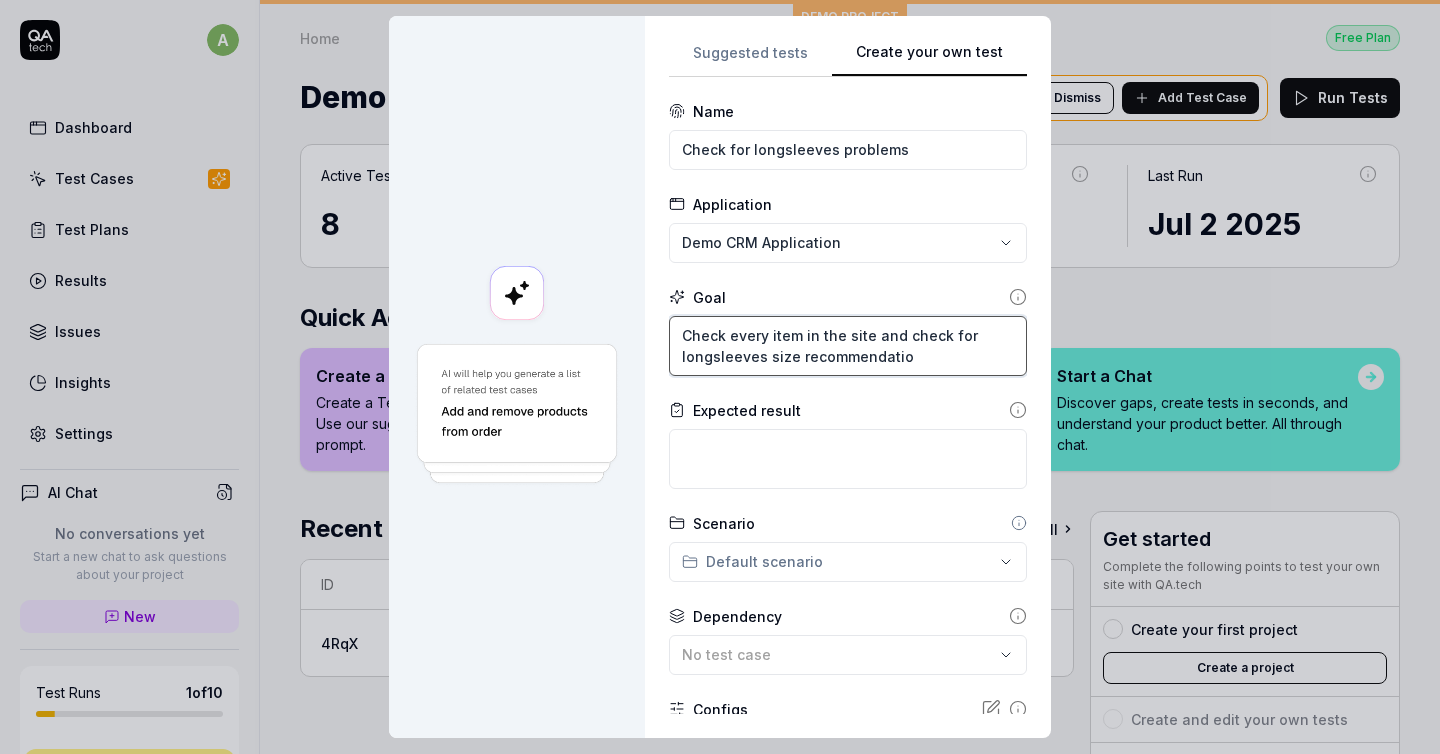 type on "*" 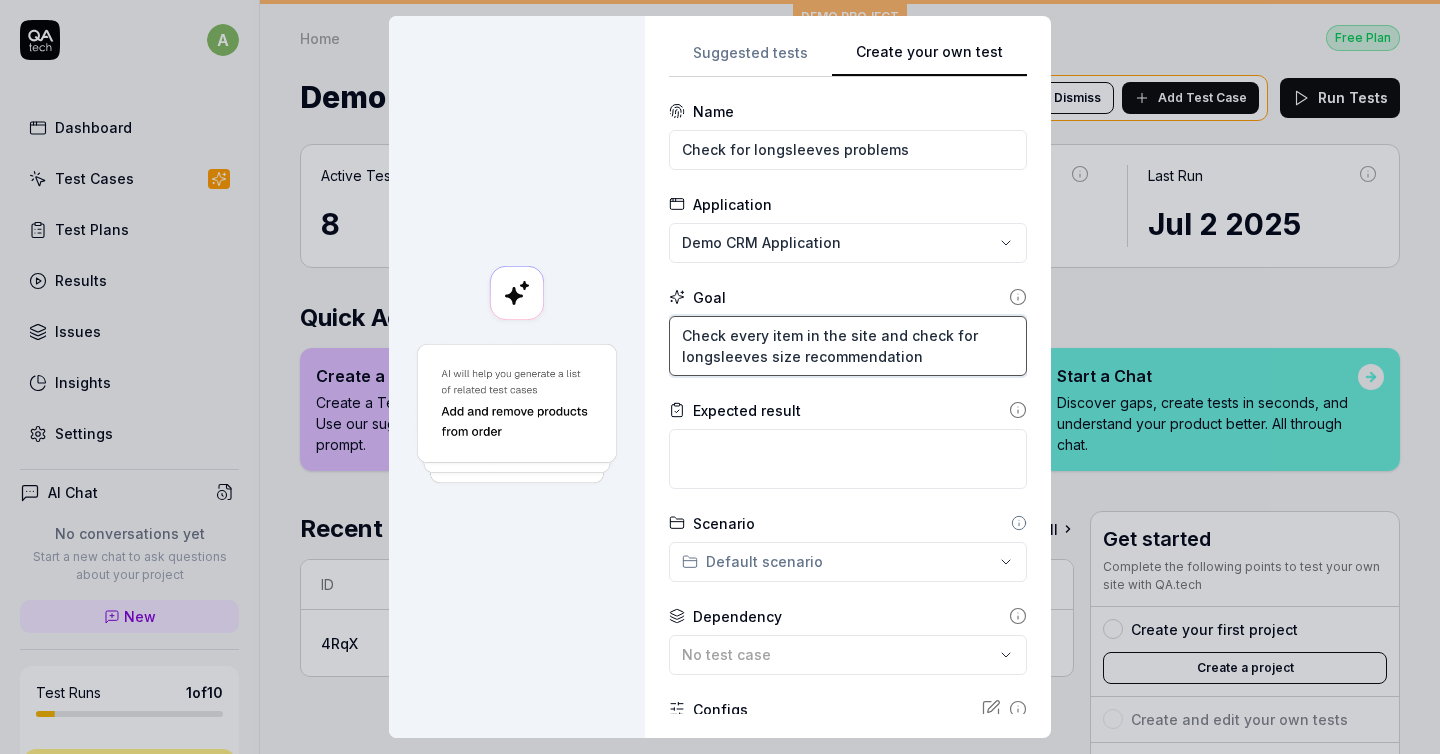 type on "*" 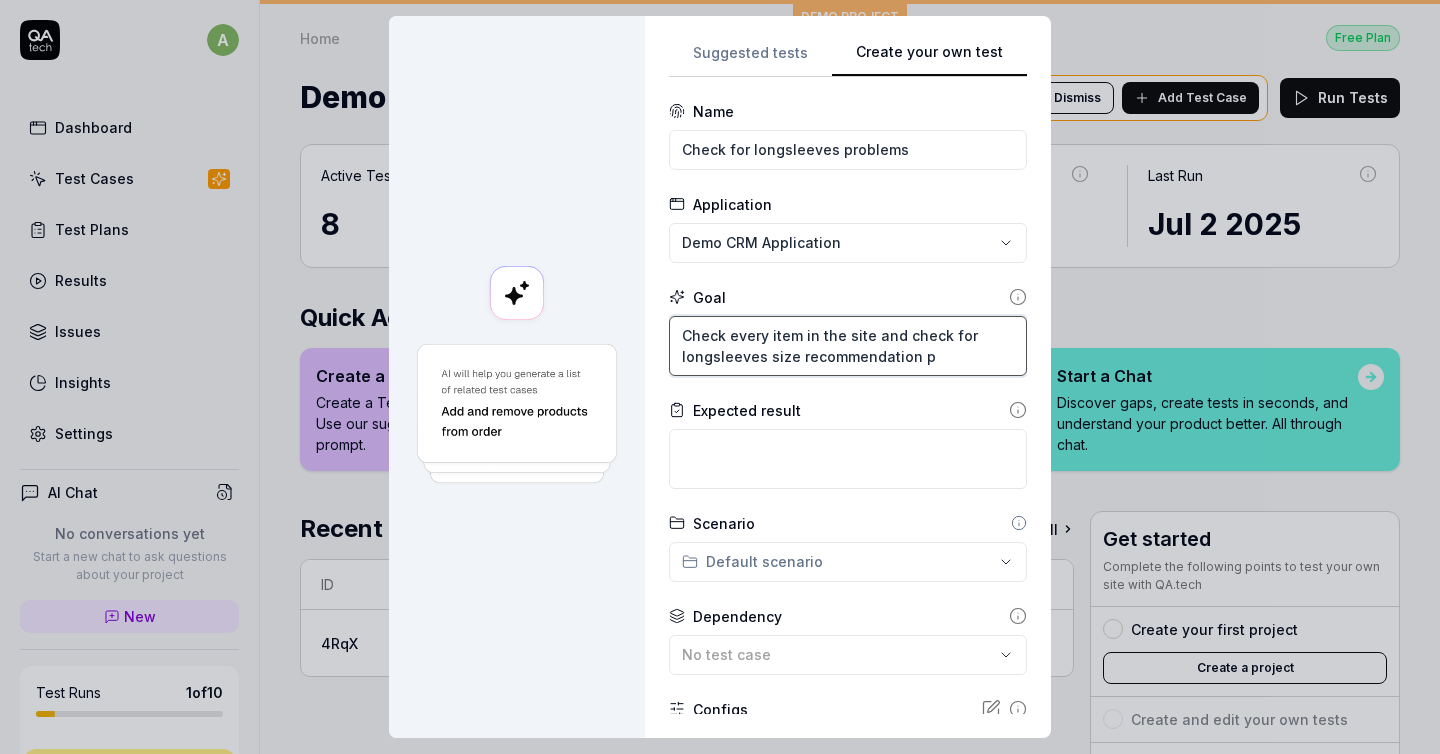 type on "*" 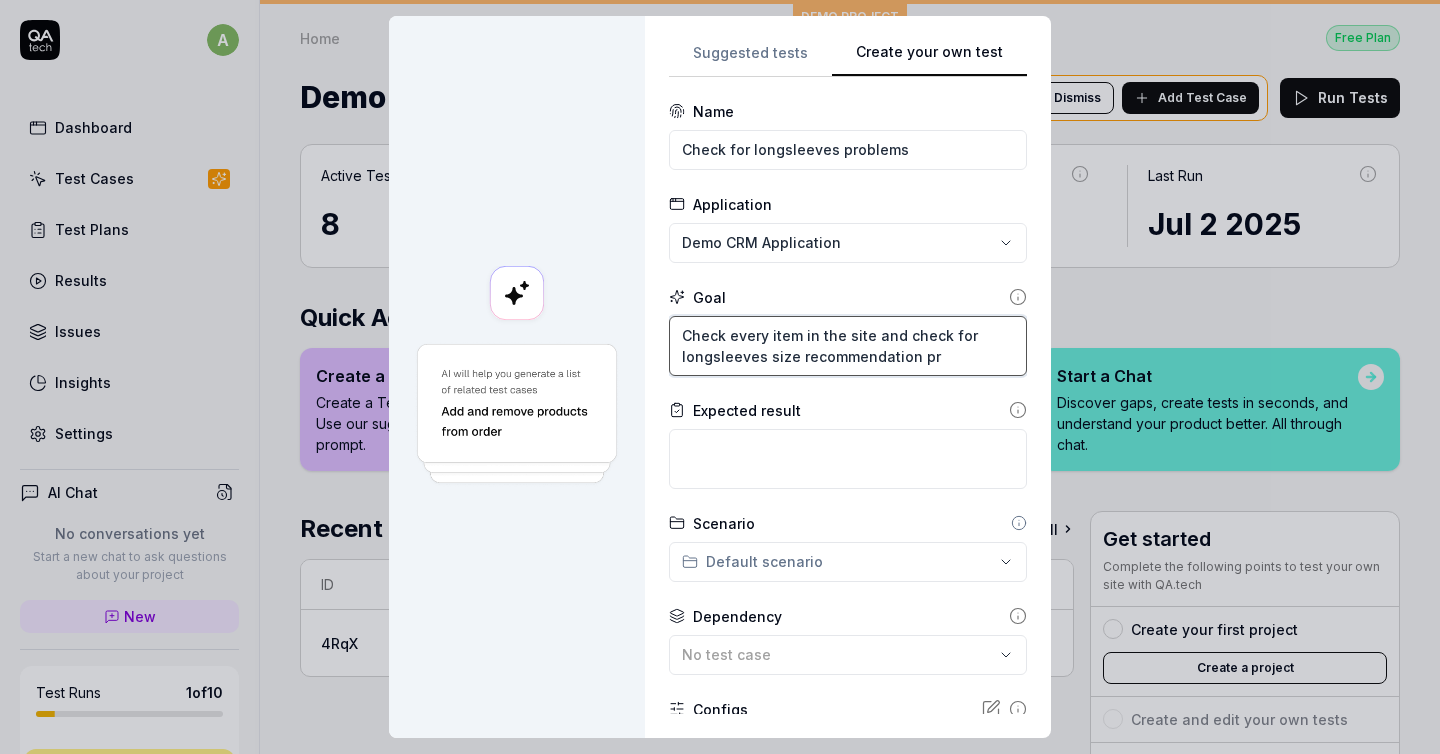 type on "*" 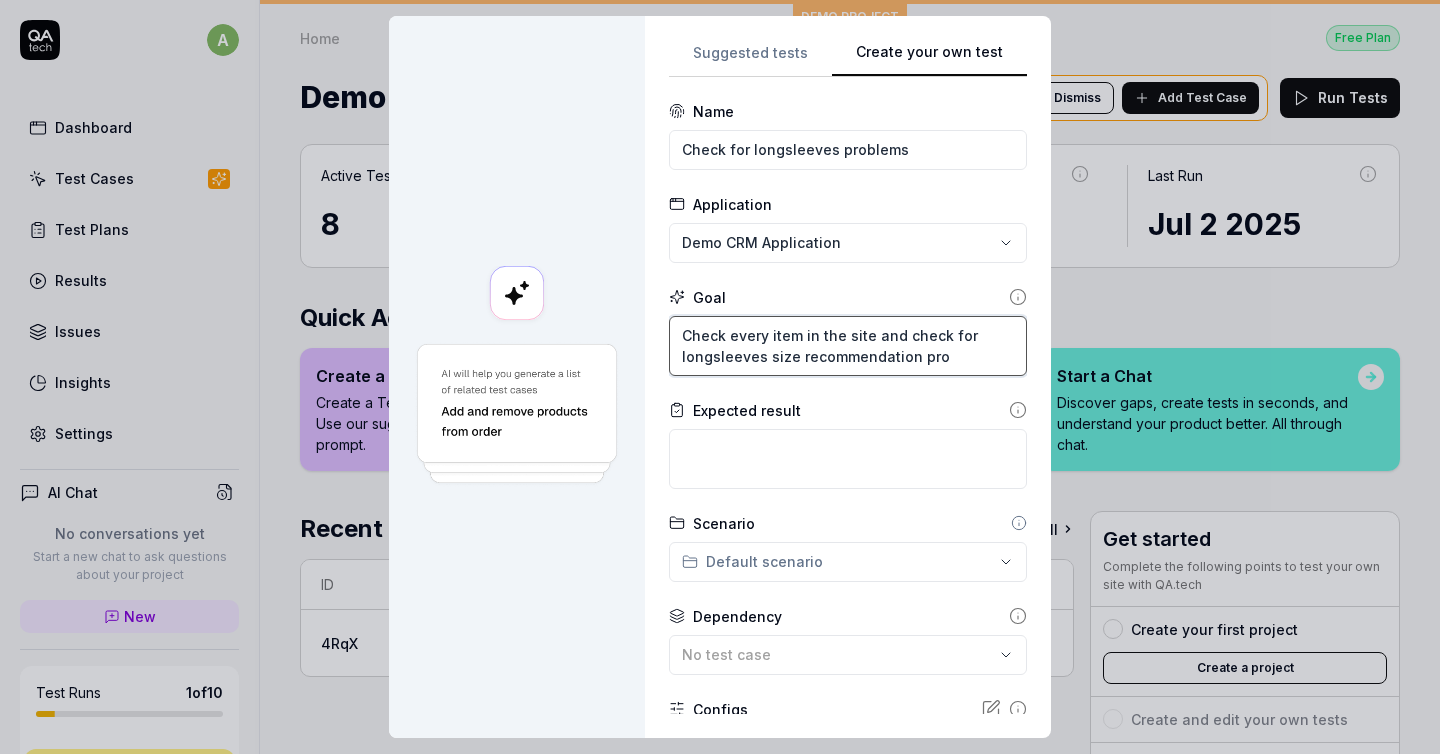 type on "*" 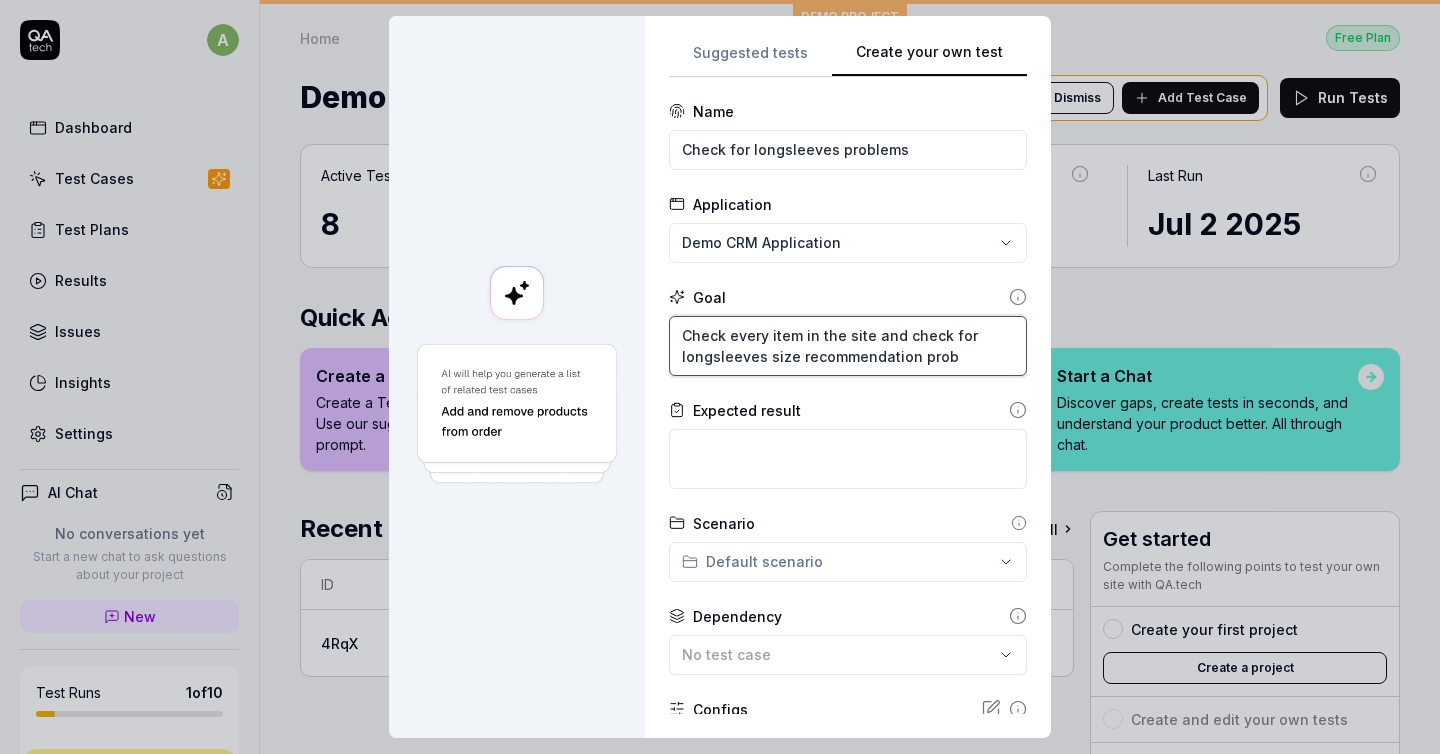 type on "*" 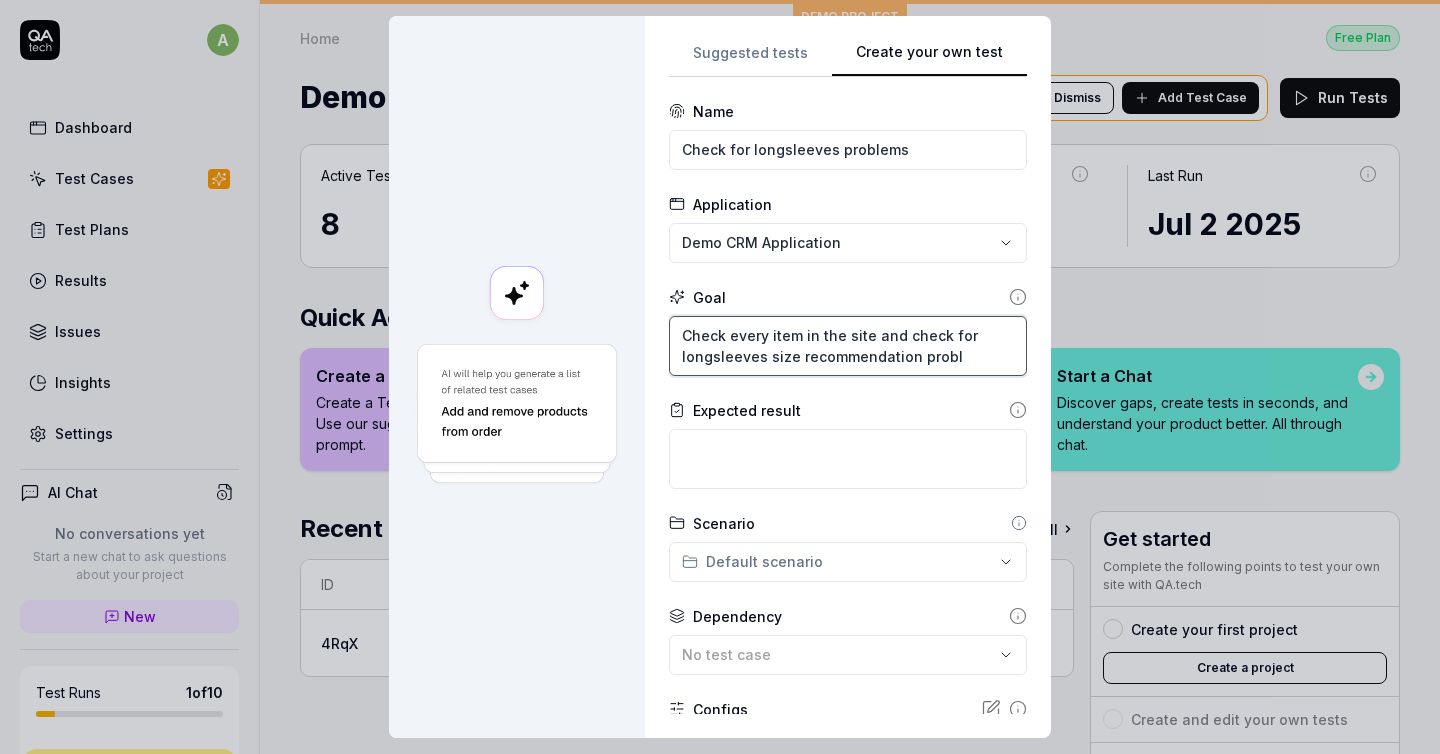 type on "*" 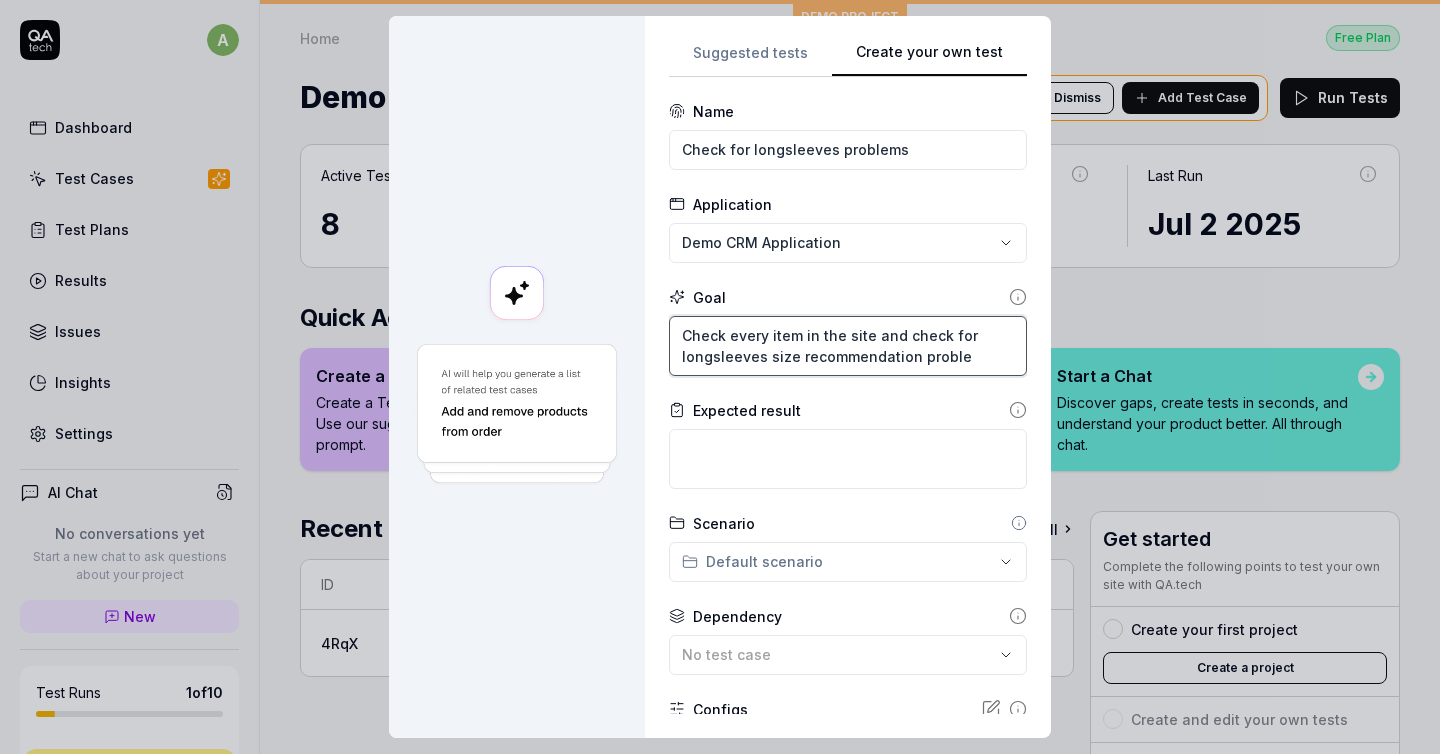 type on "*" 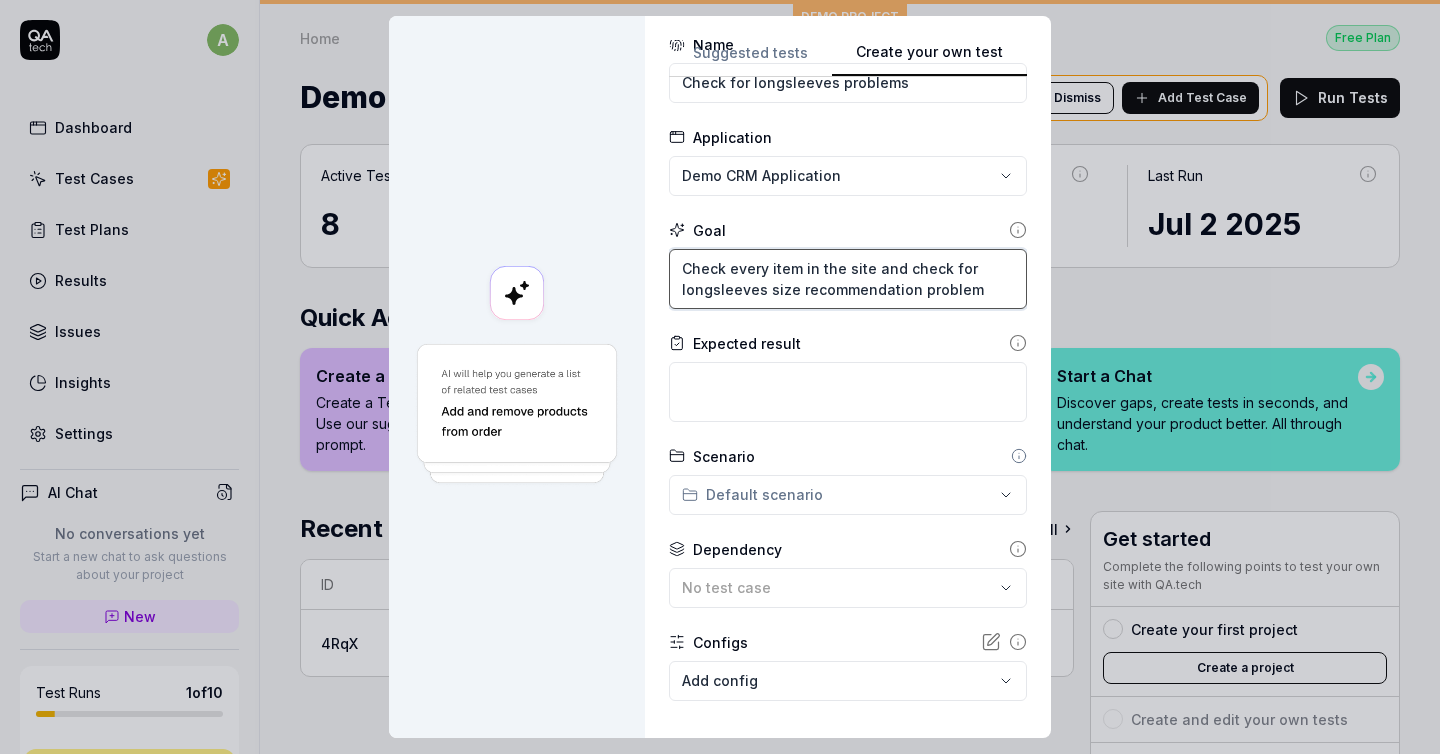 scroll, scrollTop: 80, scrollLeft: 0, axis: vertical 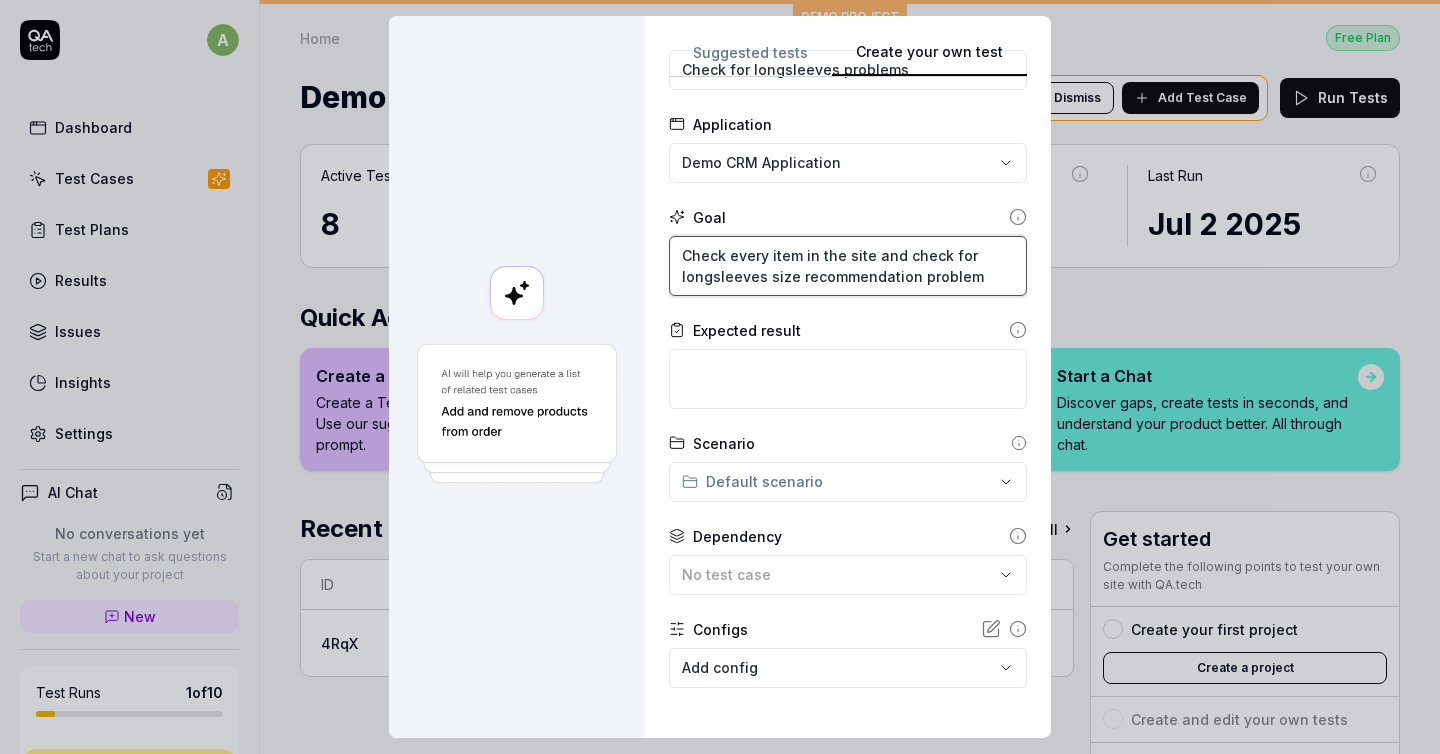 type on "Check every item in the site and check for longsleeves size recommendation problem" 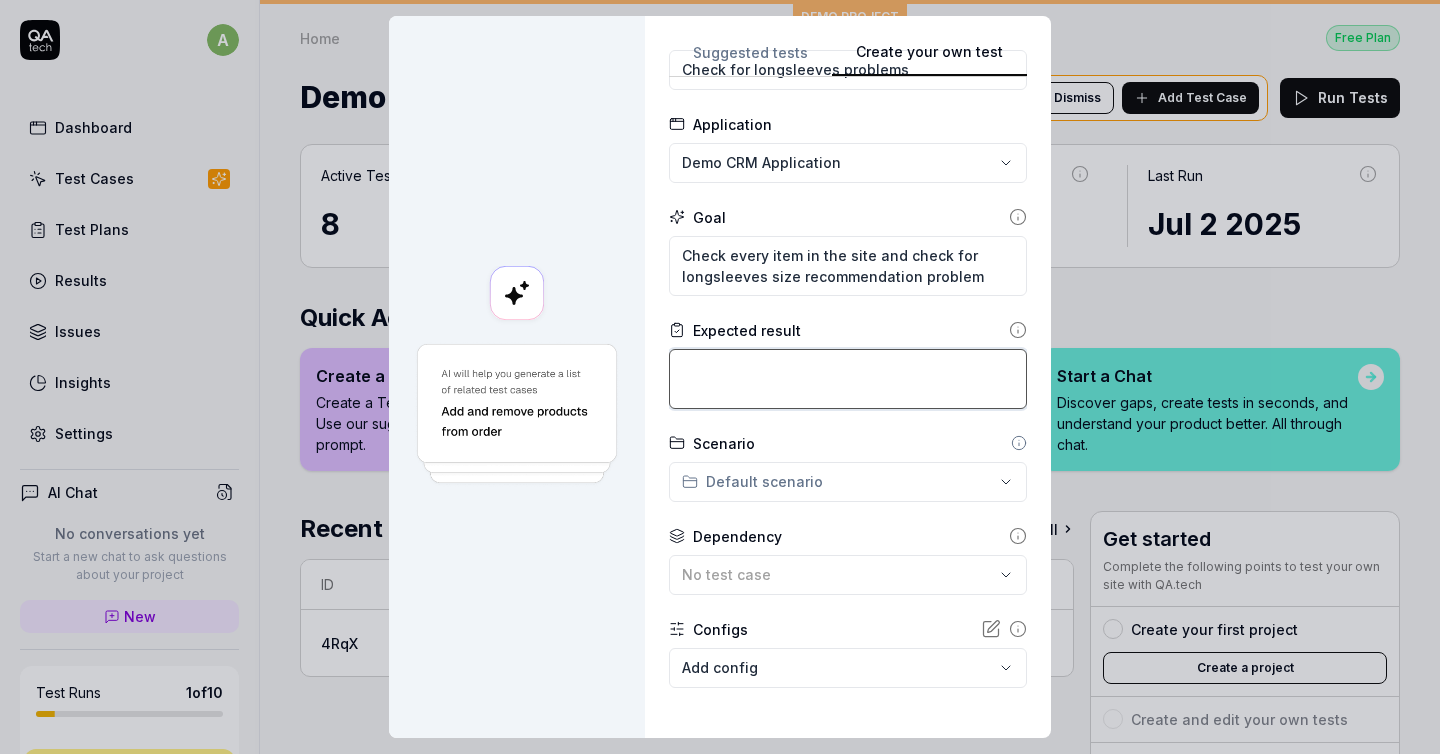 click at bounding box center (848, 379) 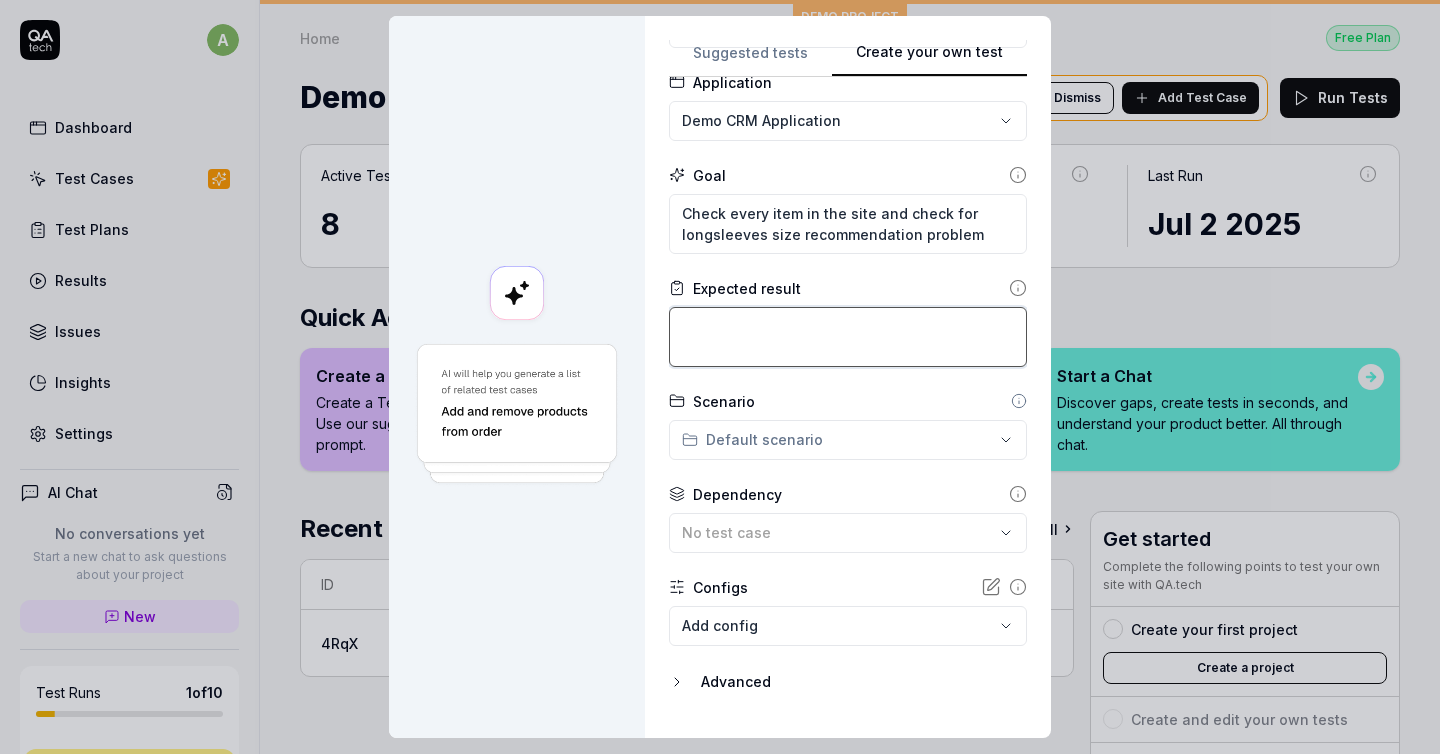 scroll, scrollTop: 134, scrollLeft: 0, axis: vertical 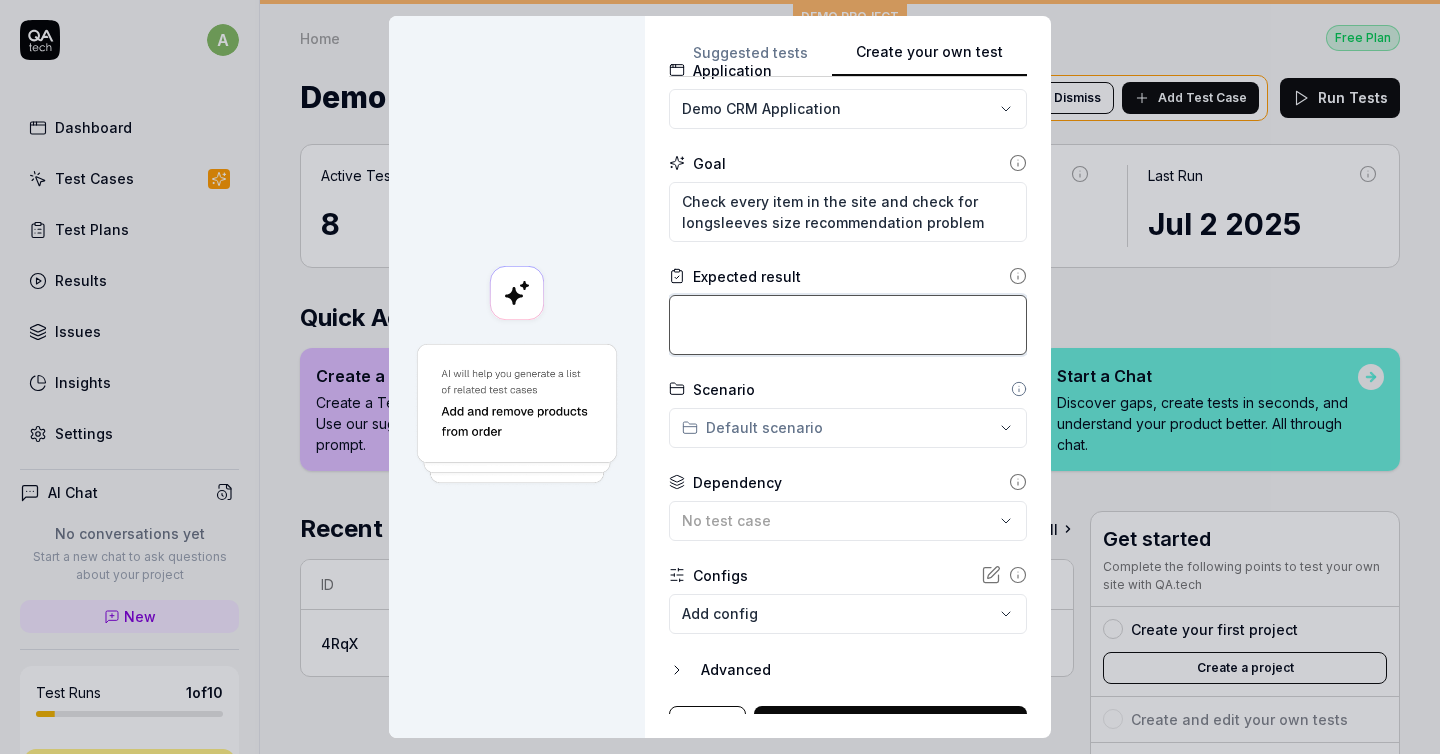 type 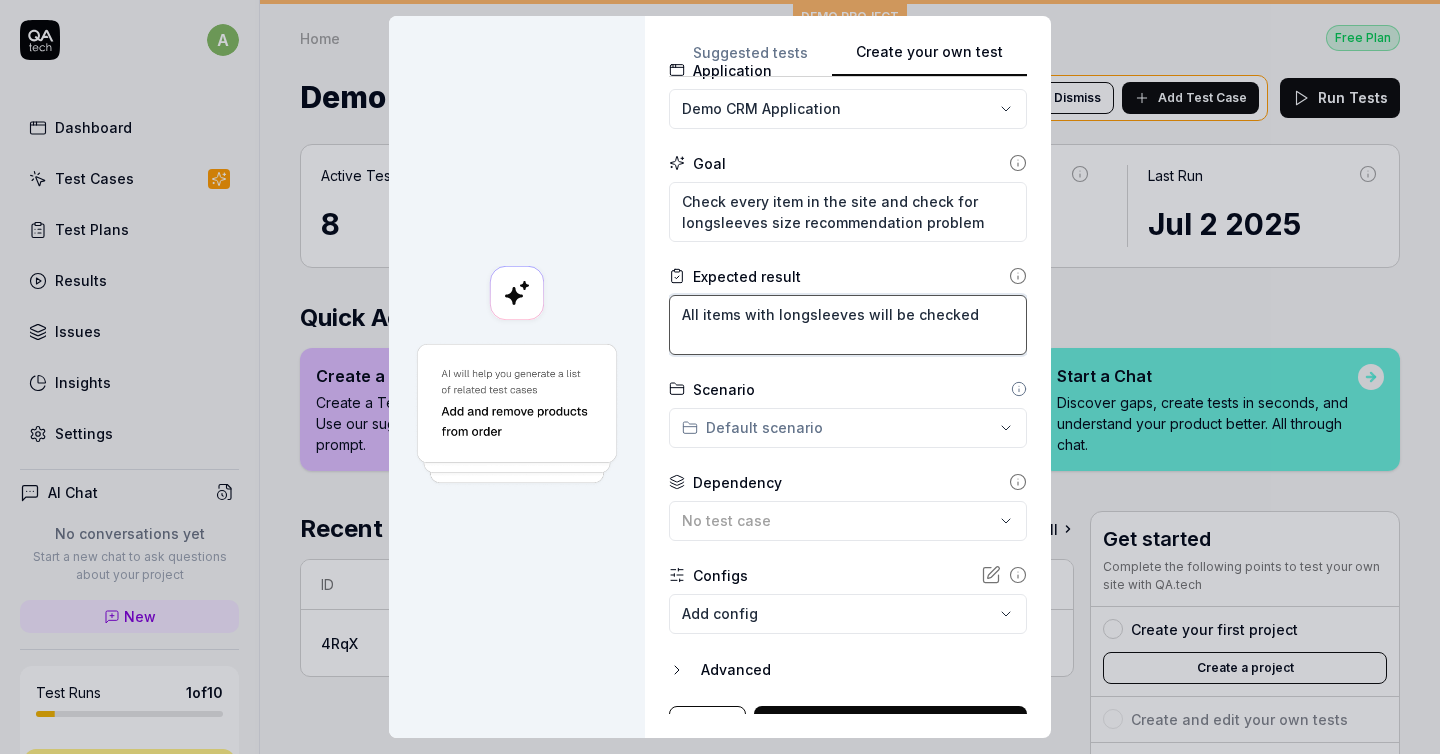 click on "All items with longsleeves will be checked" at bounding box center [848, 325] 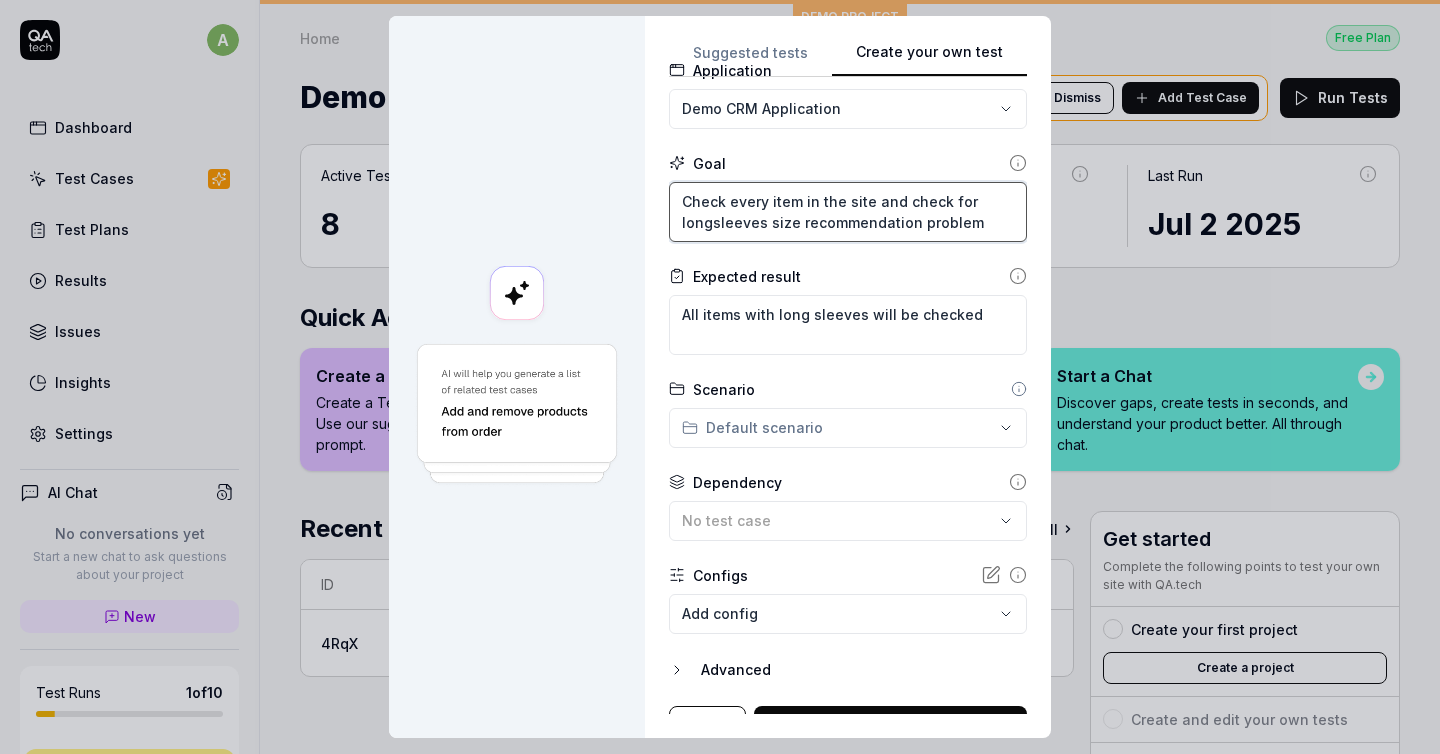 click on "Check every item in the site and check for longsleeves size recommendation problem" at bounding box center (848, 212) 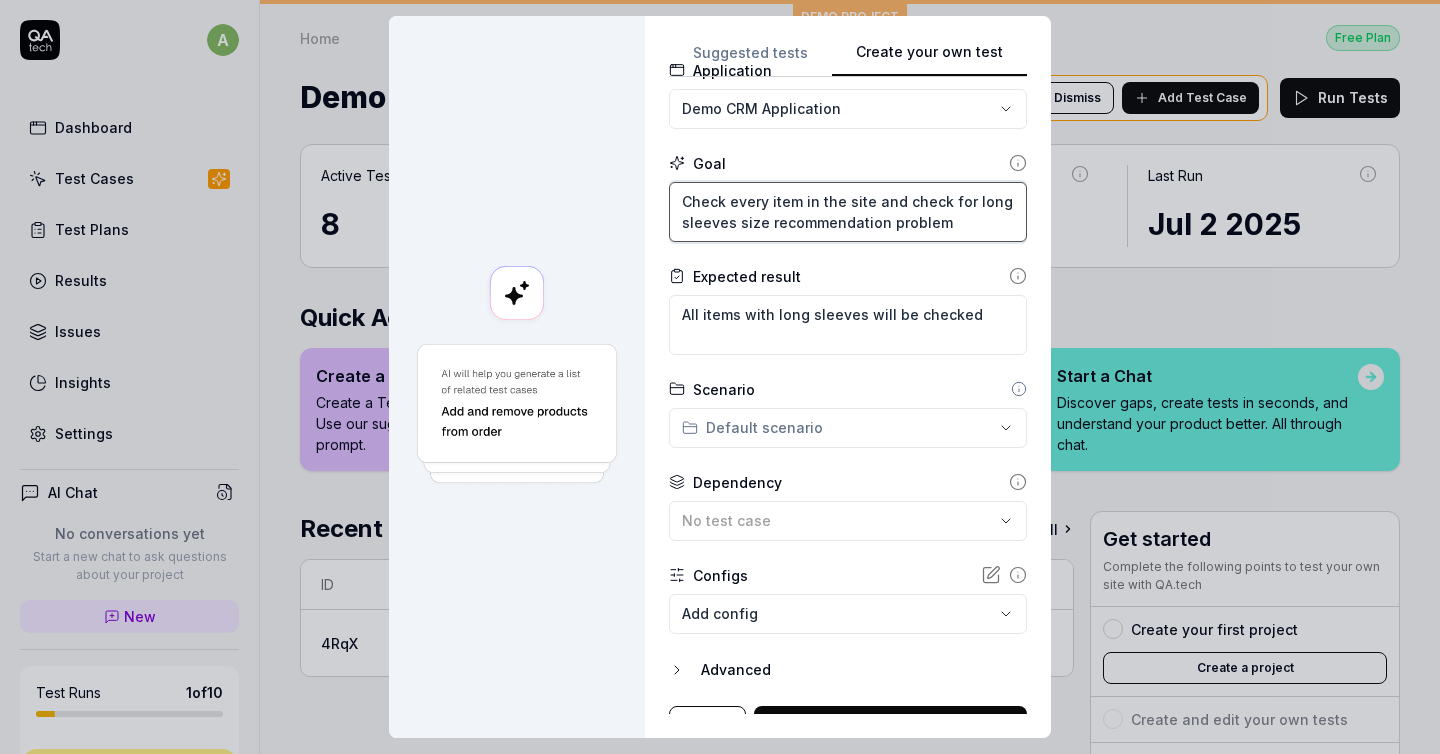 click on "Check every item in the site and check for long sleeves size recommendation problem" at bounding box center (848, 212) 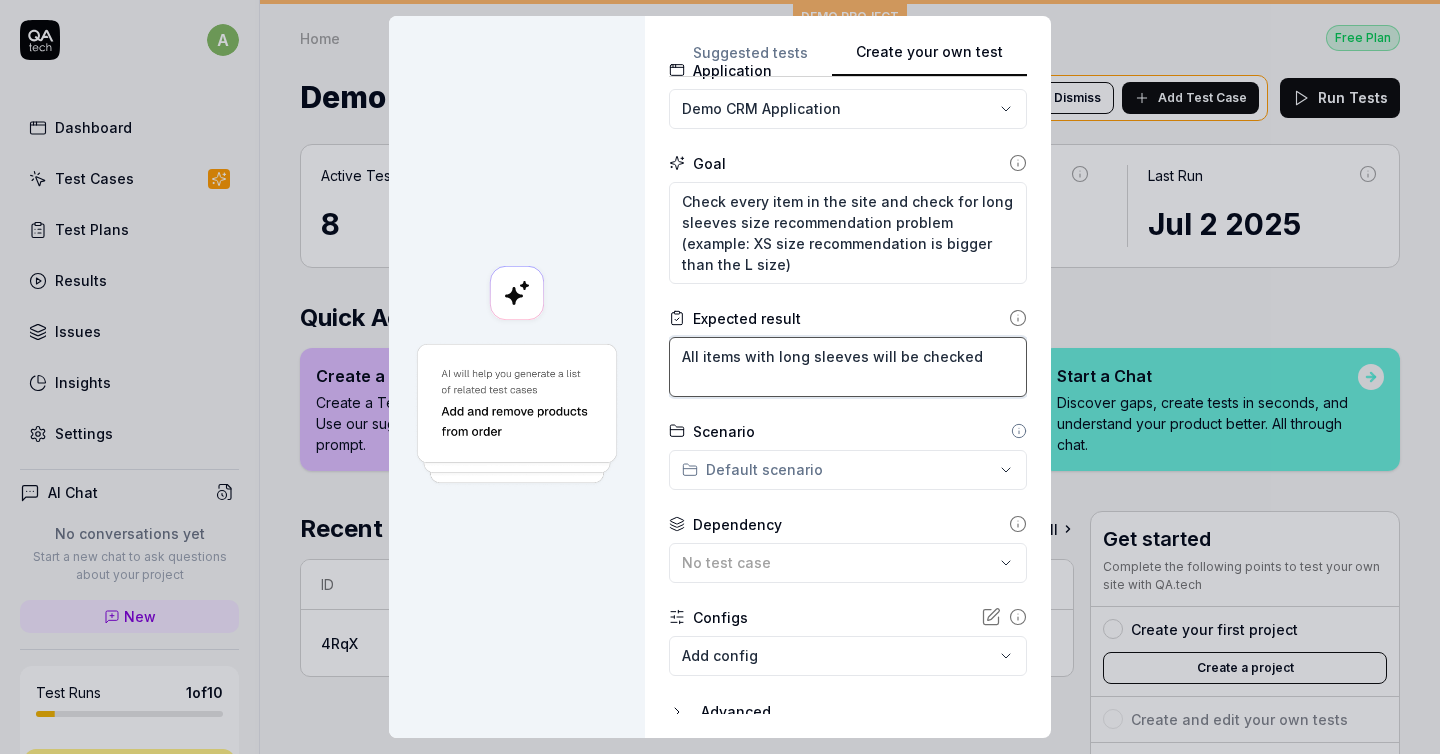 click on "All items with long sleeves will be checked" at bounding box center [848, 367] 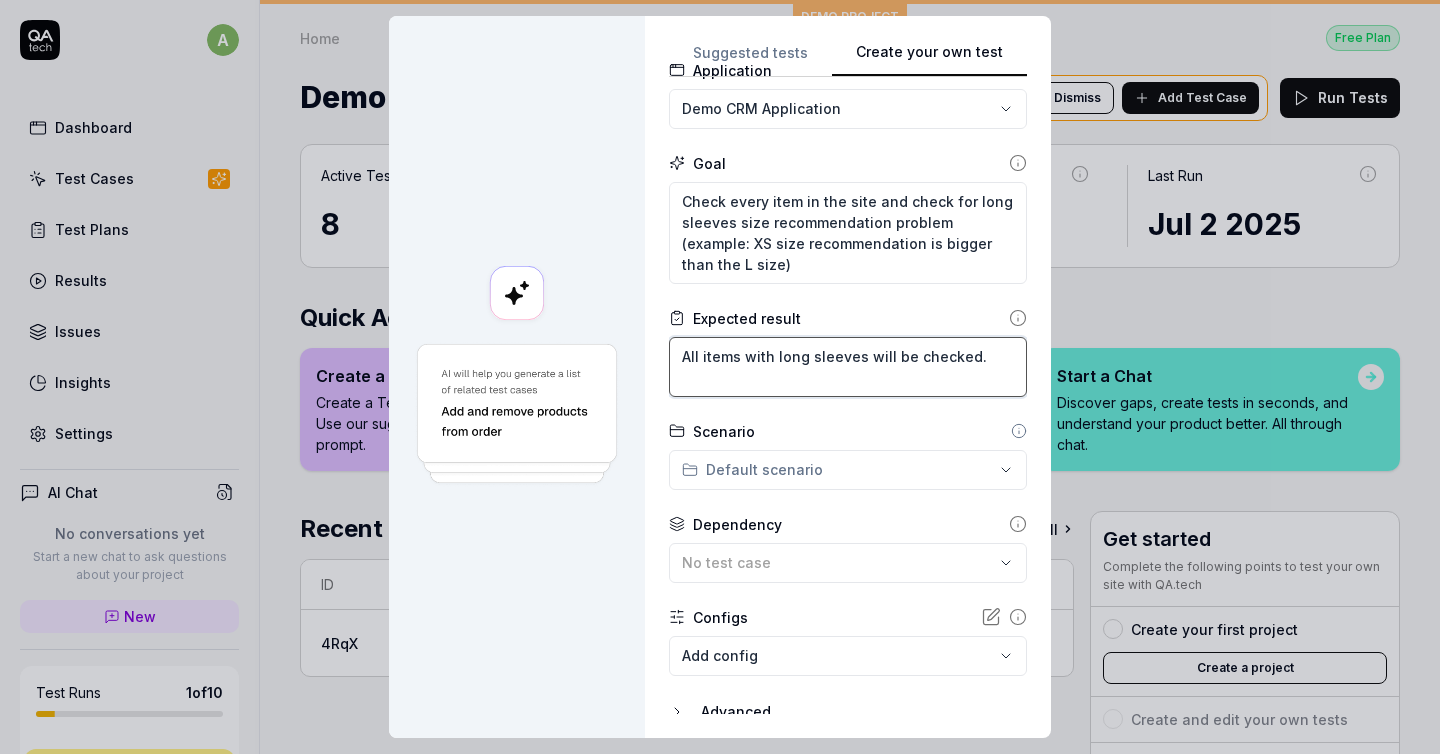 scroll, scrollTop: 207, scrollLeft: 0, axis: vertical 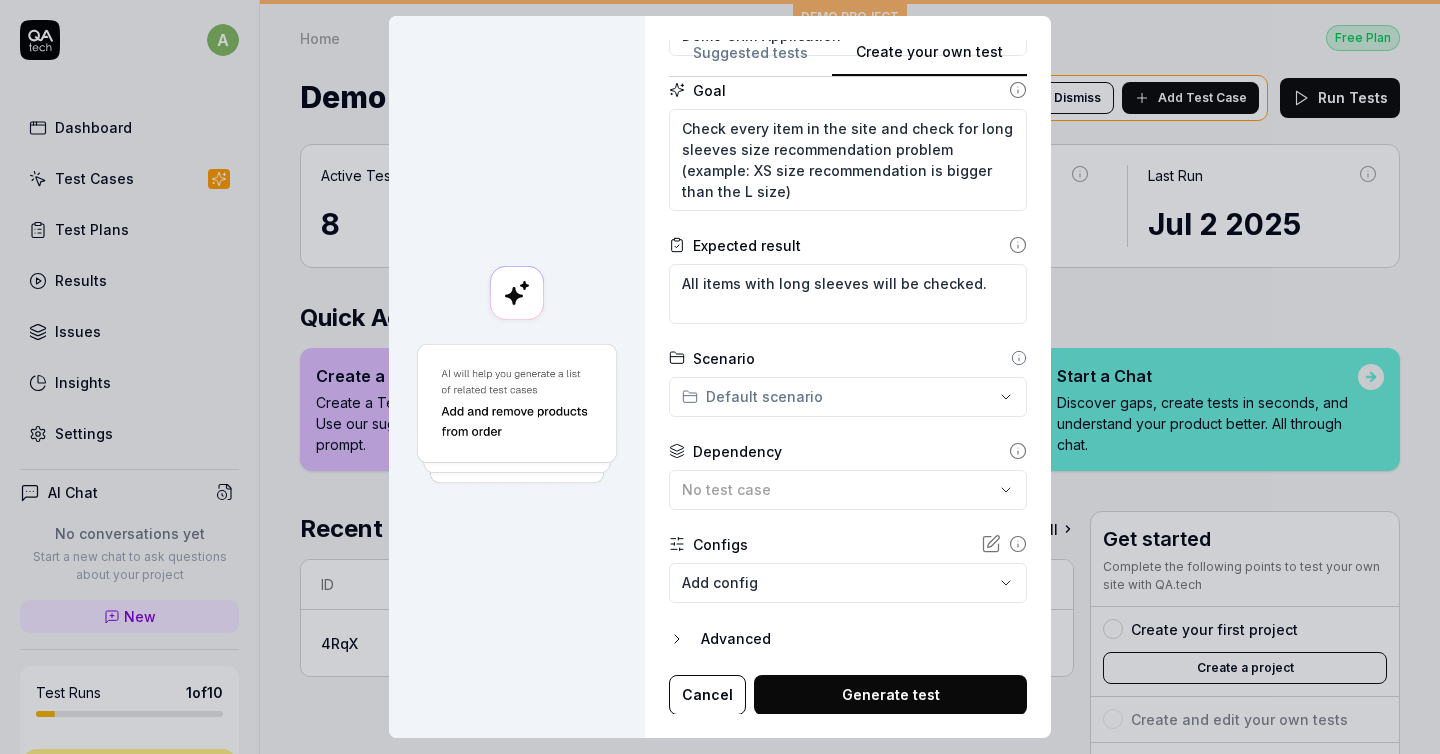 click on "**********" at bounding box center (720, 377) 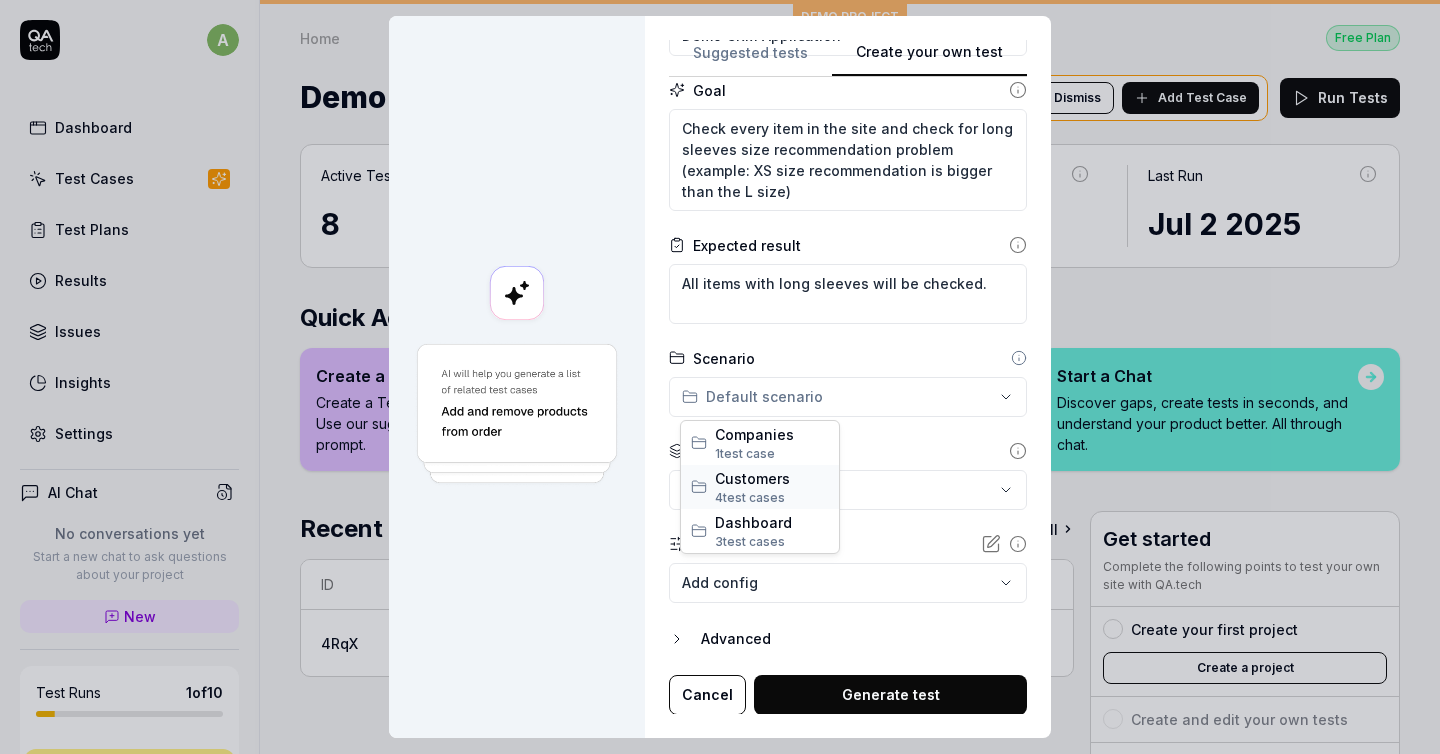 click on "4  test case" at bounding box center (746, 497) 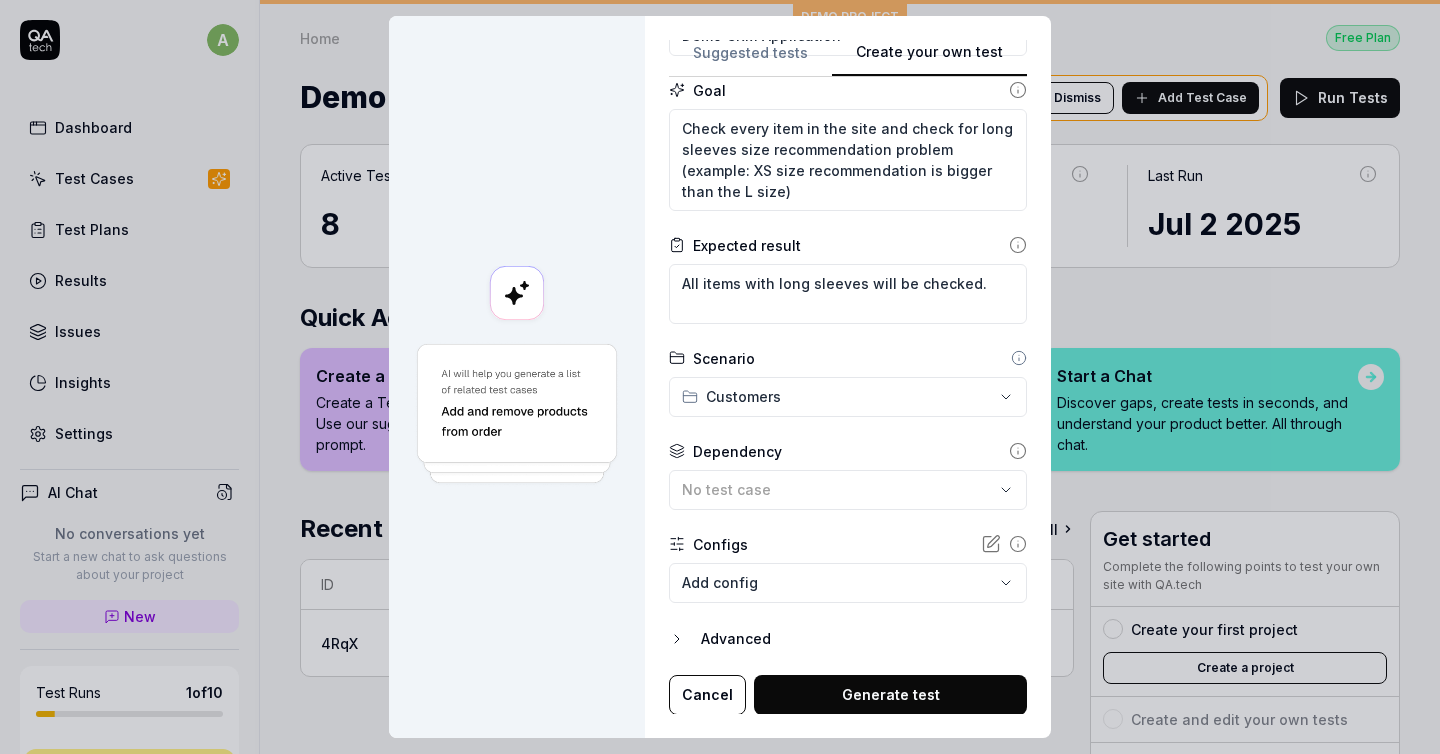 click on "**********" at bounding box center (720, 377) 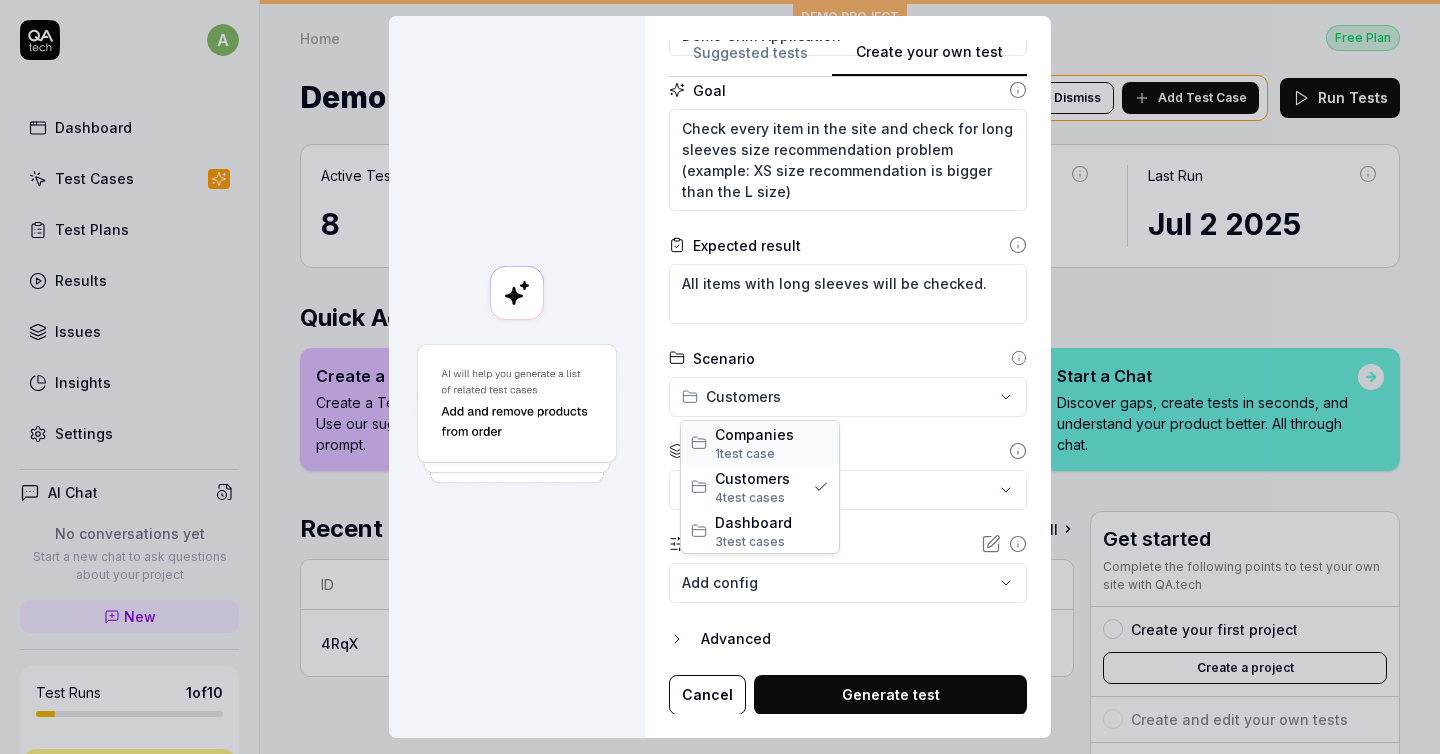 click on "1  test case" at bounding box center (772, 454) 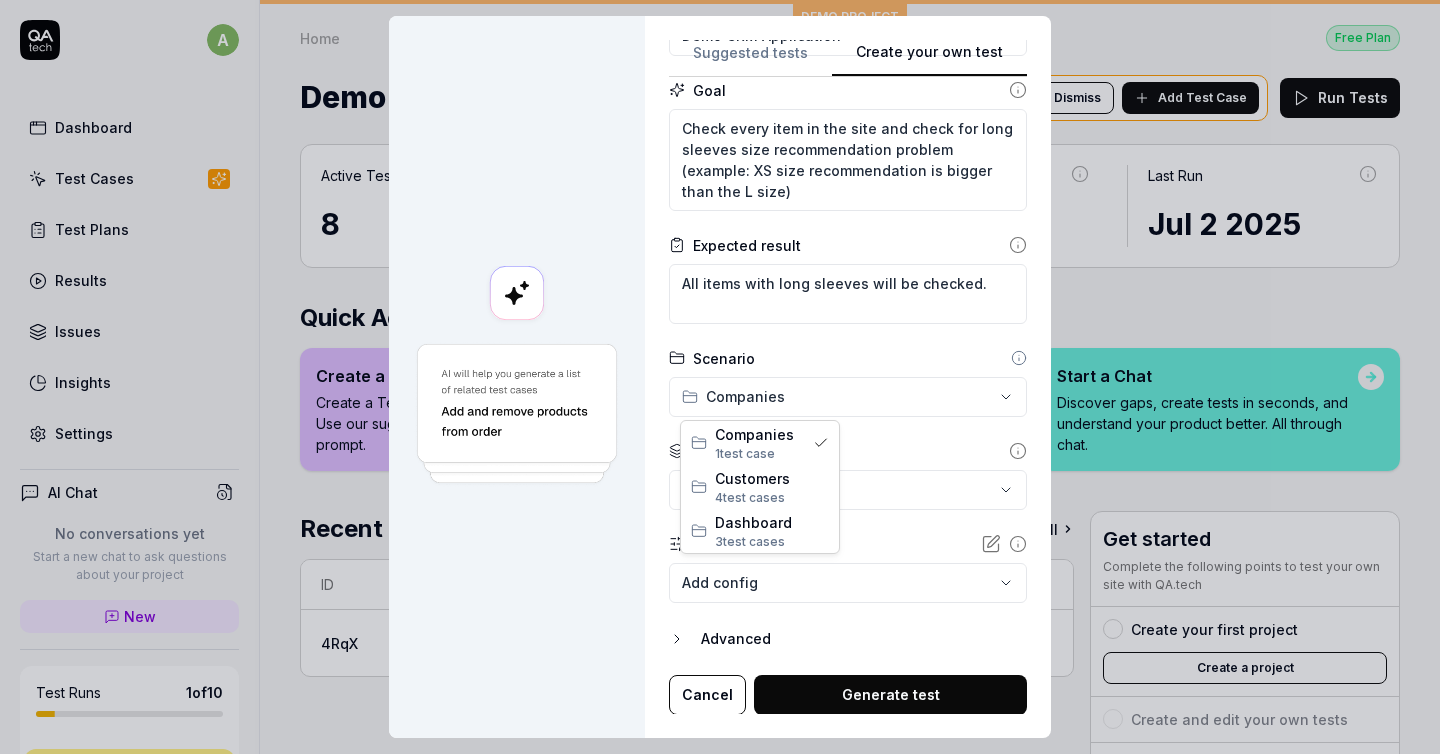 click on "**********" at bounding box center (720, 377) 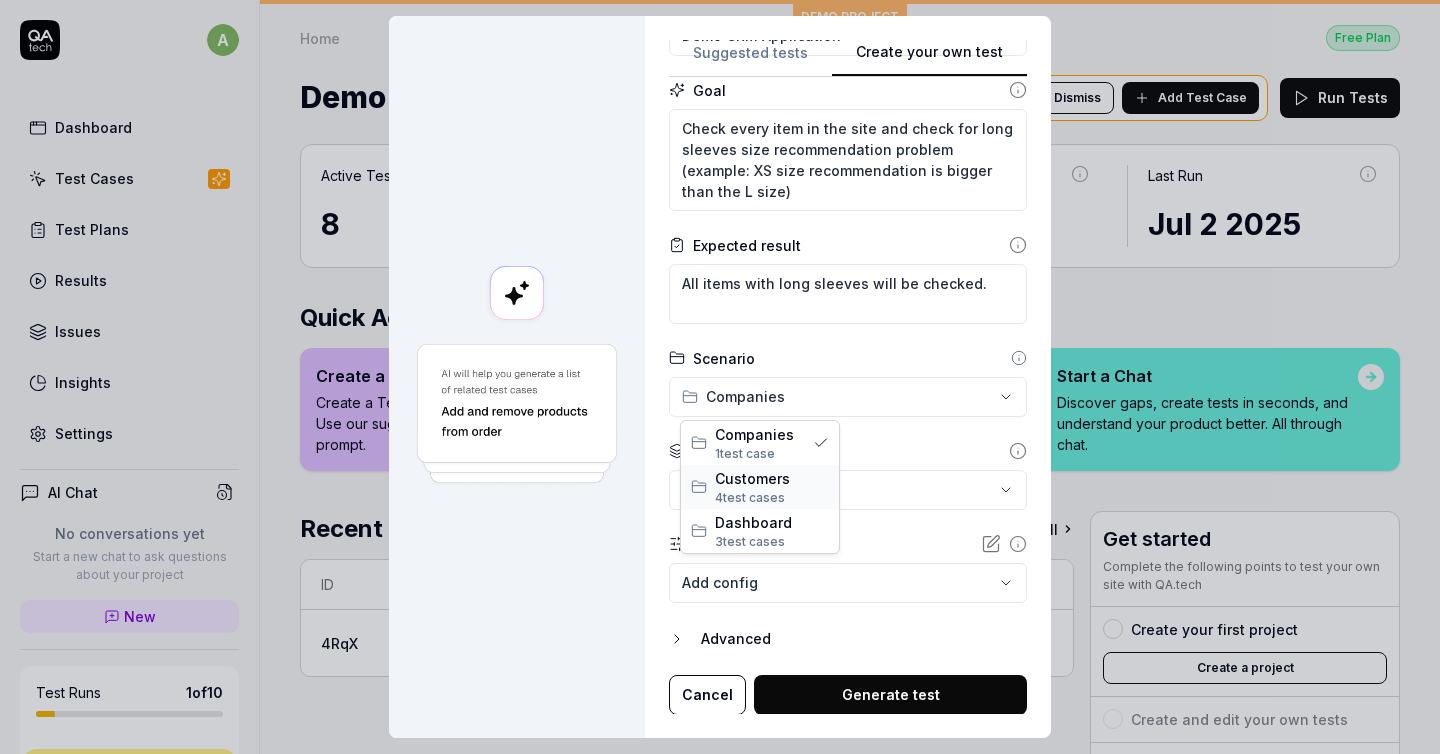 click on "Customers" at bounding box center (772, 478) 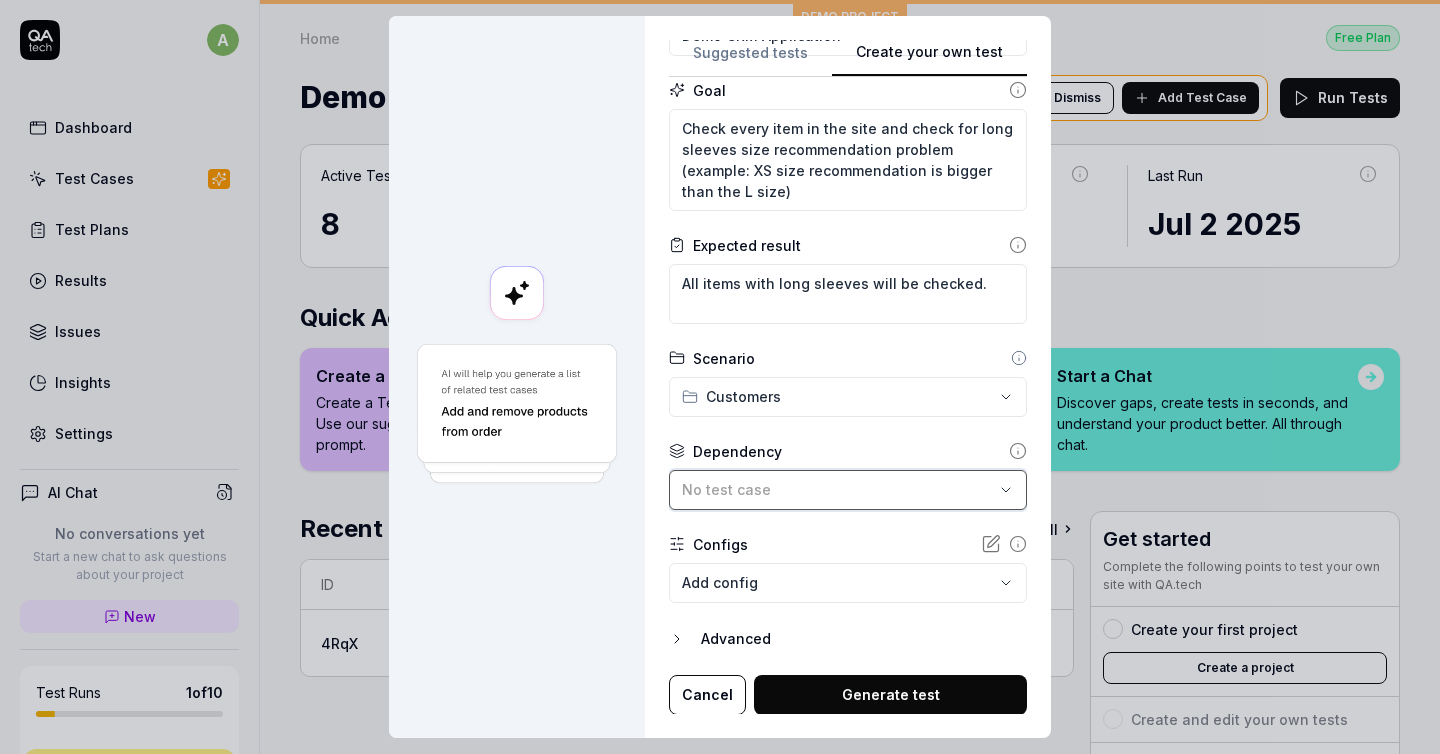 click on "No test case" at bounding box center [838, 489] 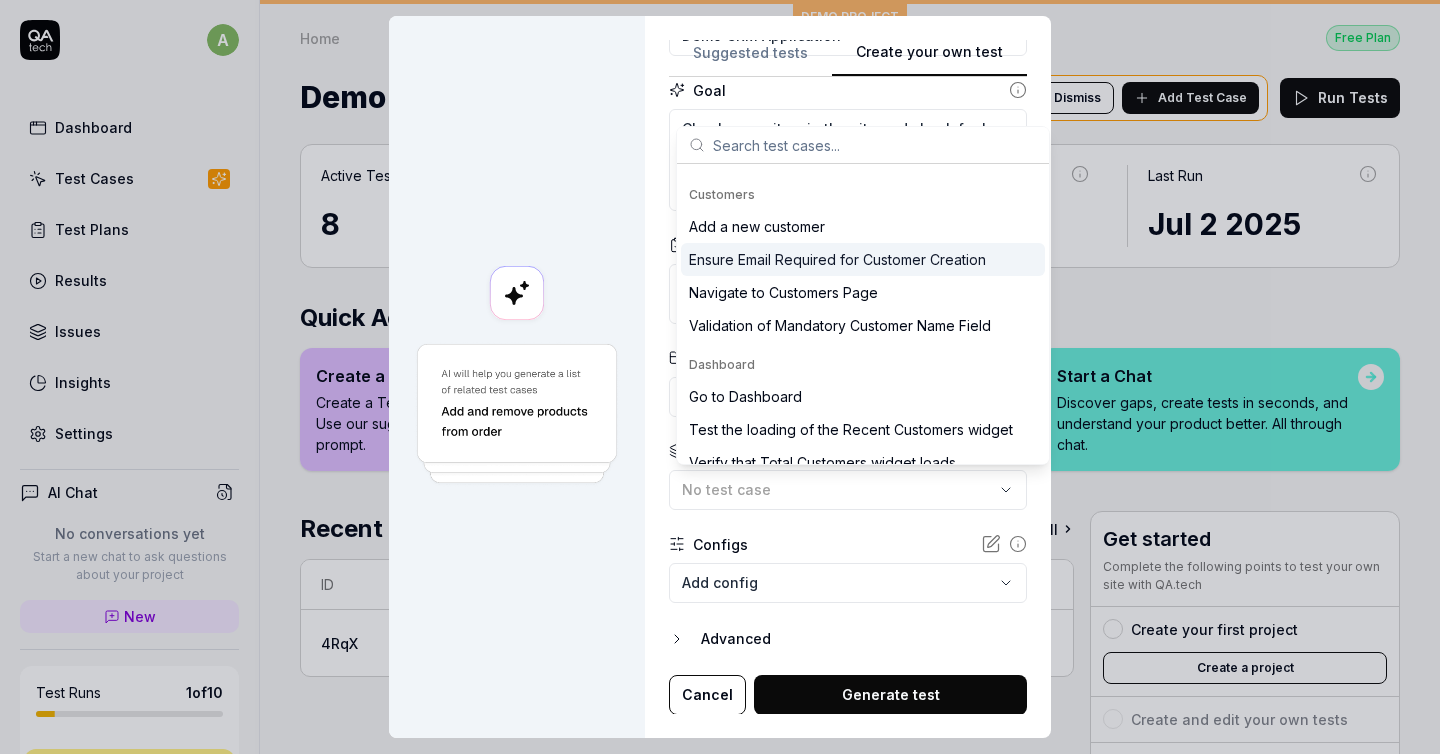 scroll, scrollTop: 56, scrollLeft: 0, axis: vertical 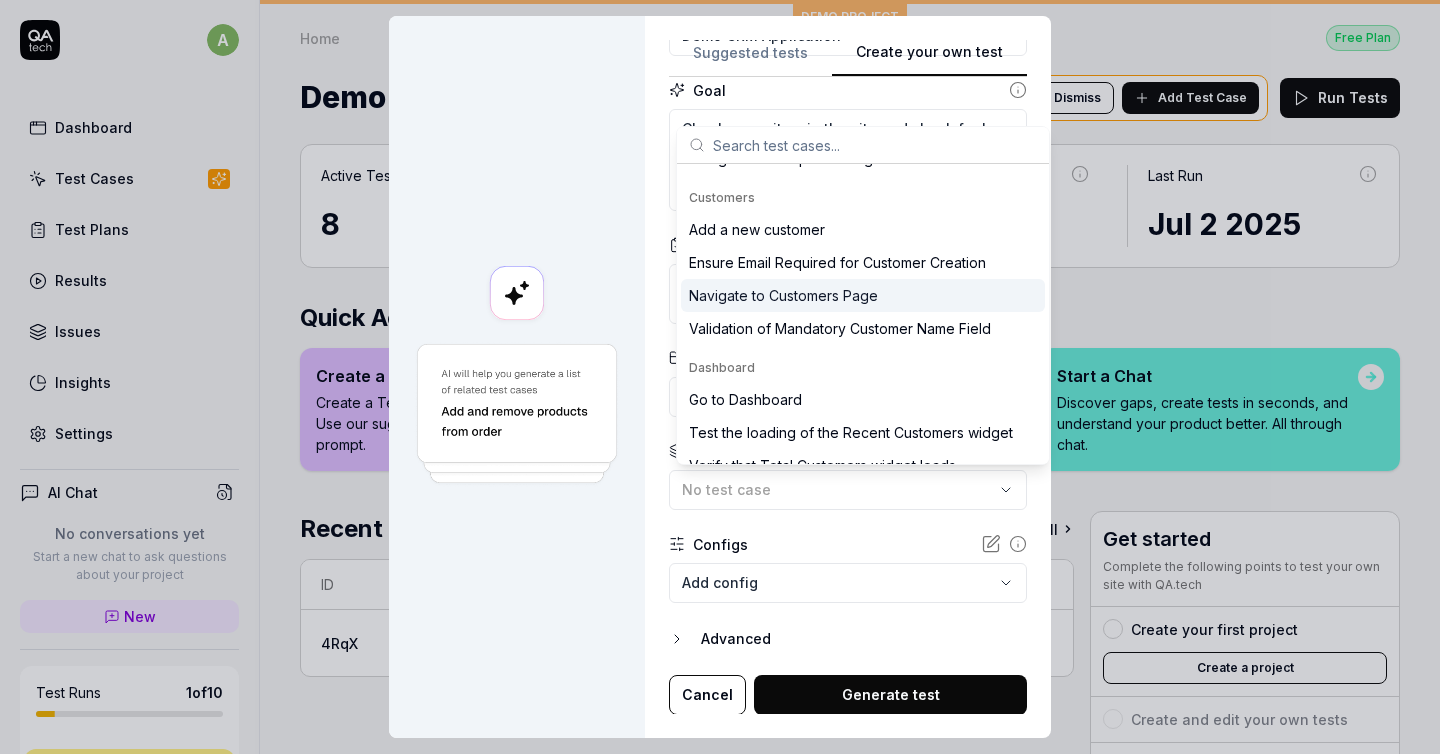 click on "Navigate to Customers Page" at bounding box center (783, 295) 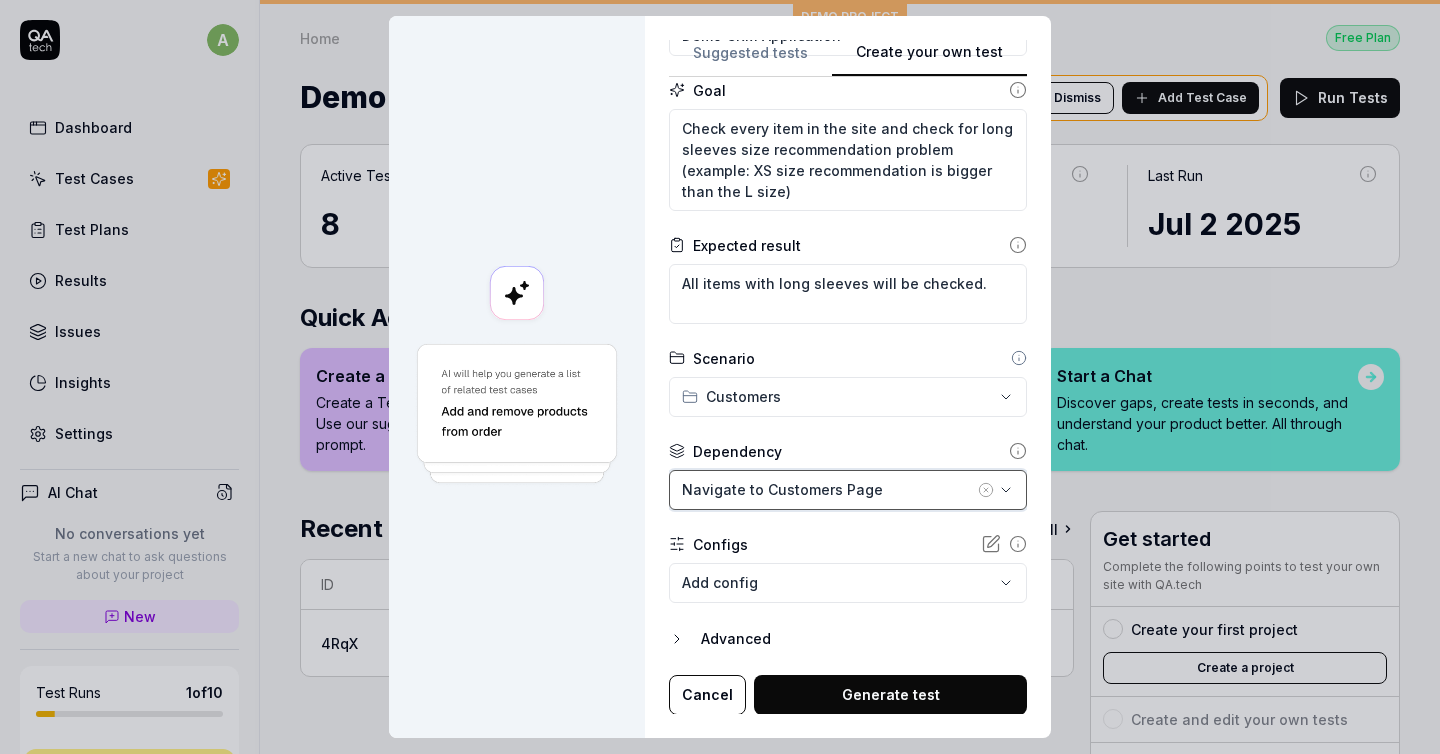 click on "Navigate to Customers Page" at bounding box center [828, 489] 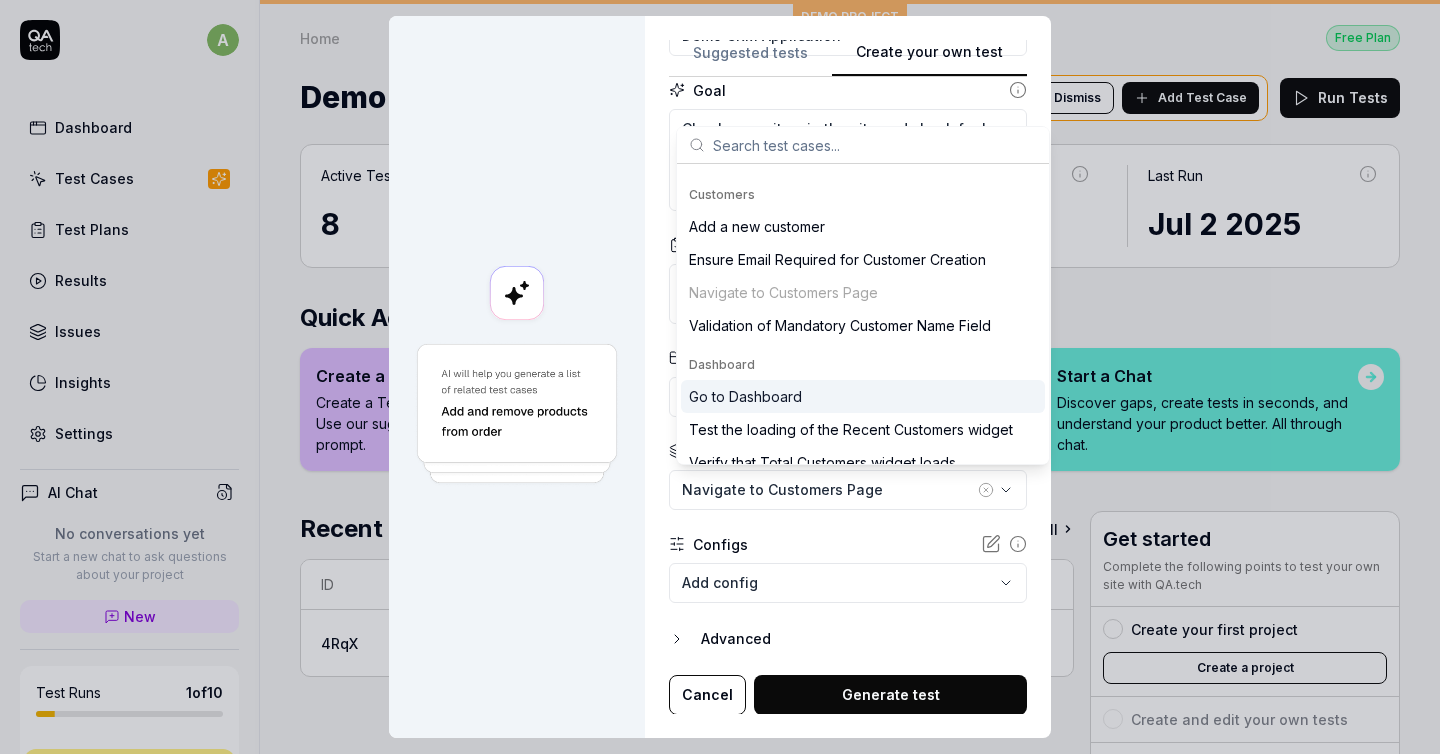 scroll, scrollTop: 78, scrollLeft: 0, axis: vertical 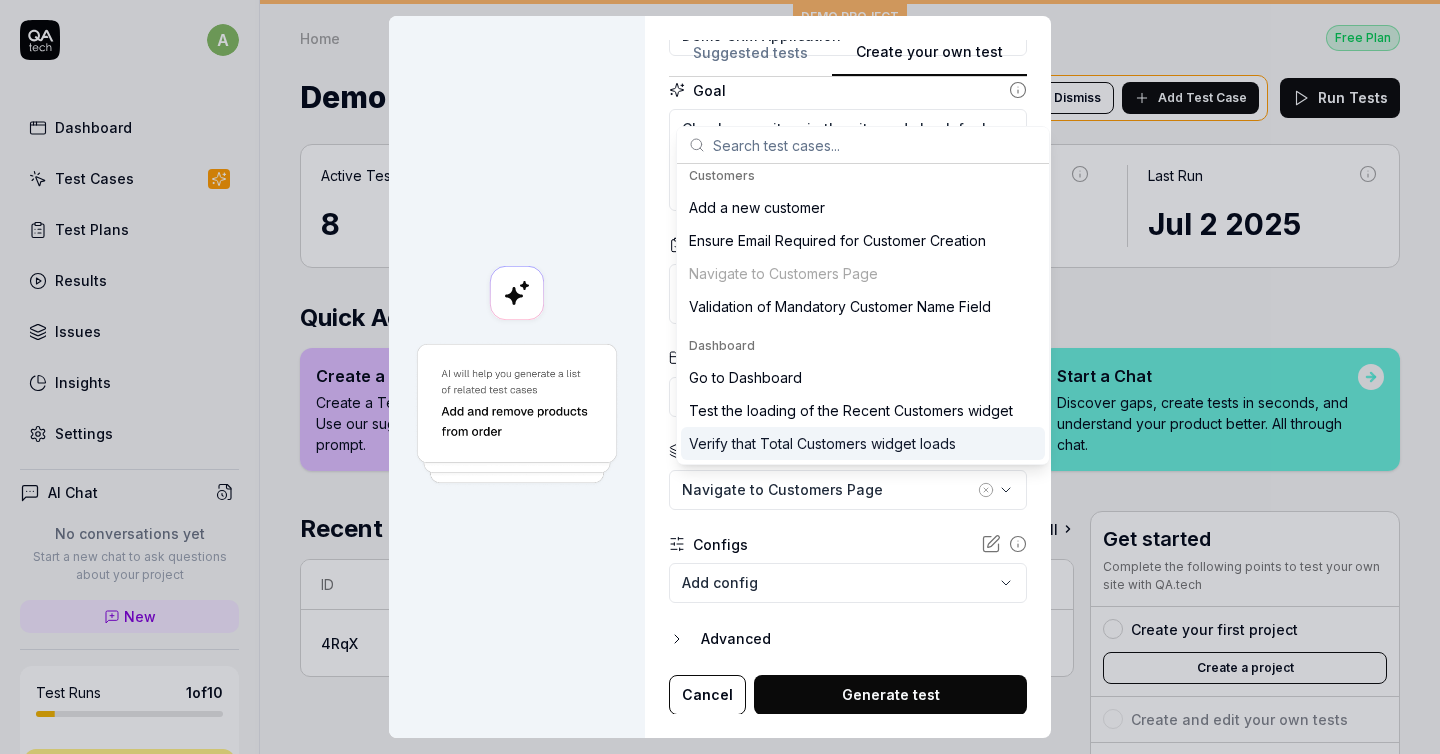click on "**********" at bounding box center [848, 304] 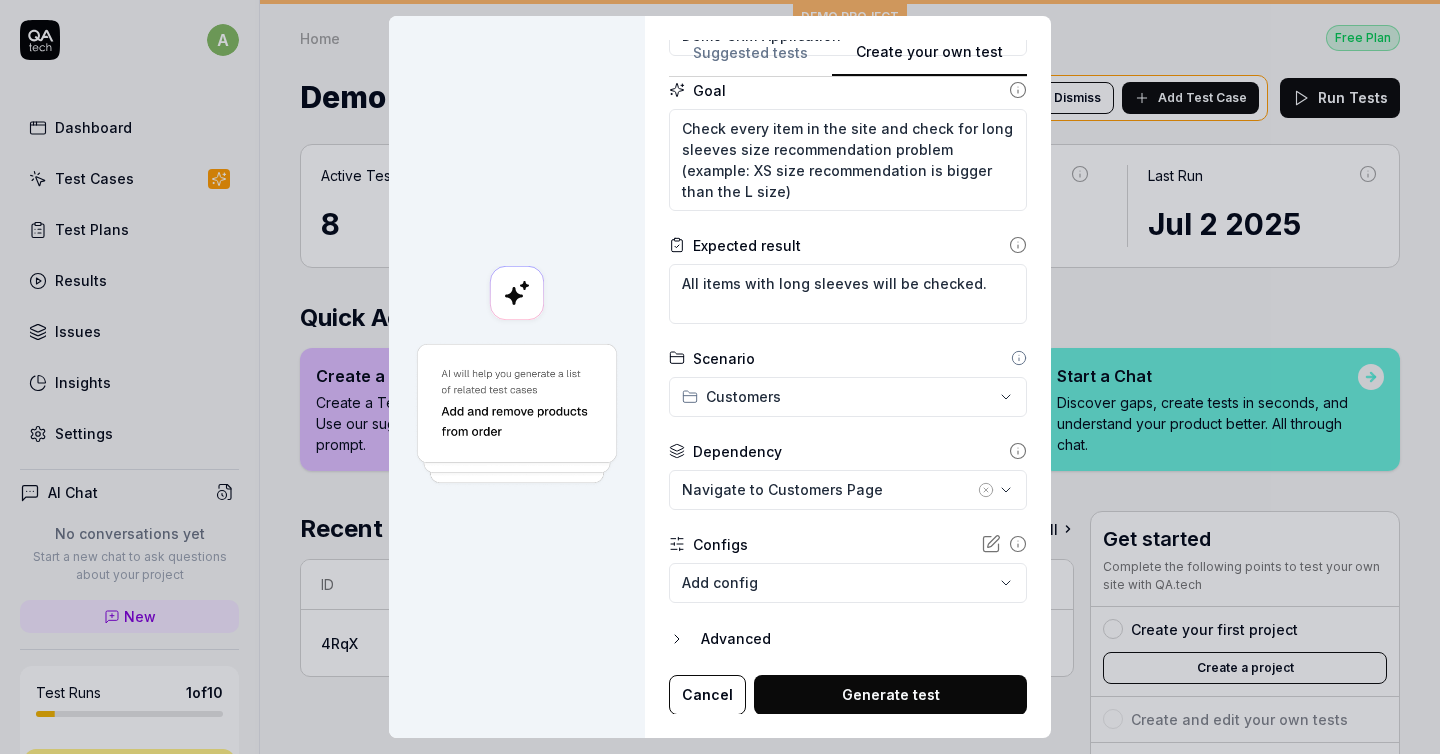 click 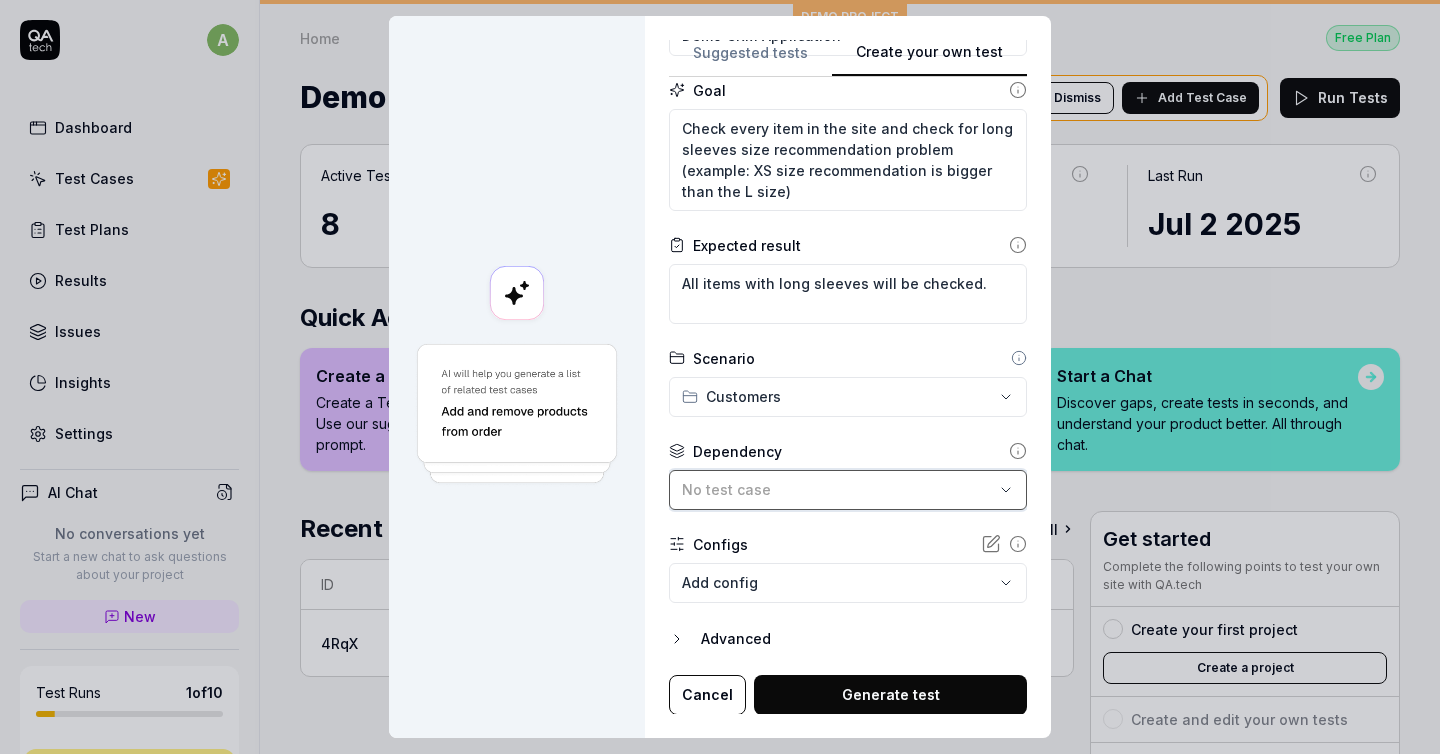 click on "No test case" at bounding box center [838, 489] 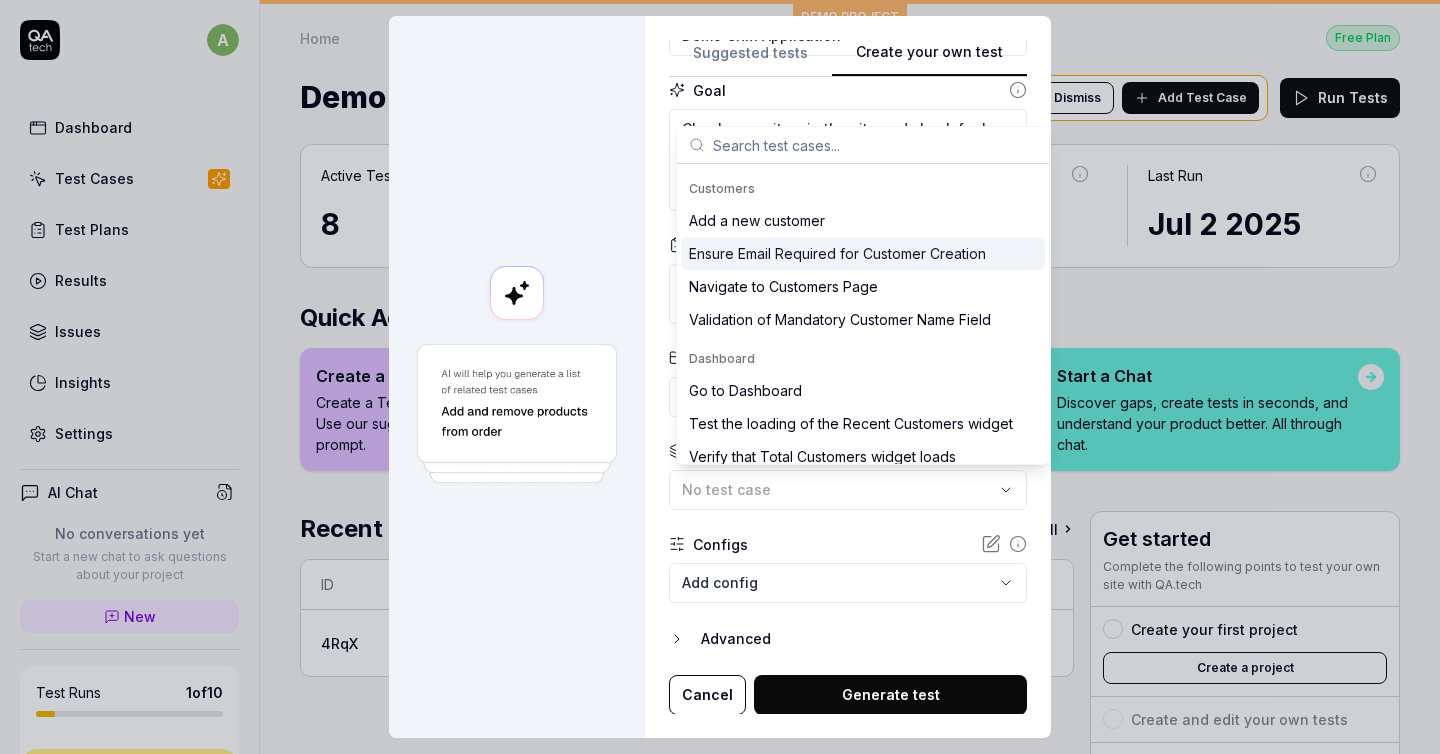 scroll, scrollTop: 69, scrollLeft: 0, axis: vertical 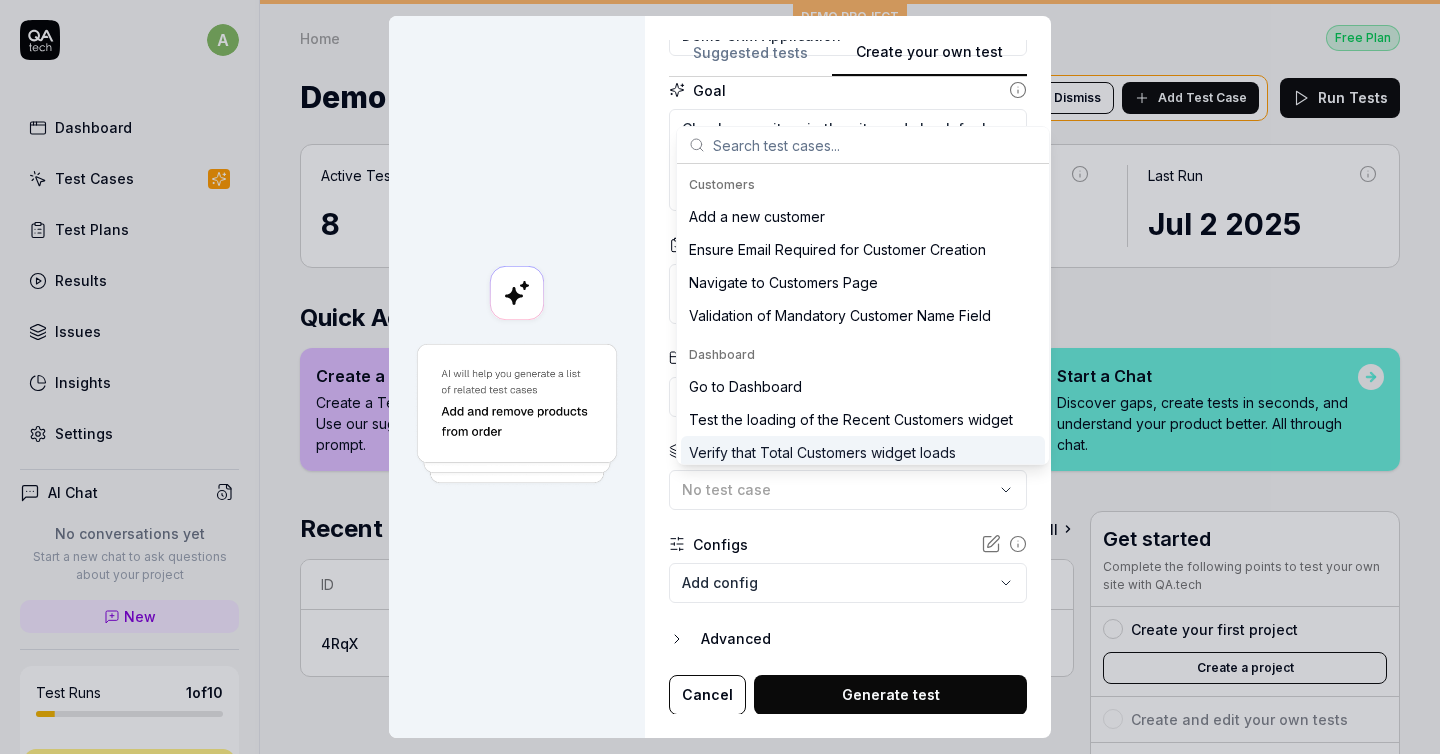 click on "Verify that Total Customers widget loads" at bounding box center (822, 452) 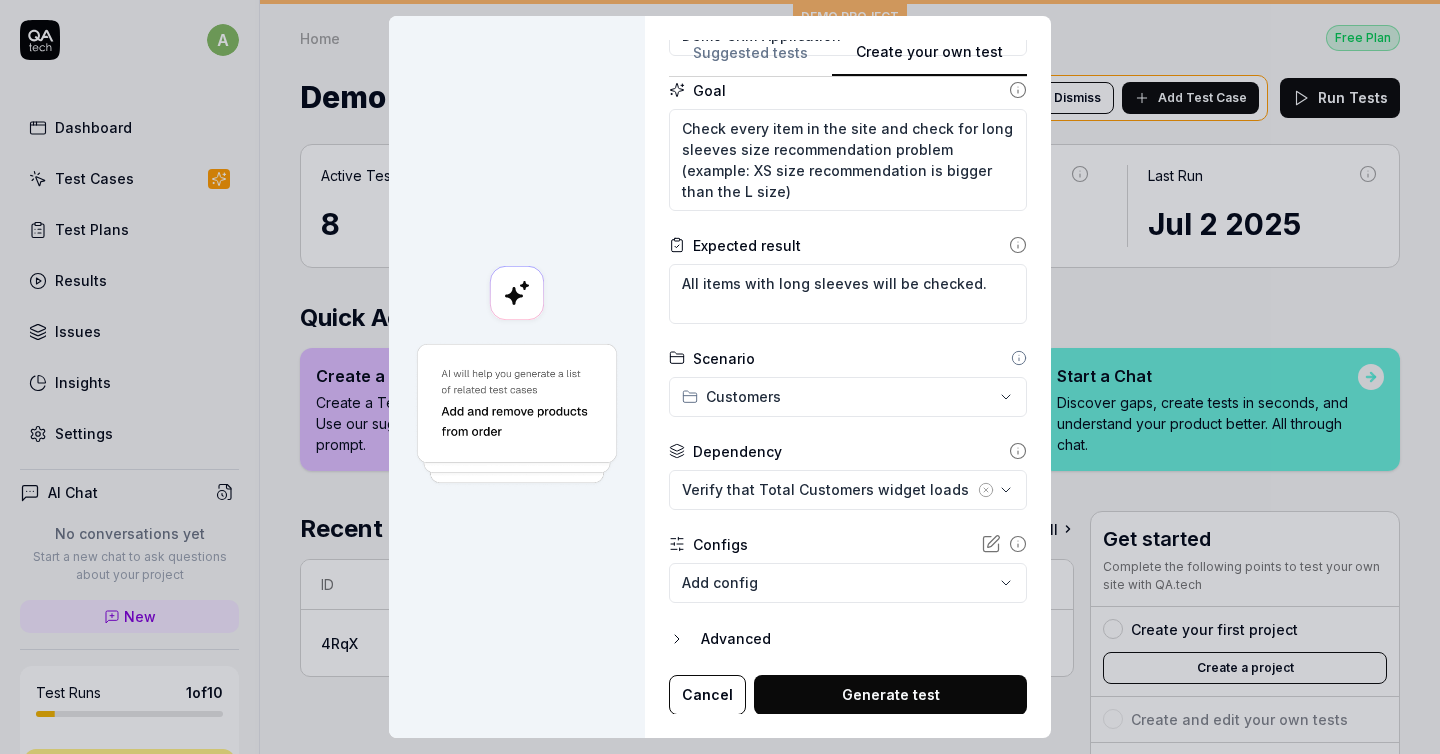click 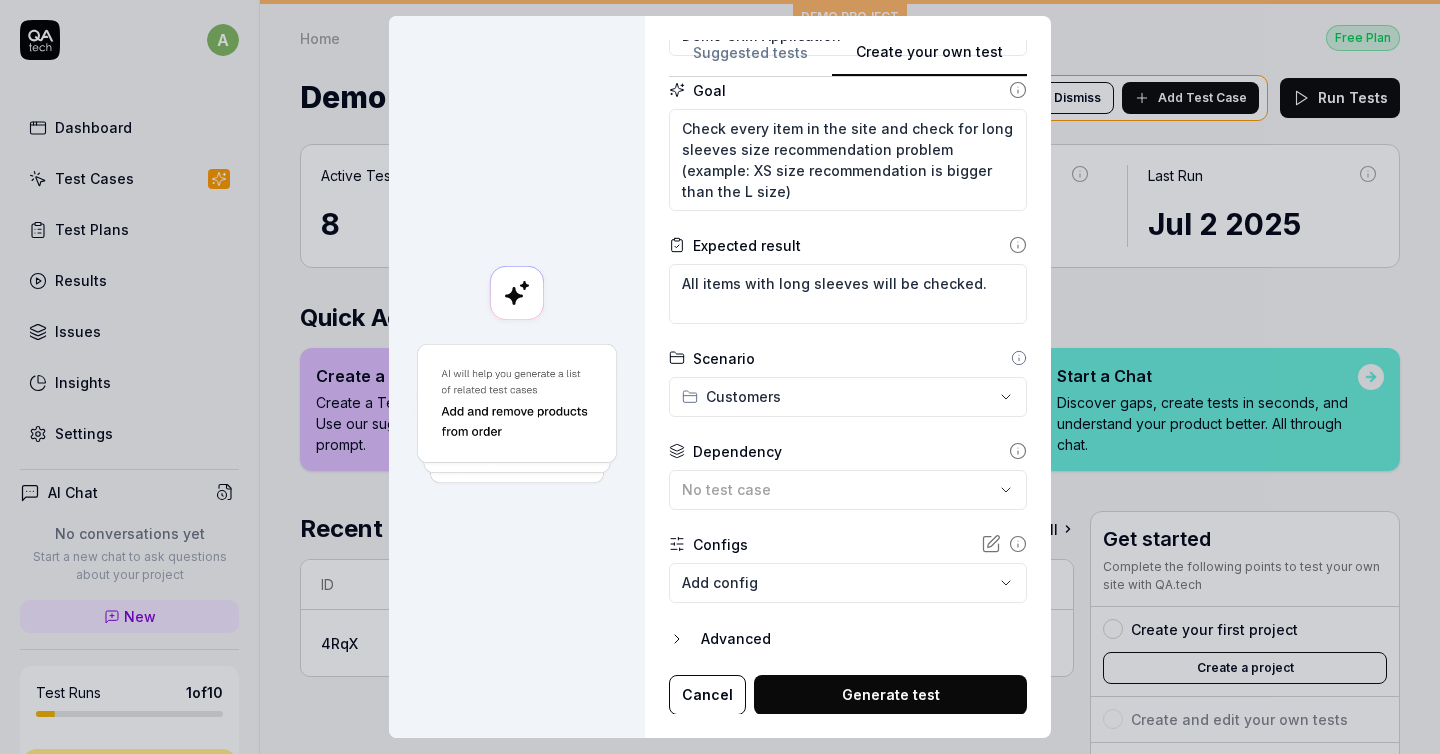 click on "**********" at bounding box center (848, 304) 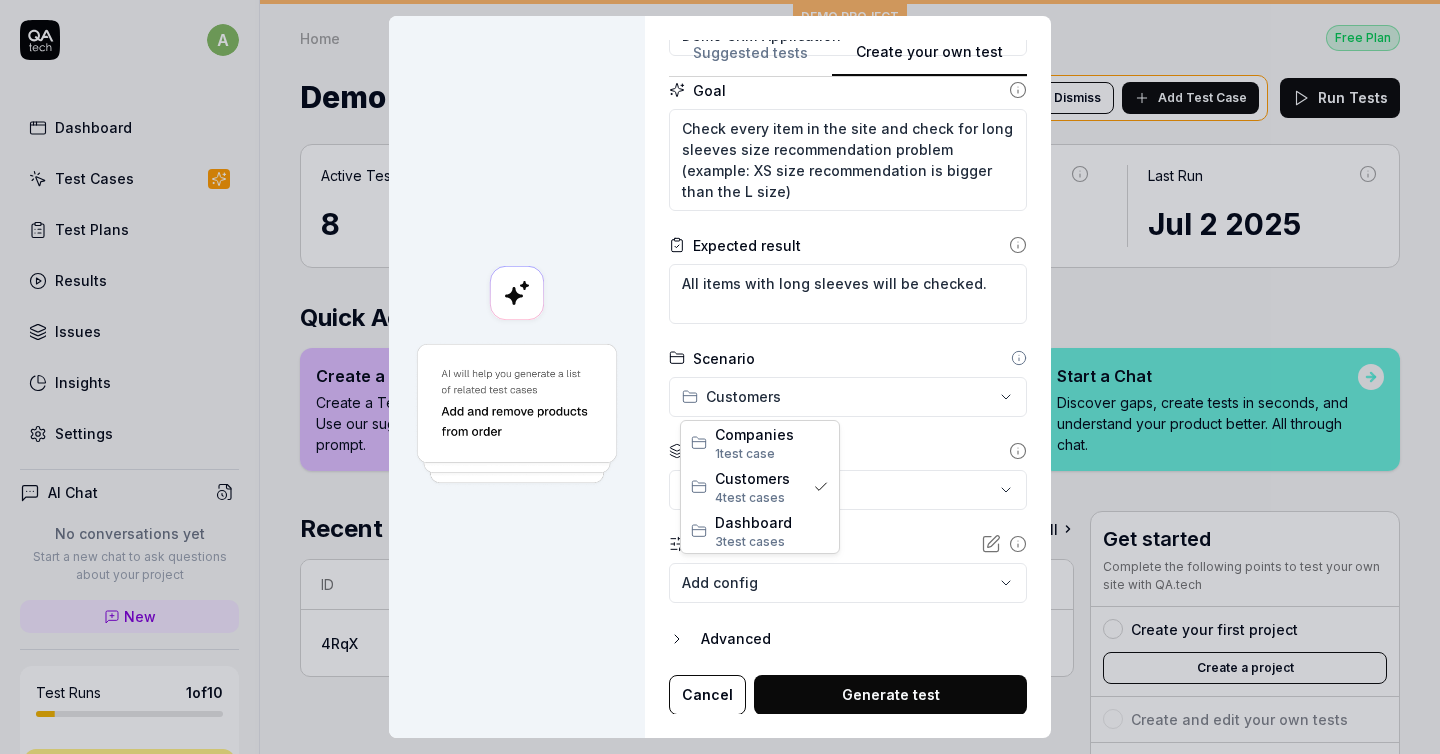 click on "**********" at bounding box center (720, 377) 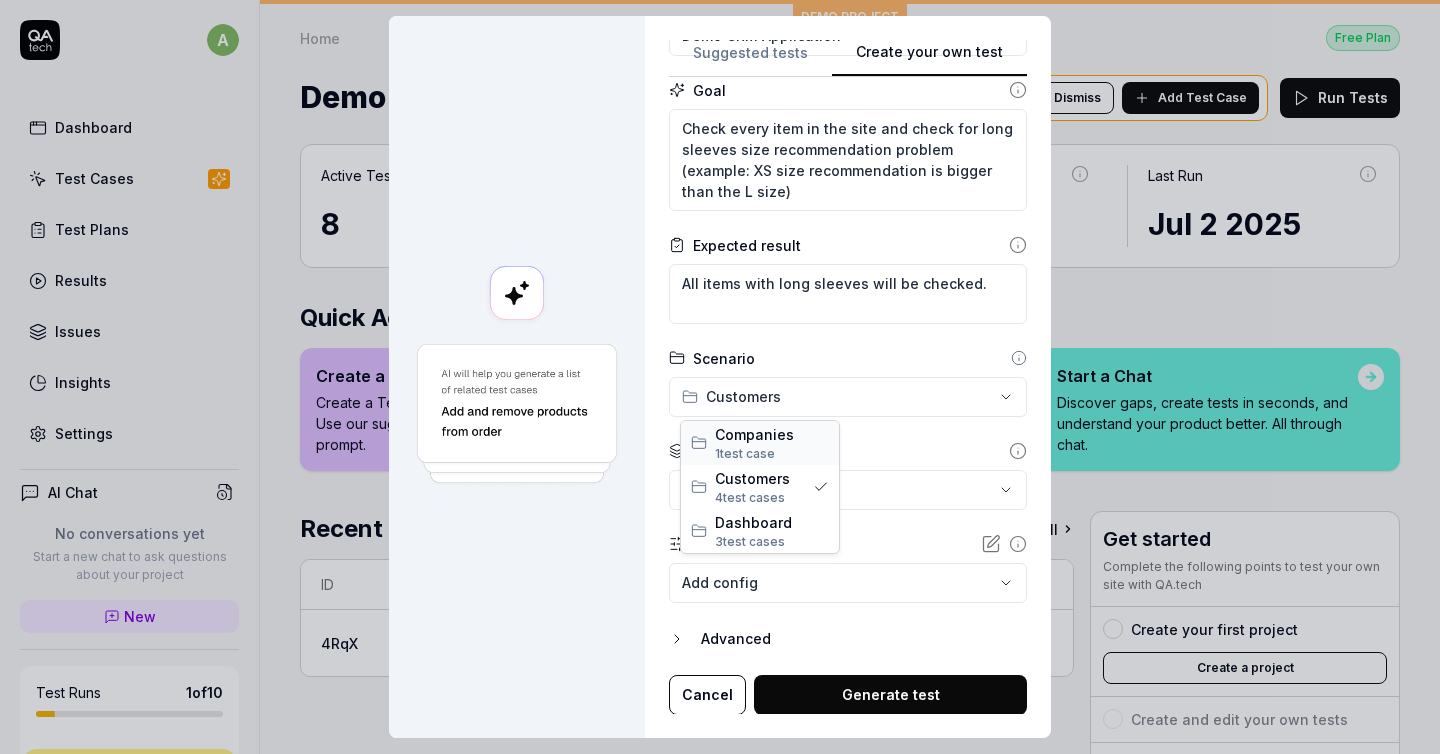 click on "1  test case" at bounding box center [745, 453] 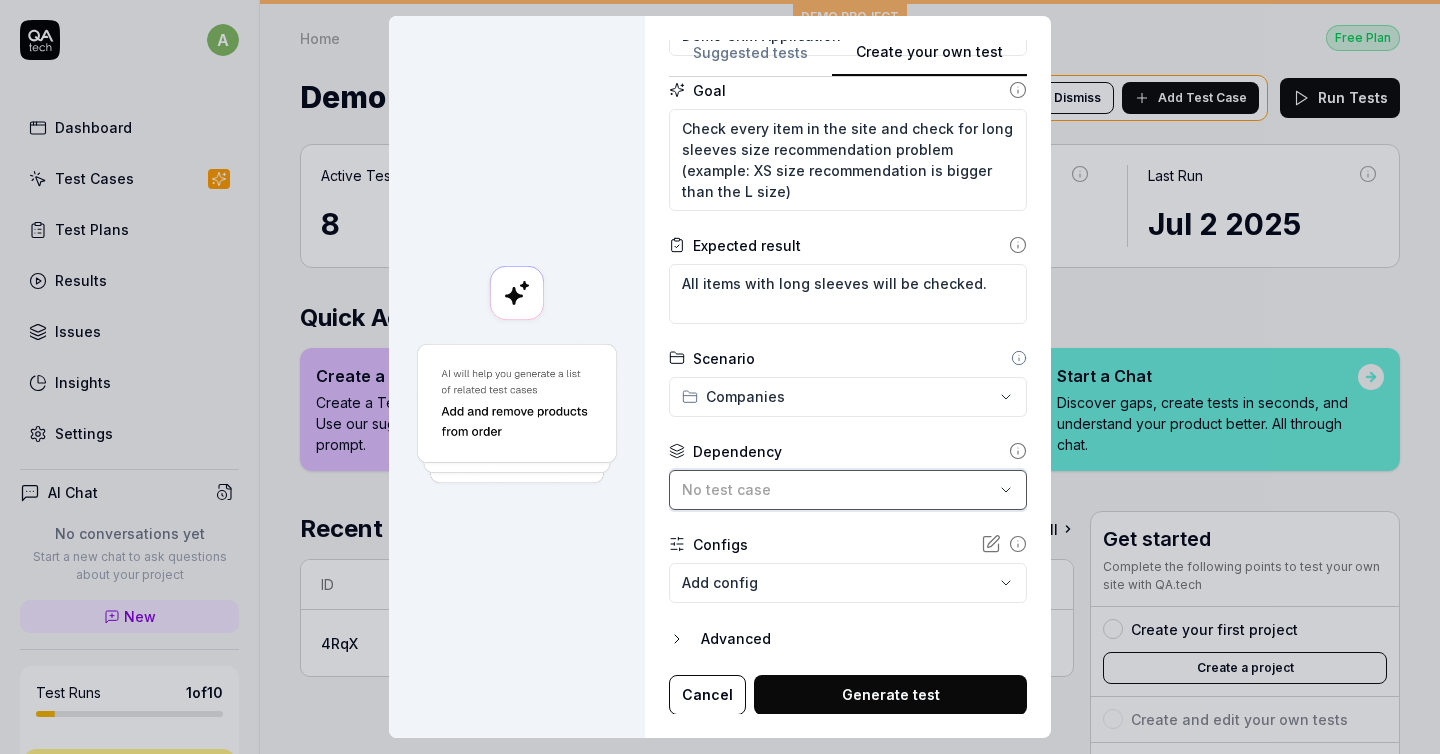click on "No test case" at bounding box center (838, 489) 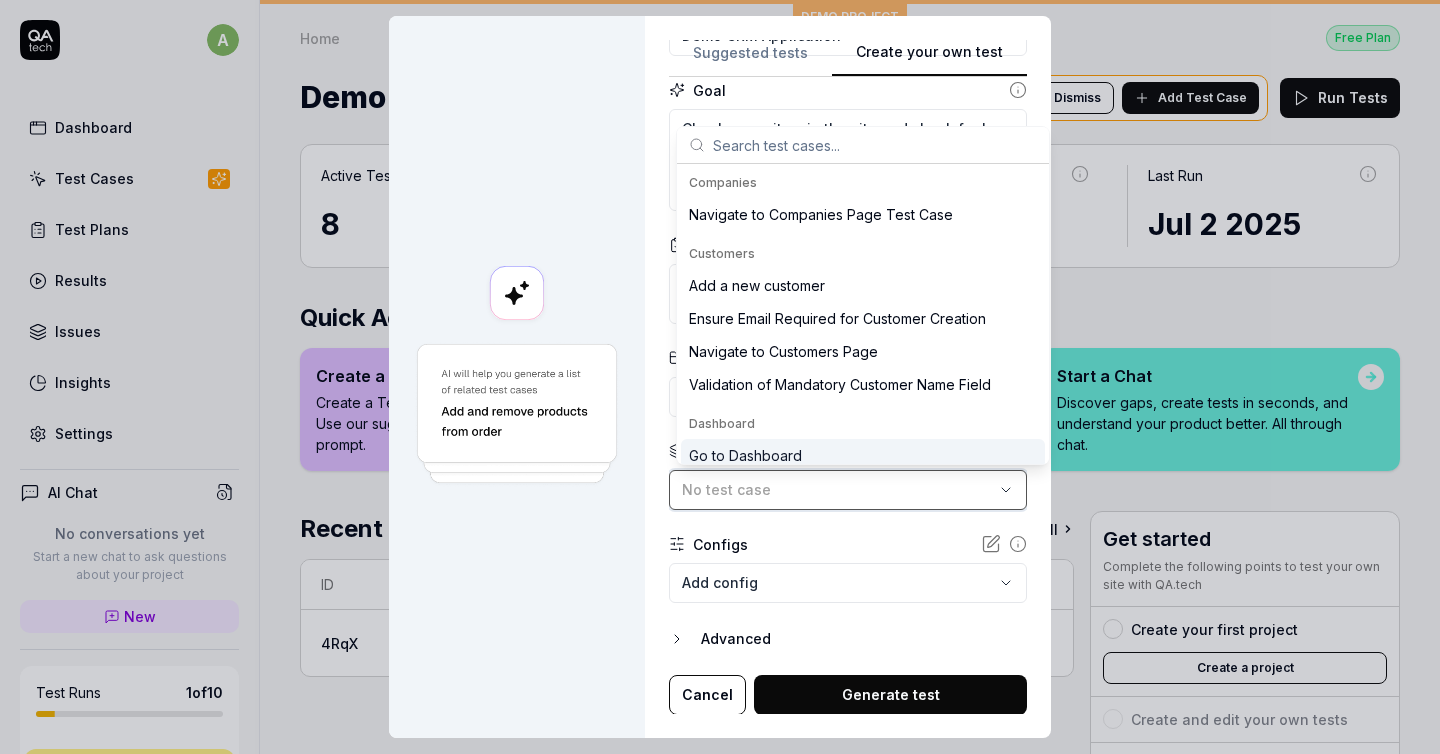click on "No test case" at bounding box center (838, 489) 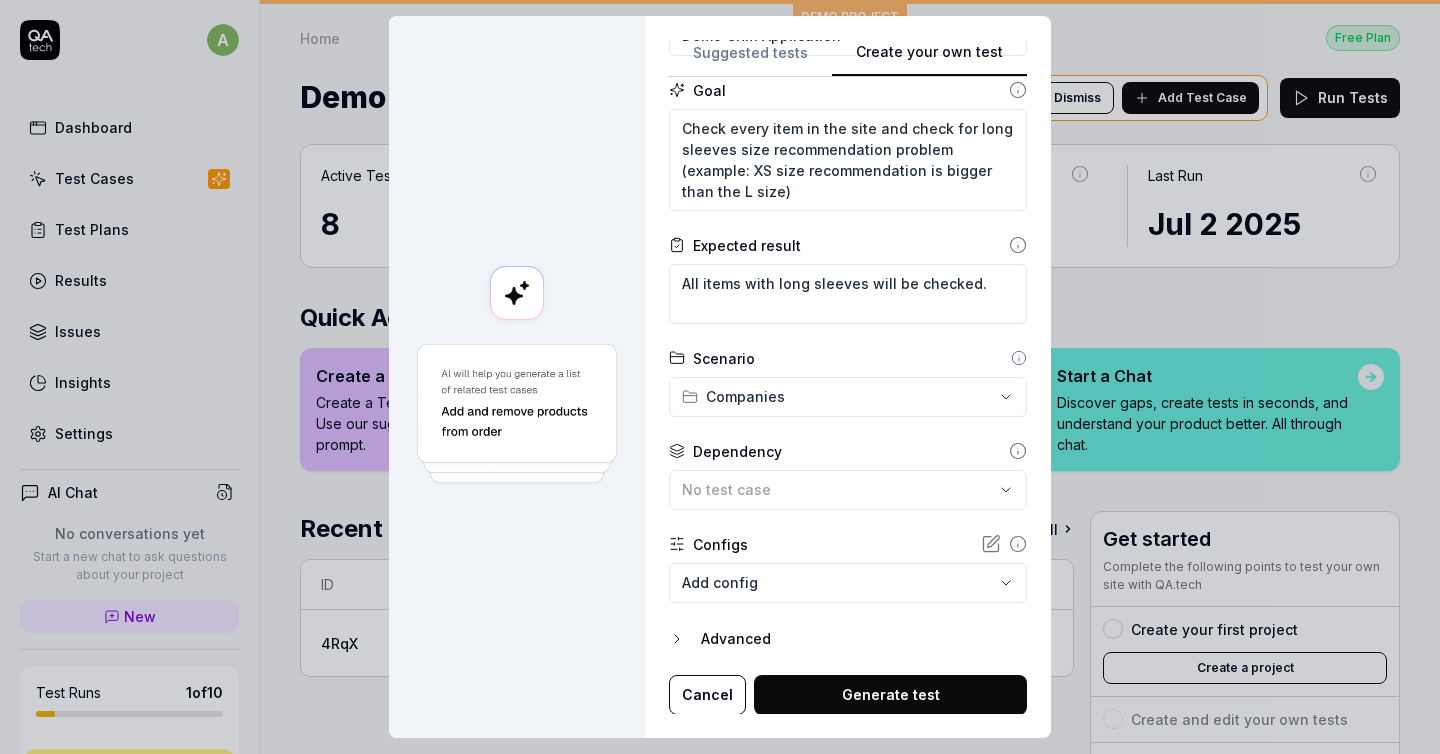 click on "**********" at bounding box center (848, 304) 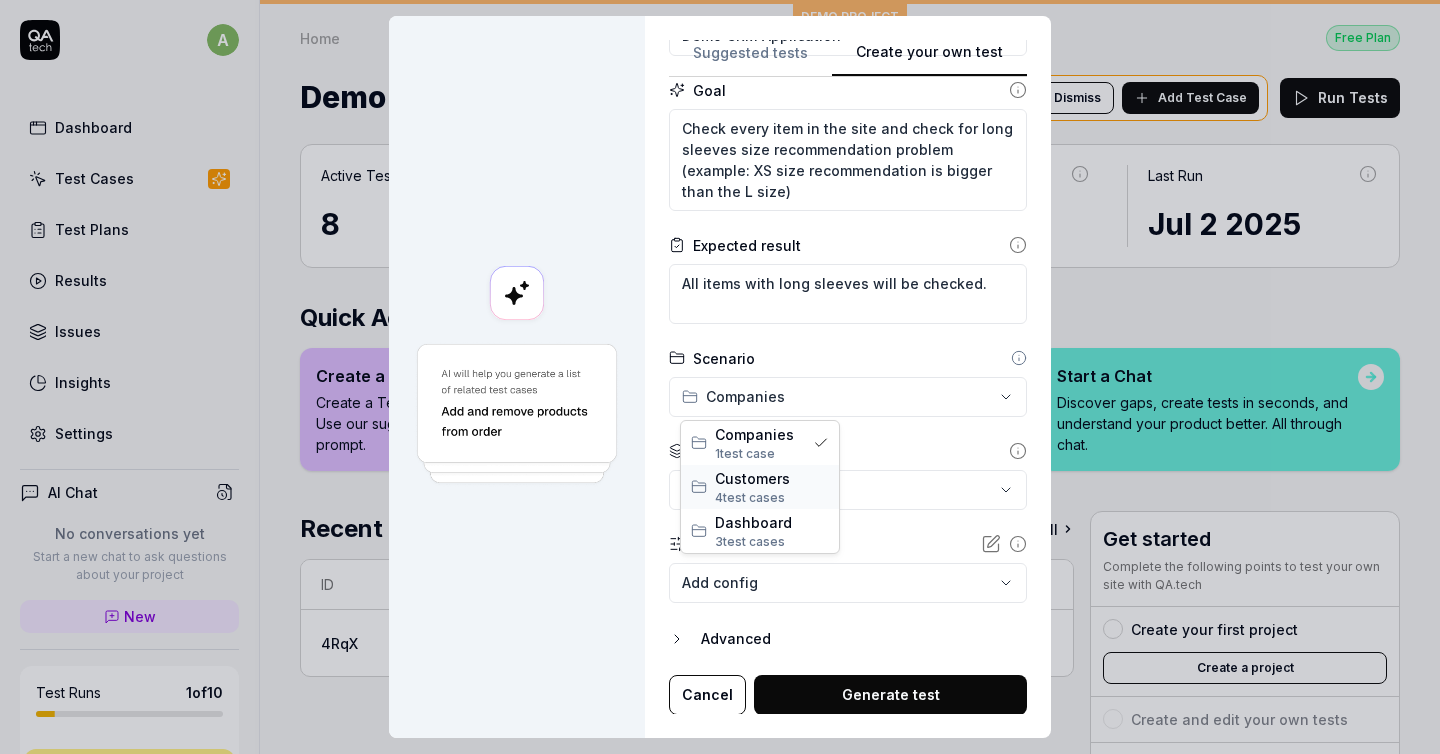 click on "Customers" at bounding box center [772, 478] 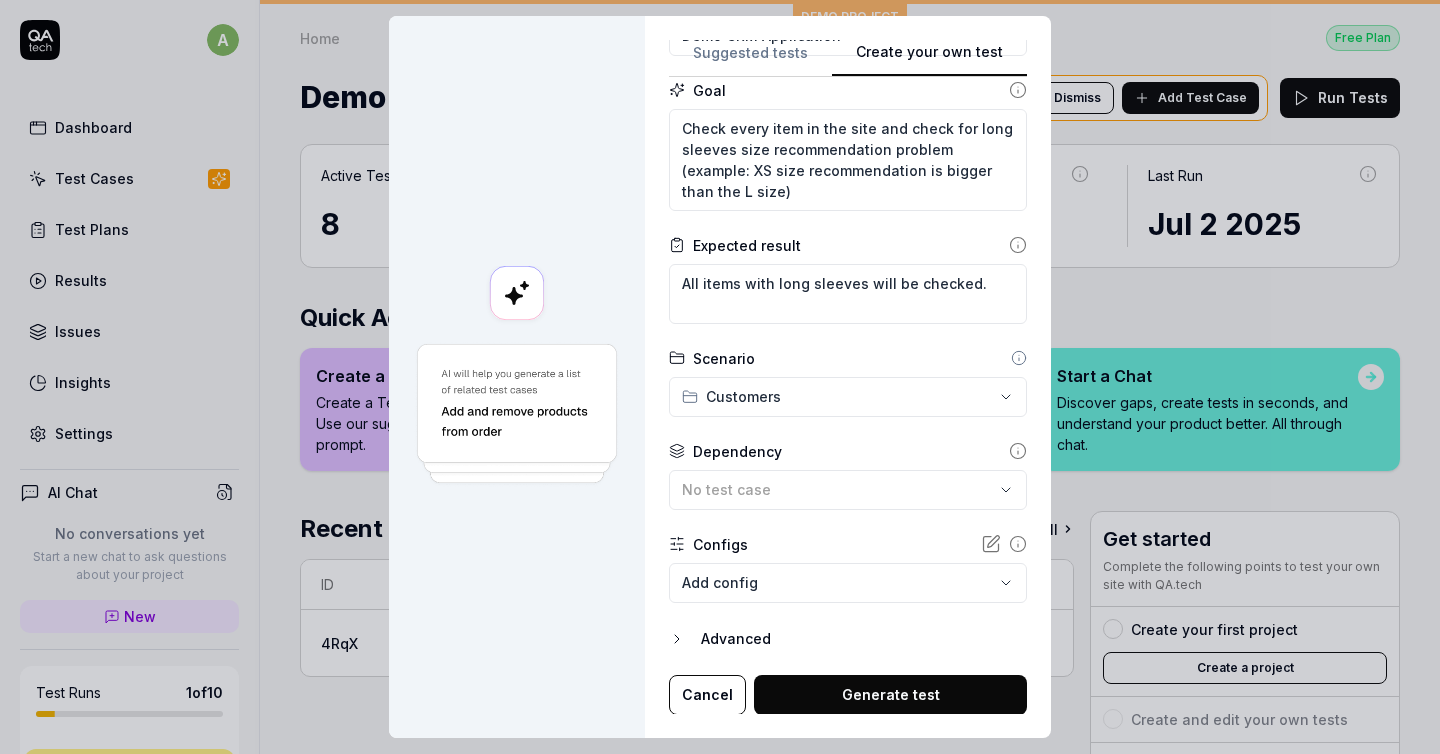 click on "**********" at bounding box center [848, 304] 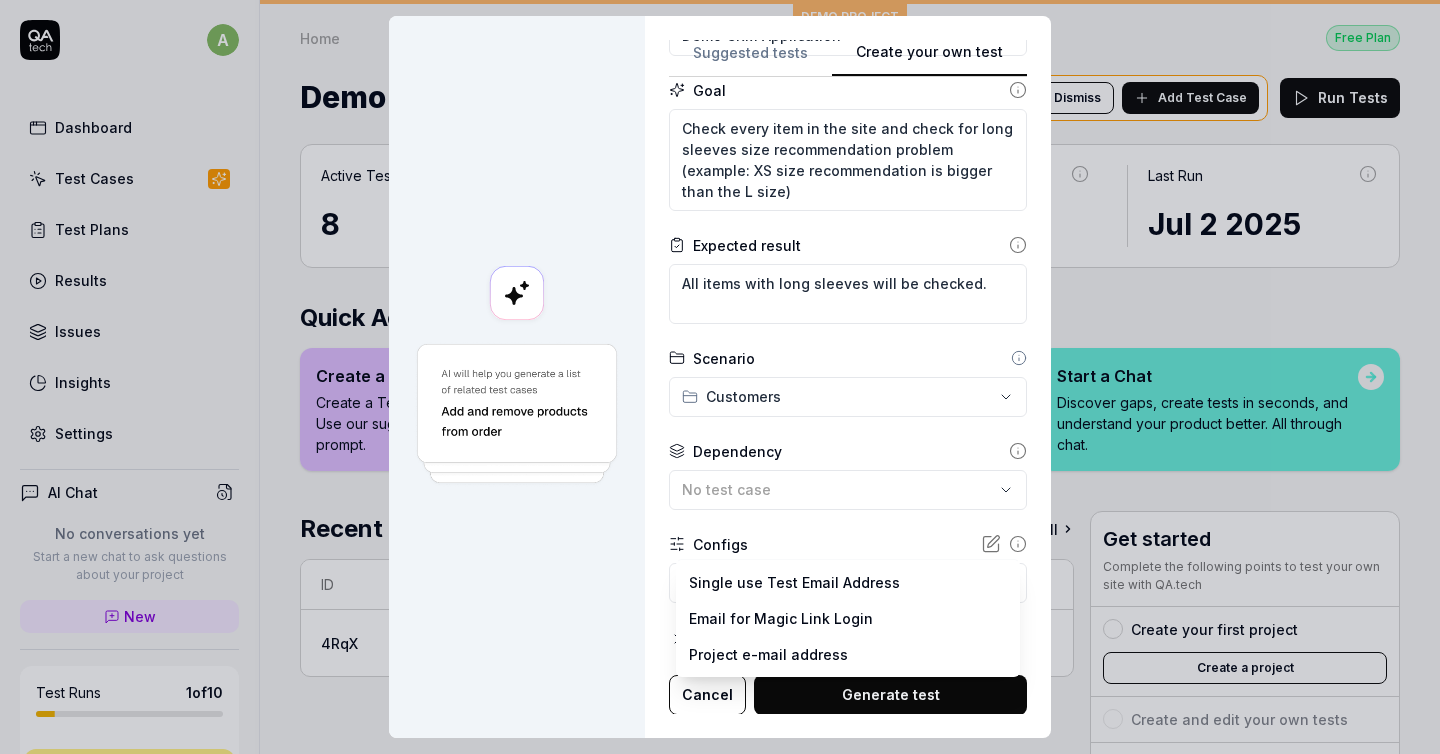 click on "a Dashboard Test Cases Test Plans Results Issues Insights Settings AI Chat No conversations yet Start a new chat to ask questions about your project New Test Runs 1  of  10 This is just a trial, upgrade for more tests! You have almost reached the limit for the trial. Upgrade Now Book a call with us Documentation V Virtusize Demo CRM Collapse Sidebar DEMO PROJECT Home Free Plan Home Free Plan Demo CRM We have new tests for you! Dismiss Add Test Case Run Tests Active Tests 8 Run count 1 Test Case Executions 8 Last Run Jul 2 2025 Quick Actions Create a Test Create a Test Case for existing functionality. Use our suggestions, or write your own prompt. Reproduce a Bug Create a Test Case to verify that a bug has been fixed. Just paste in your ticket description. Start a Chat Discover gaps, create tests in seconds, and understand your product better. All through chat. Recent Results See all ID Title Trigger Result Duration Started 4RqX Custom a Manual by [EMAIL] 6 Passed 2 Failed 2m 40s Jul 2 2025" at bounding box center [720, 377] 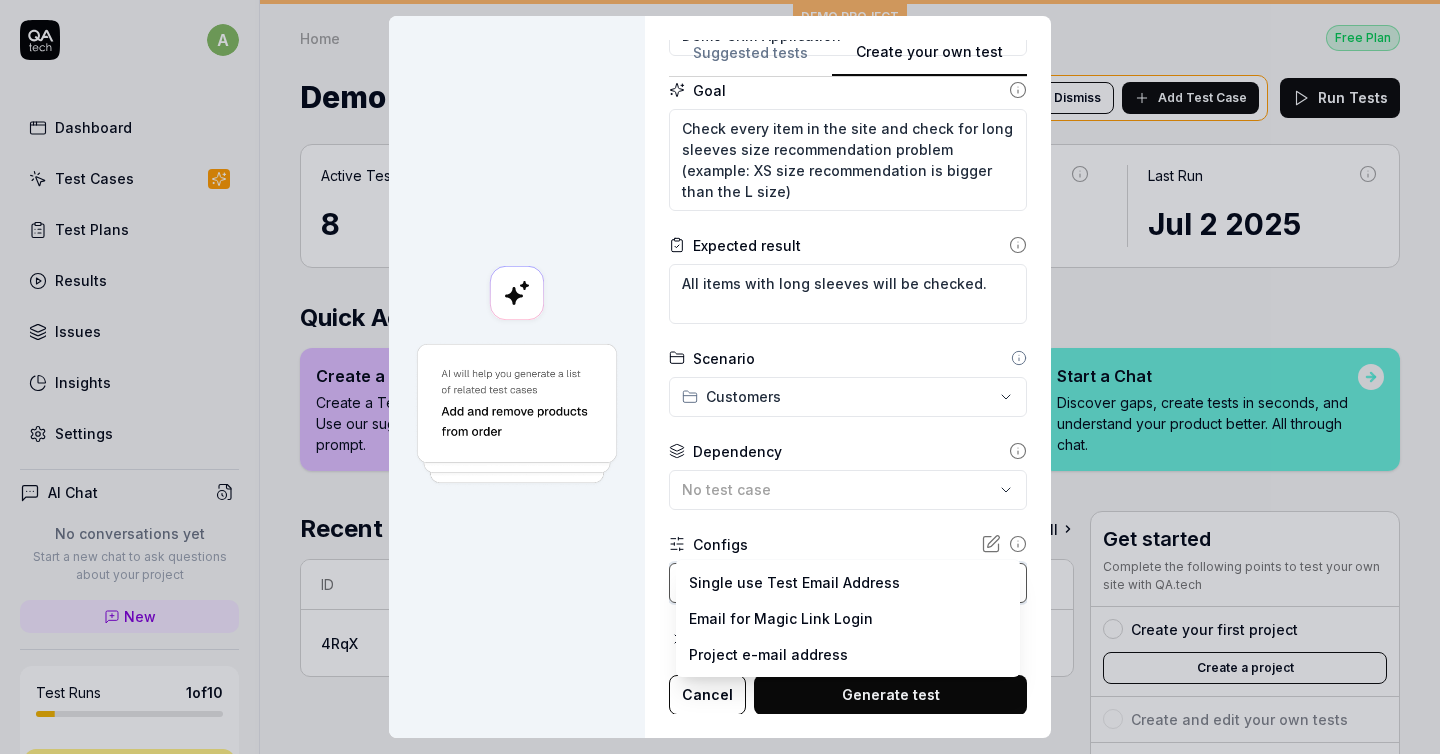 click on "**********" at bounding box center (720, 377) 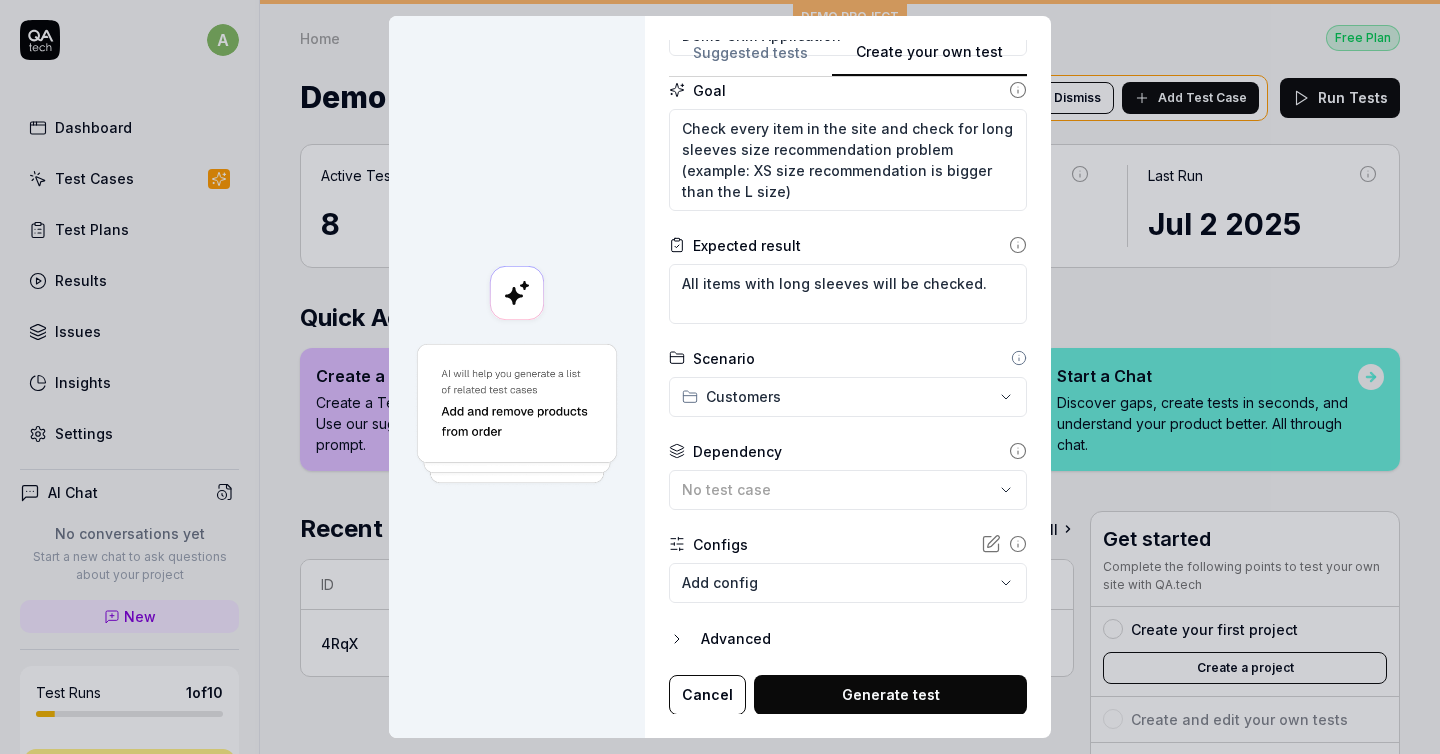 click on "Advanced" at bounding box center [864, 639] 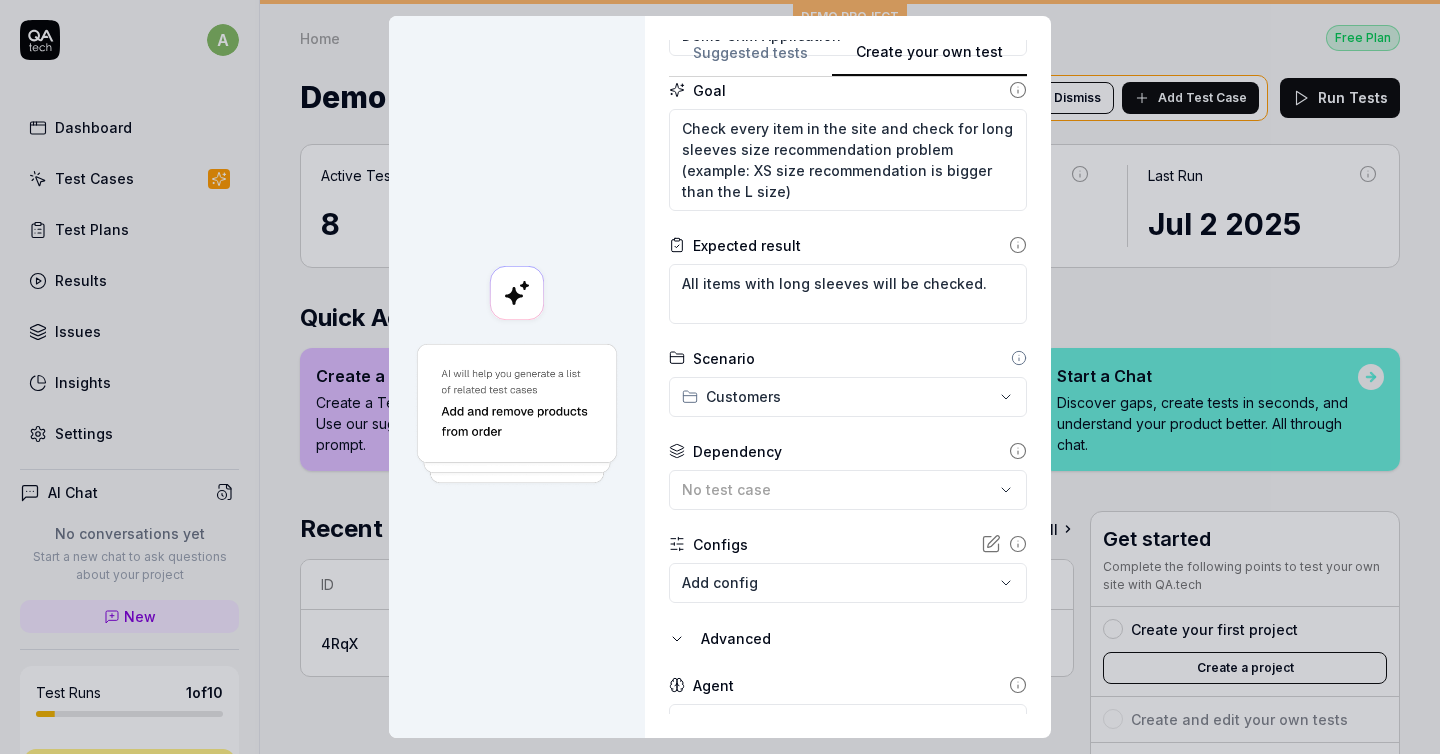 scroll, scrollTop: 300, scrollLeft: 0, axis: vertical 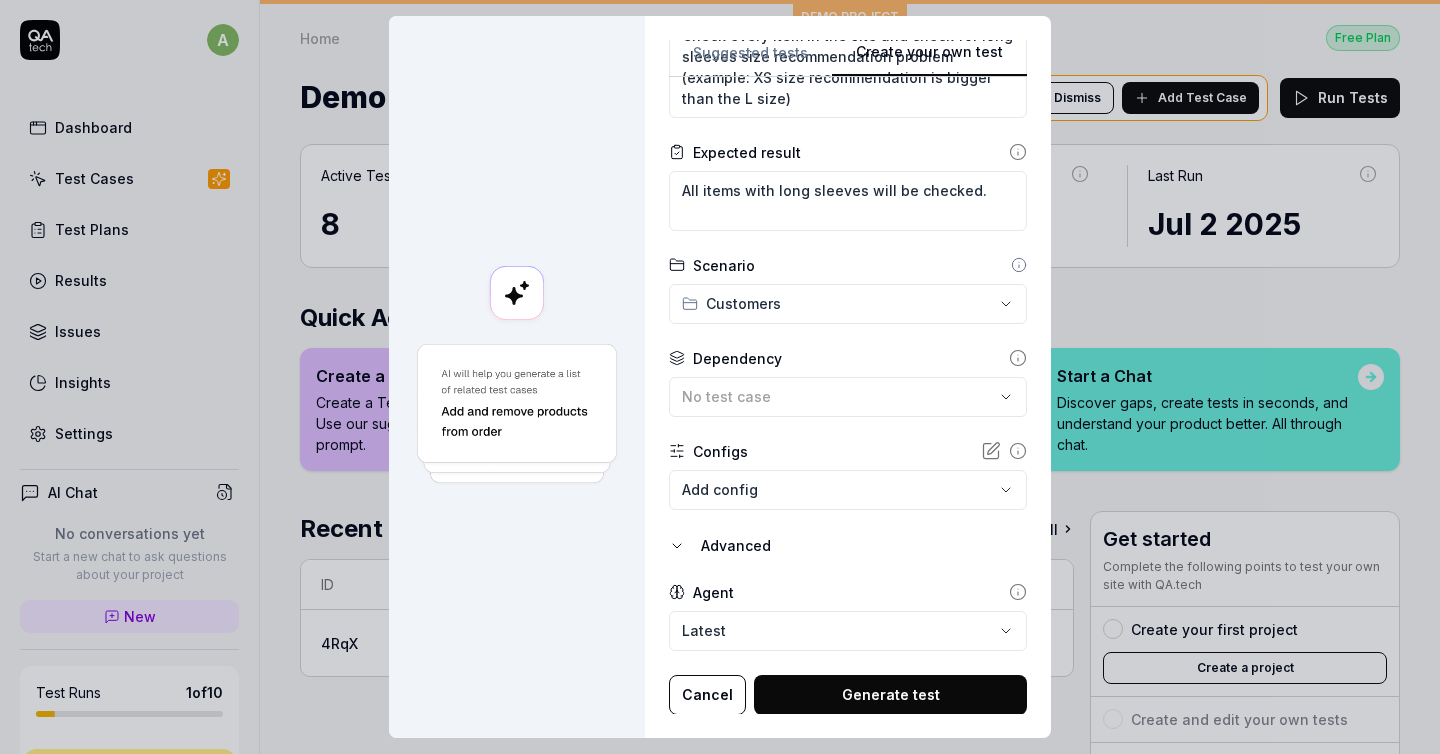 click on "Generate test" at bounding box center [890, 695] 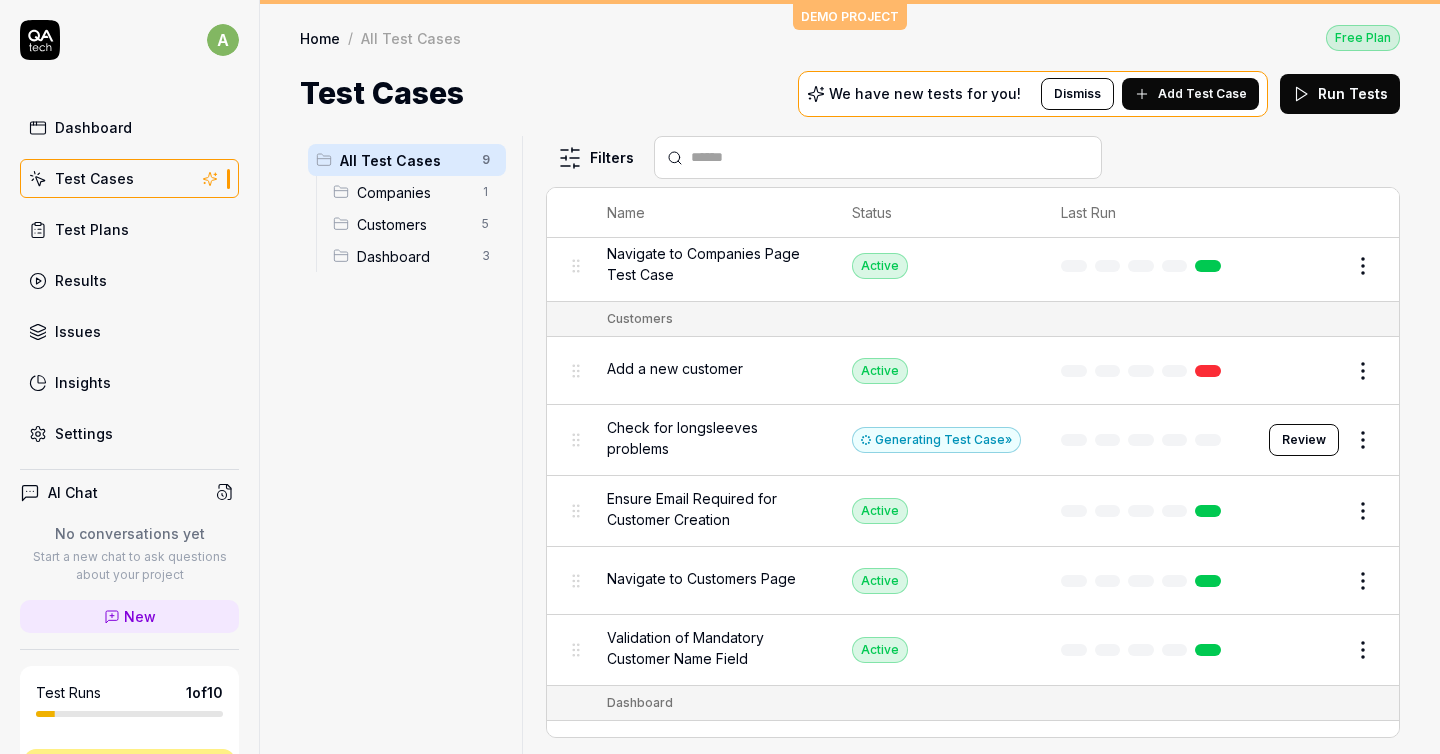 scroll, scrollTop: 46, scrollLeft: 0, axis: vertical 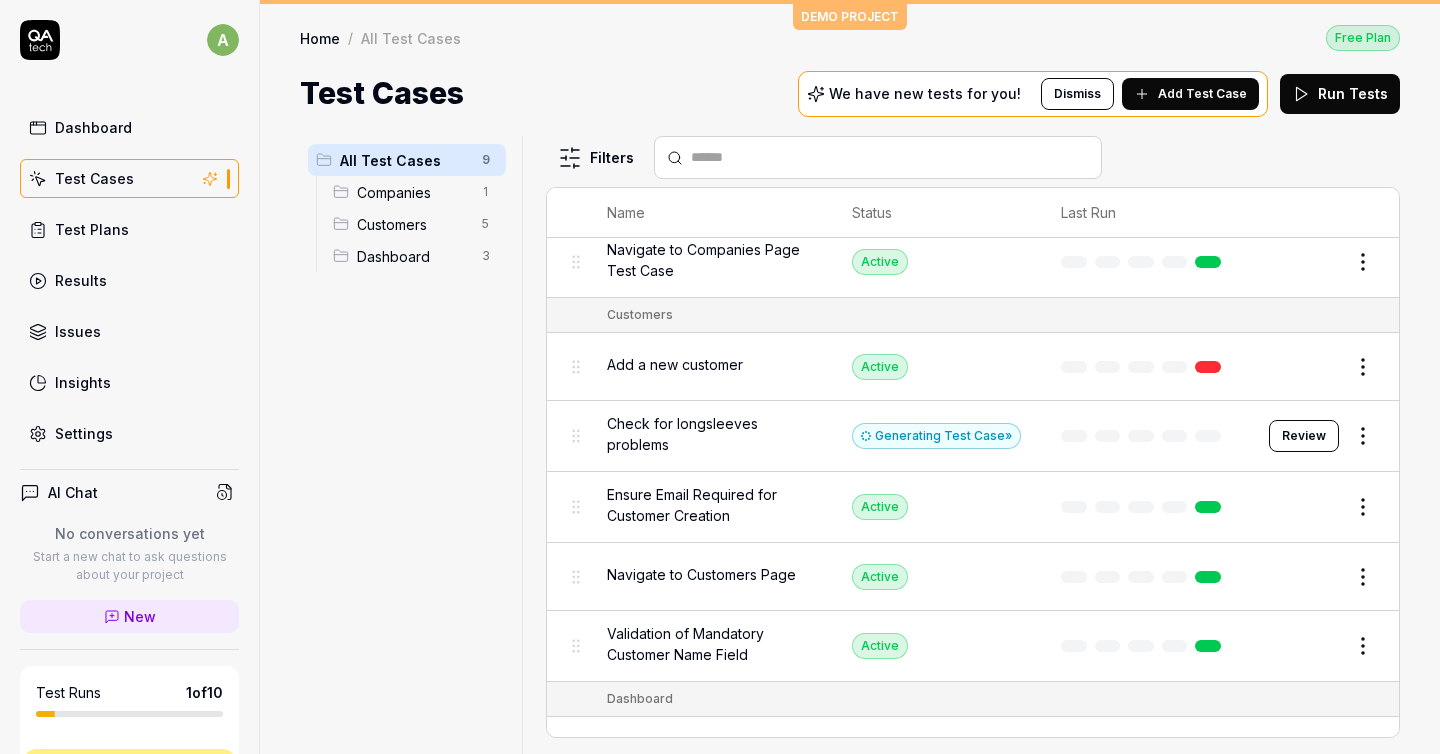 click on "Check for longsleeves problems" at bounding box center [709, 434] 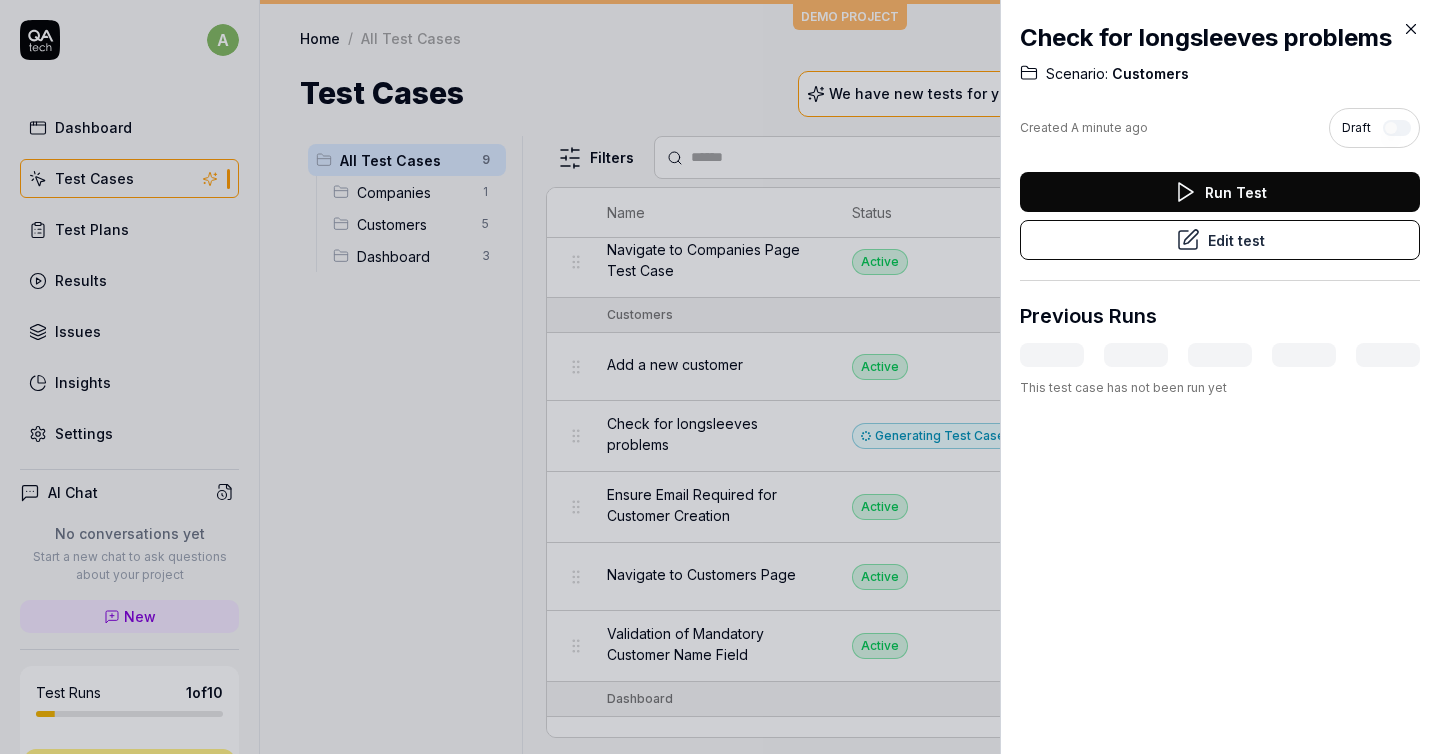 click on "Run Test" at bounding box center [1220, 192] 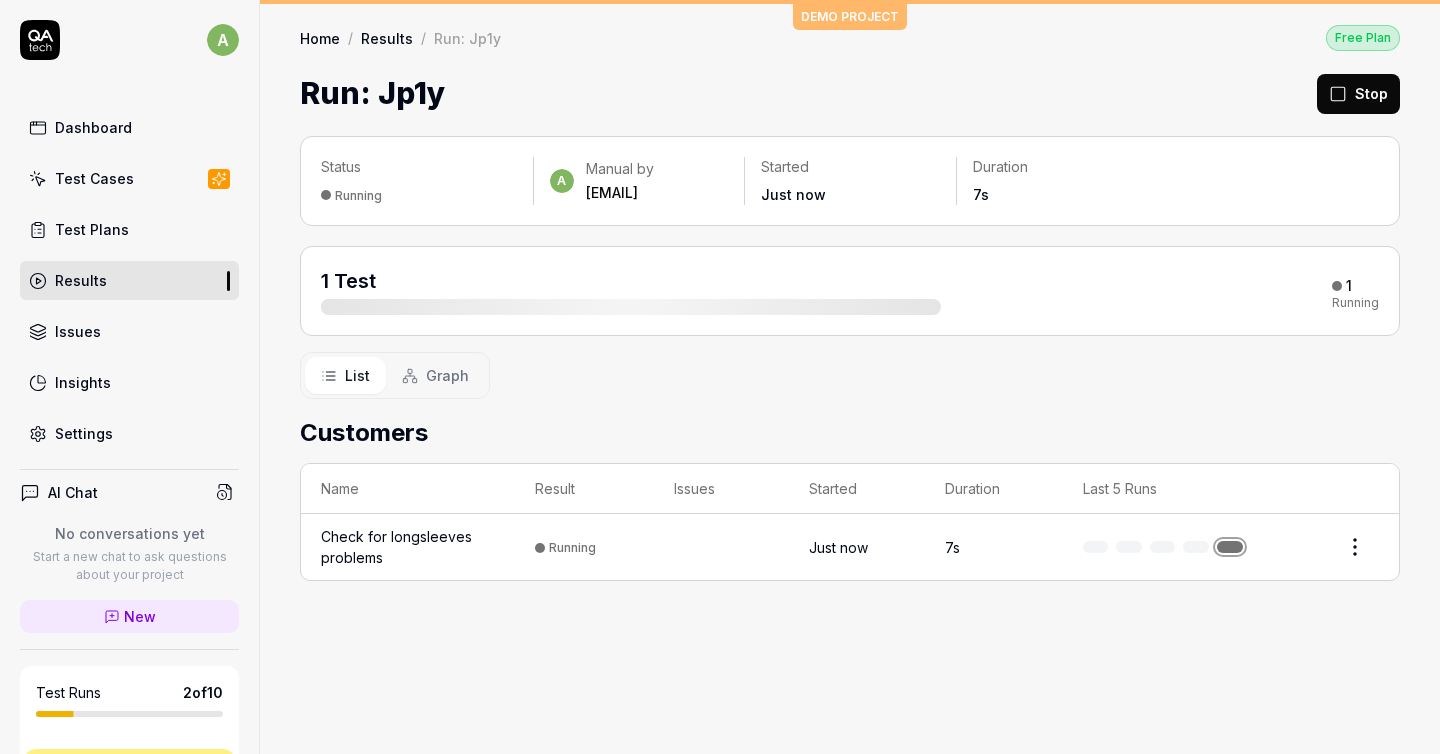 click on "Dashboard" at bounding box center (129, 127) 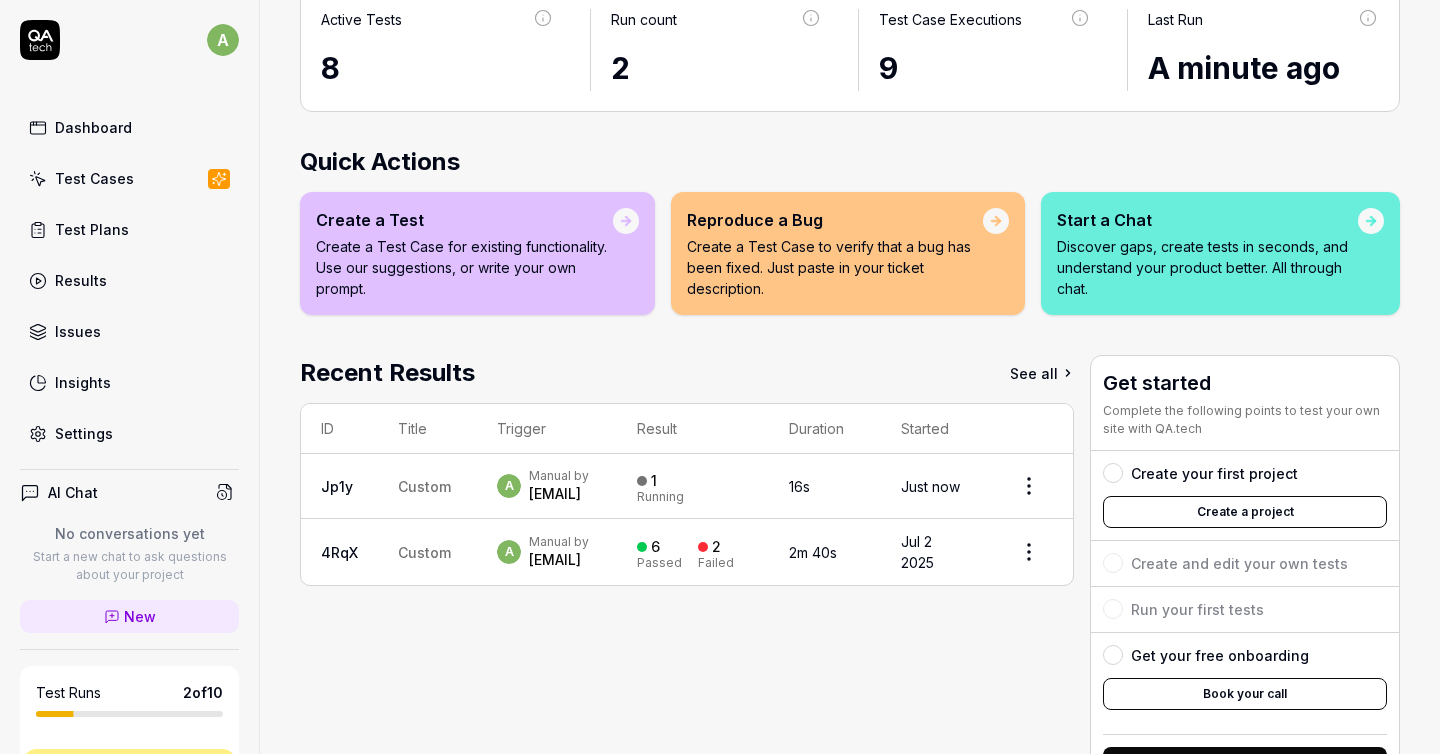 scroll, scrollTop: 157, scrollLeft: 0, axis: vertical 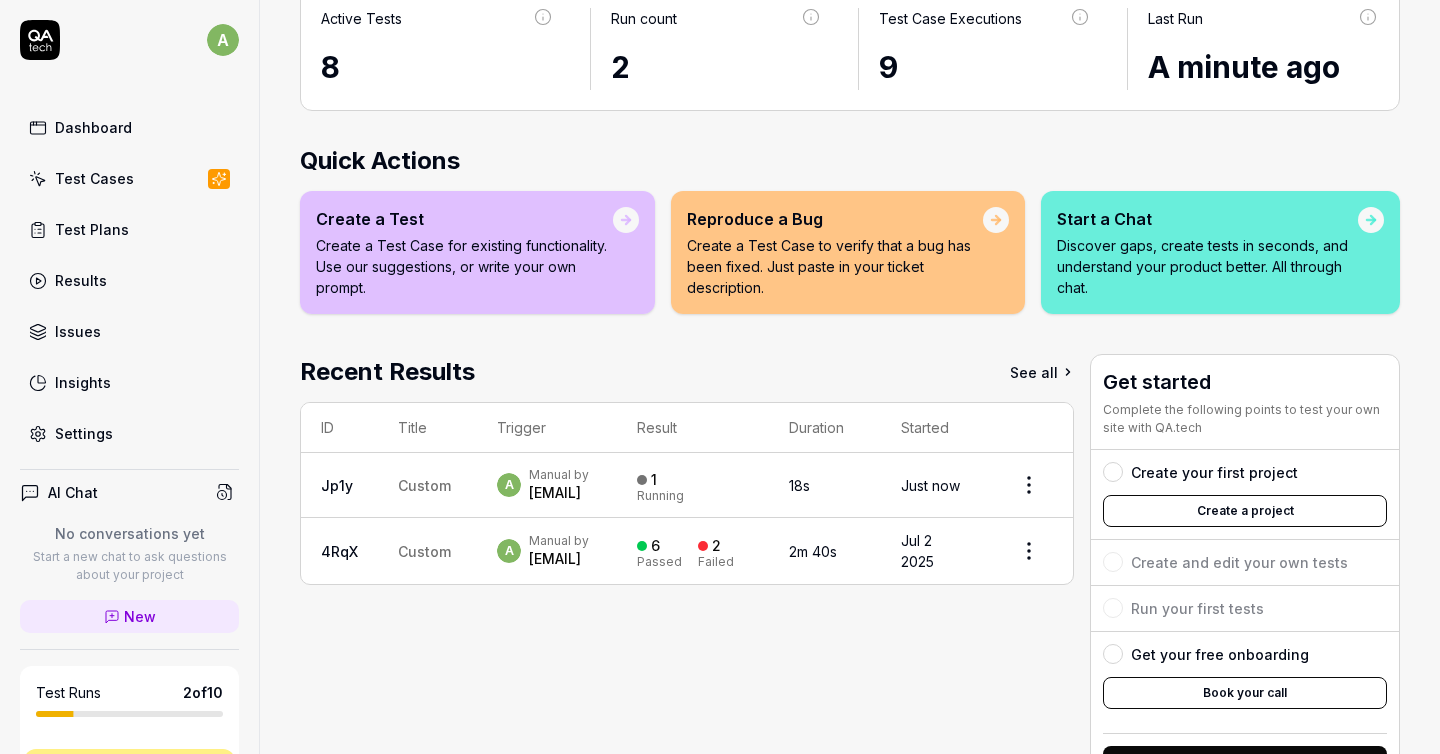 click on "Test Plans" at bounding box center [129, 229] 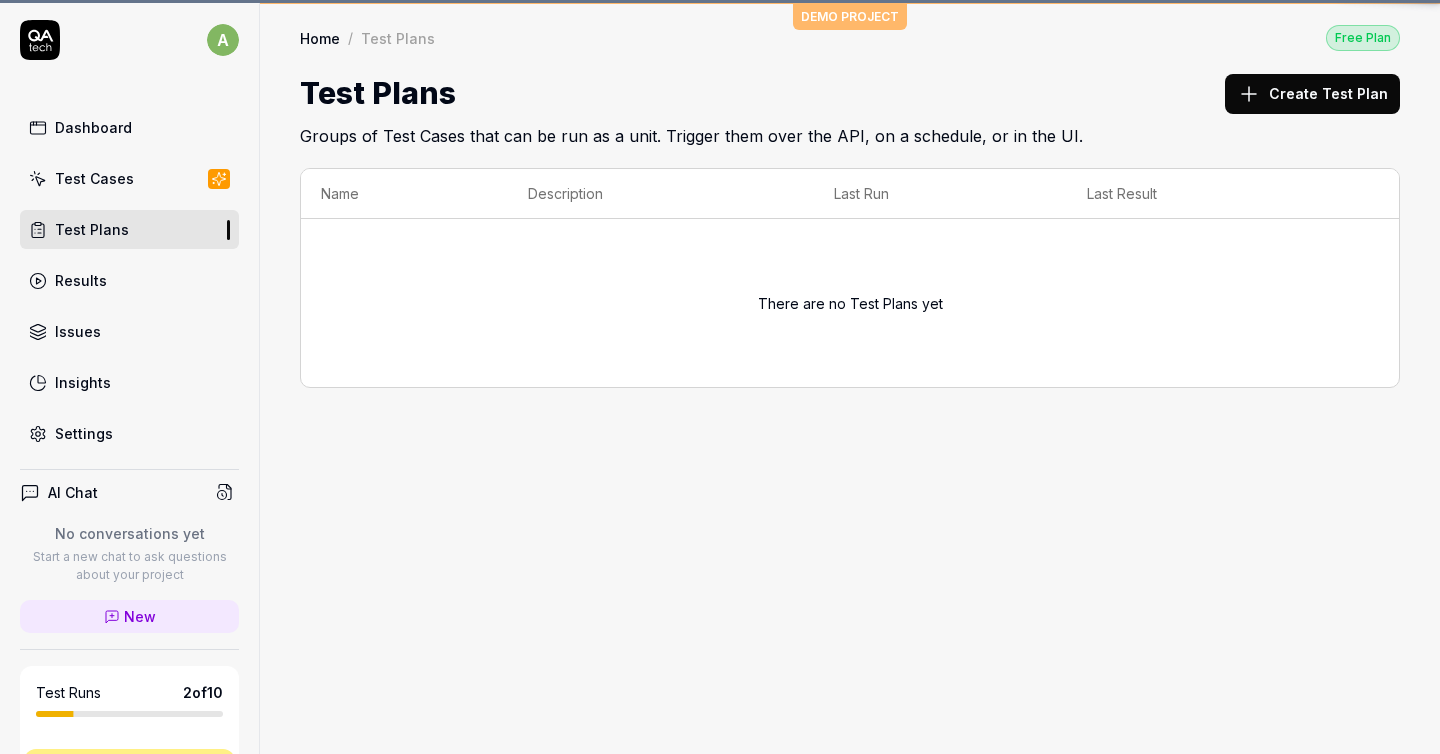 scroll, scrollTop: 0, scrollLeft: 0, axis: both 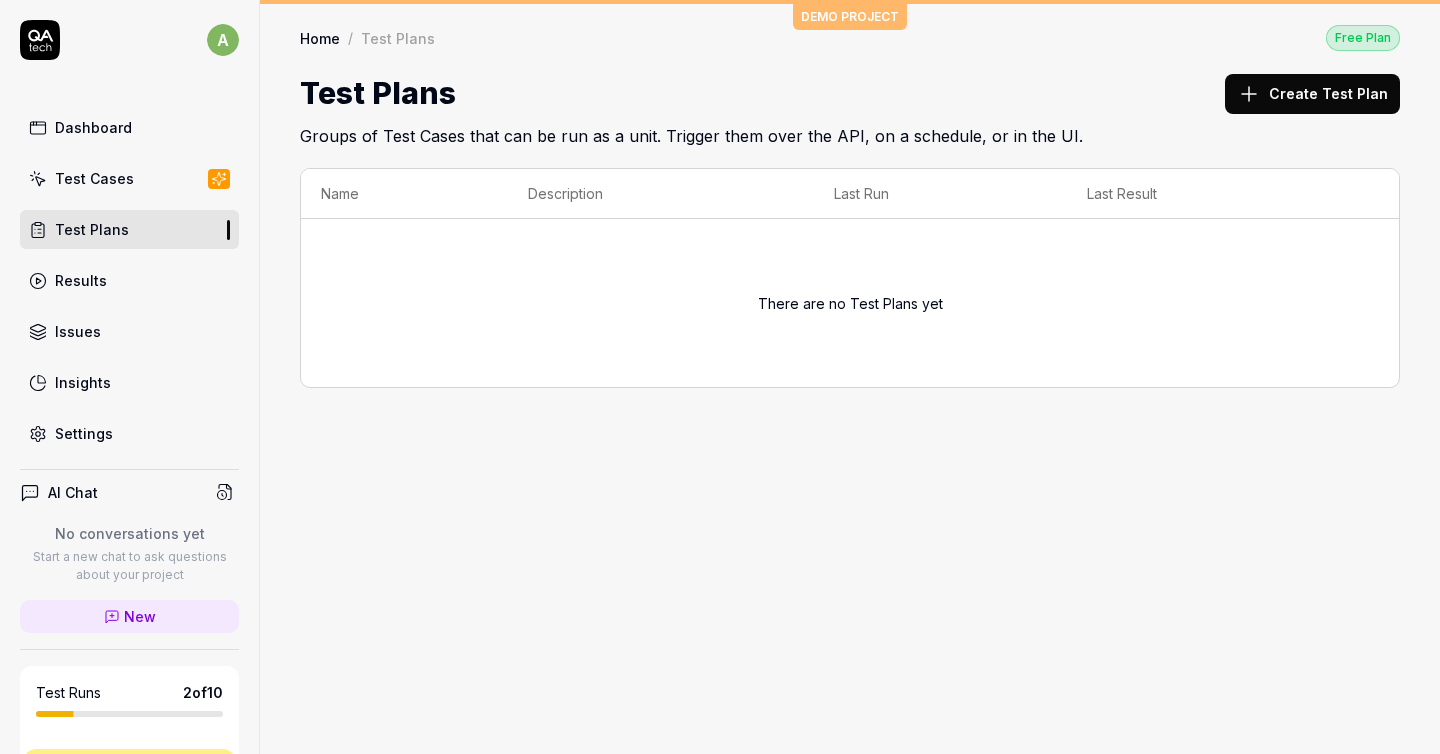 click on "Results" at bounding box center (129, 280) 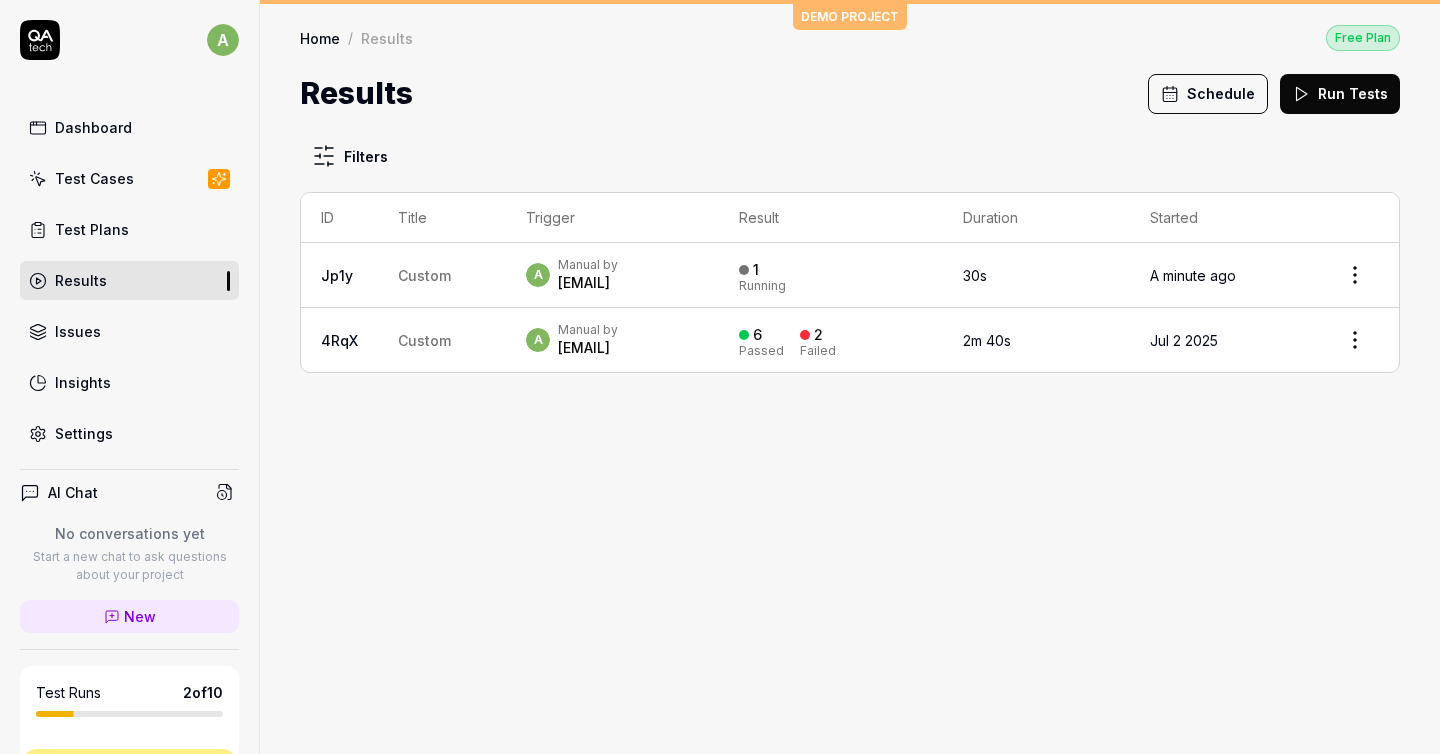 click on "Issues" at bounding box center [129, 331] 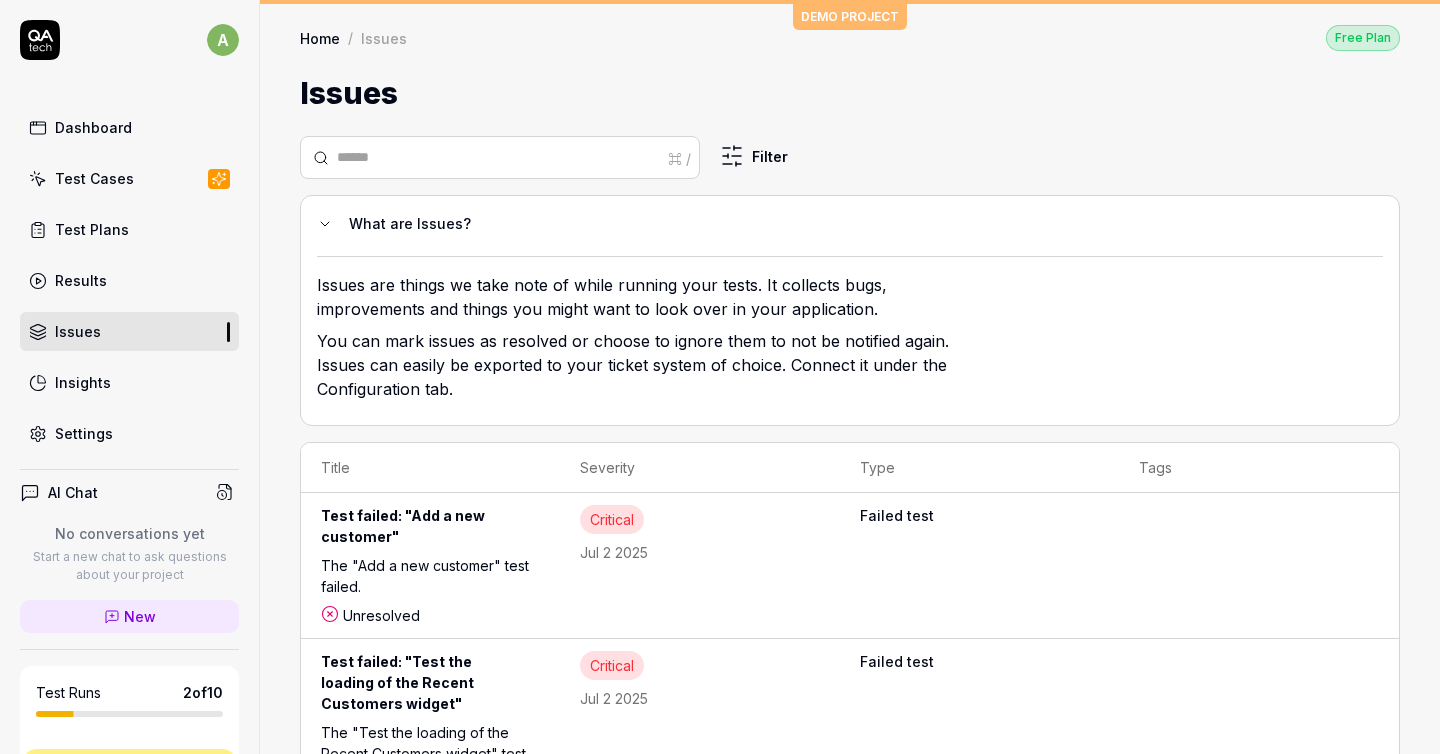 click on "Test Cases" at bounding box center (129, 178) 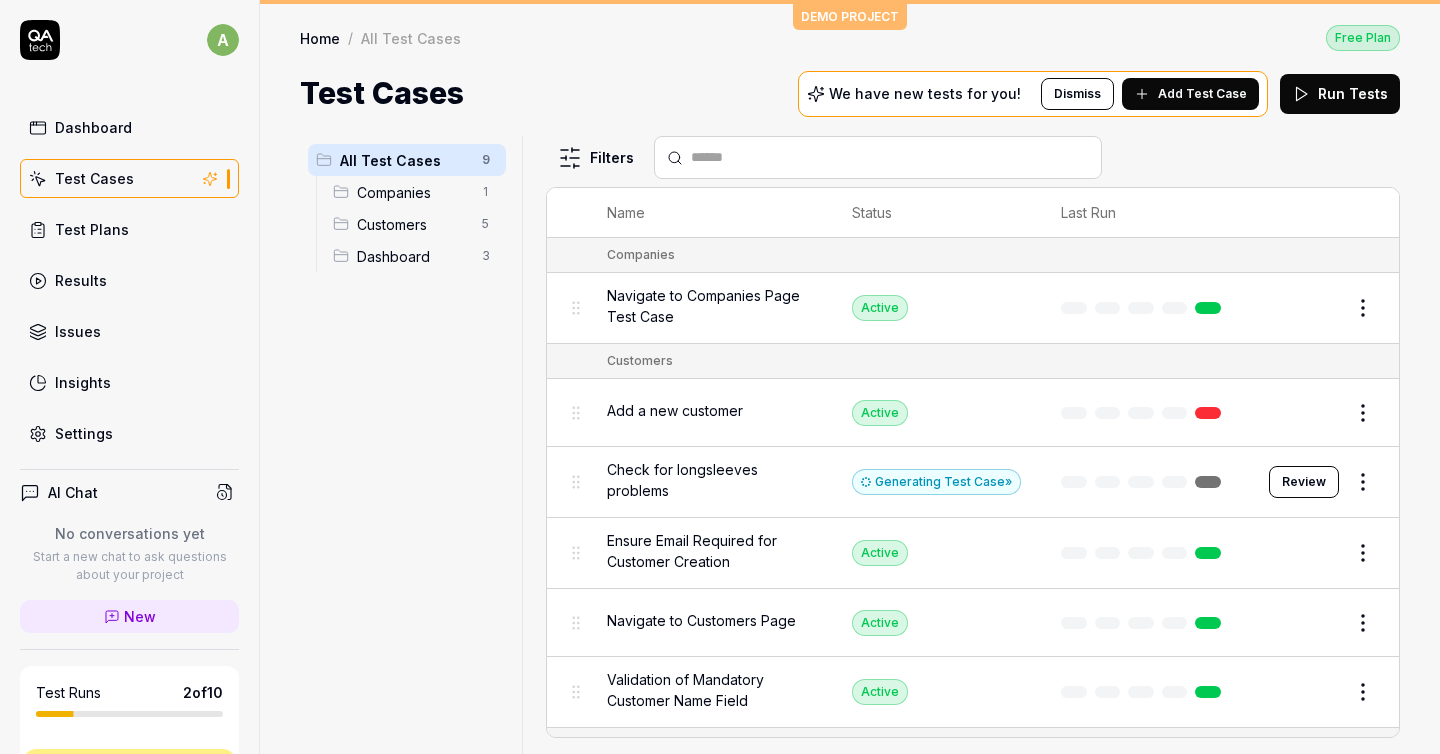 click on "Dashboard" at bounding box center (129, 127) 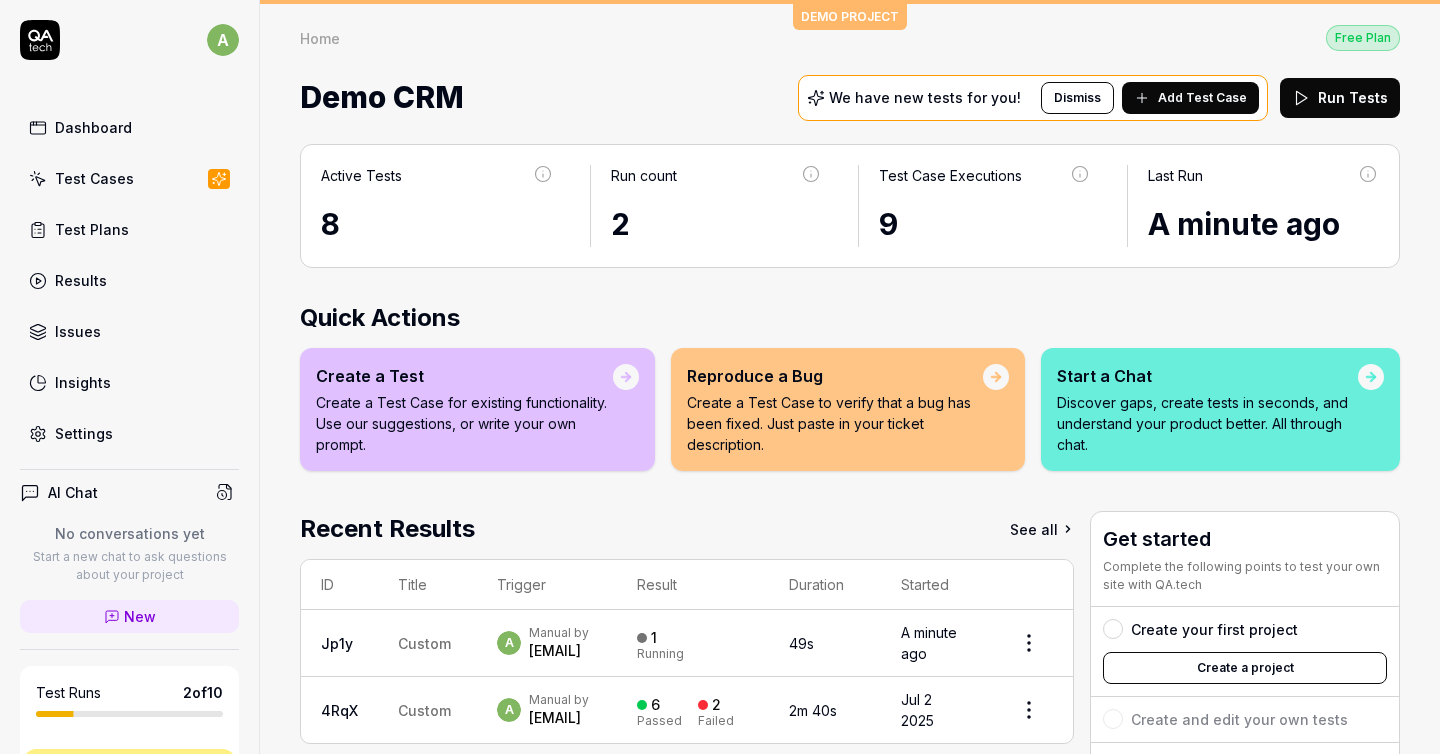 click on "Create a Test Case to verify that a bug has been fixed. Just paste in your ticket description." at bounding box center (835, 423) 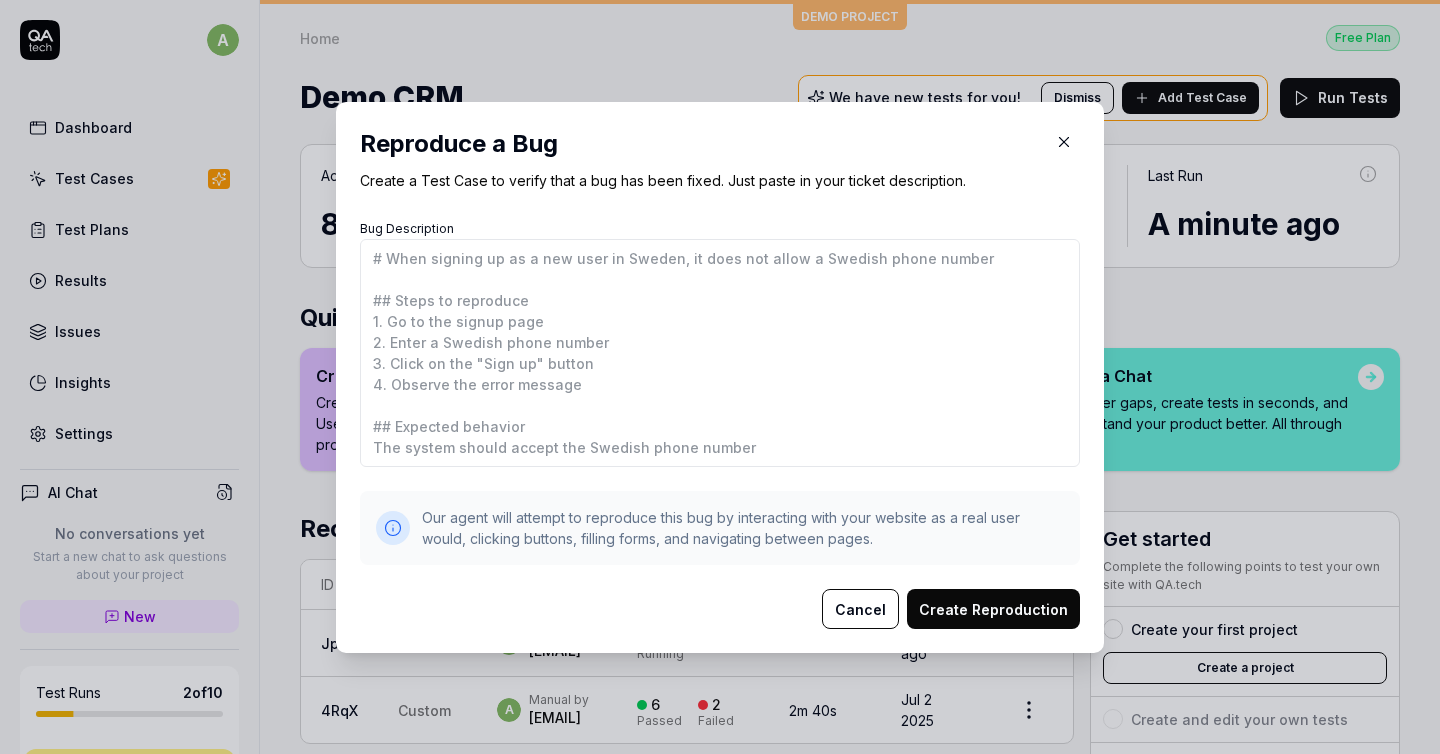 click on "Cancel" at bounding box center (860, 609) 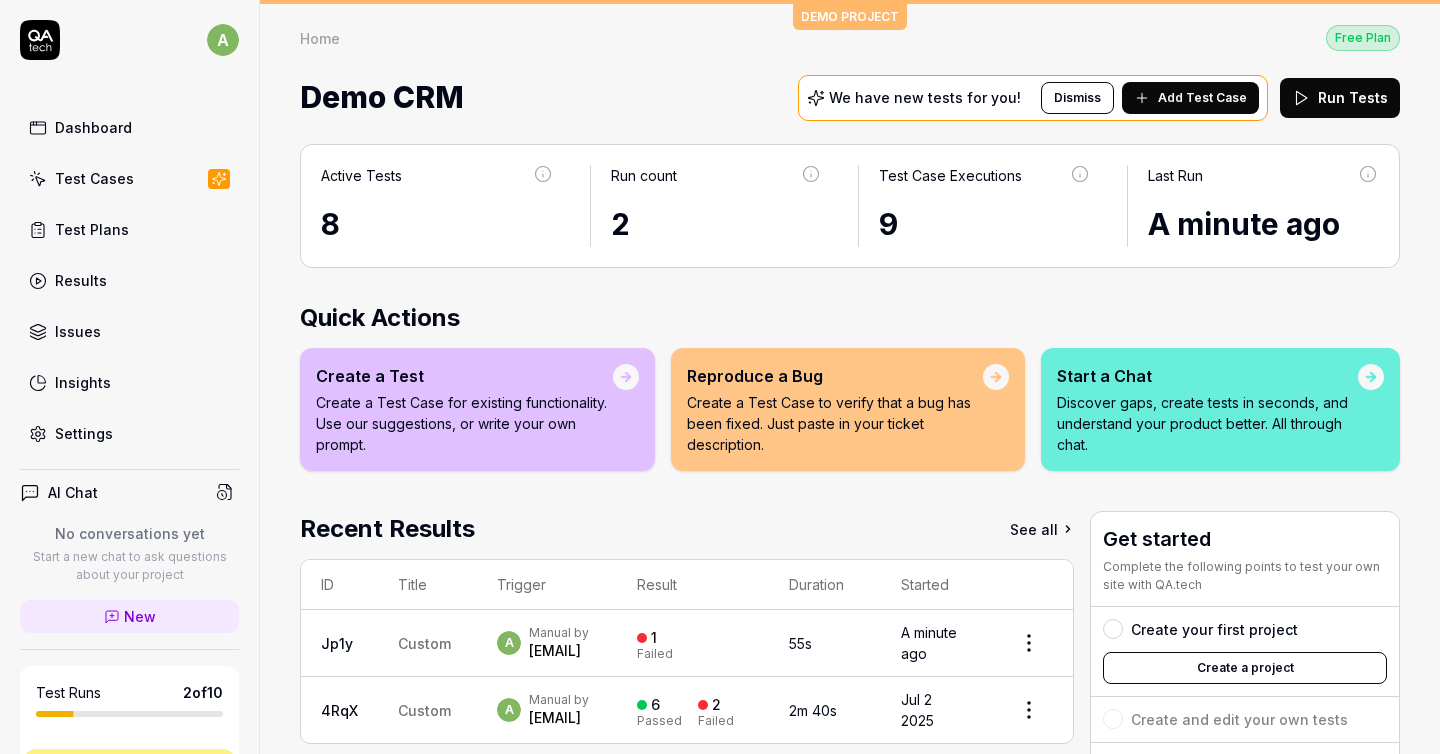click on "Discover gaps, create tests in seconds, and understand your product better. All through chat." at bounding box center [1207, 423] 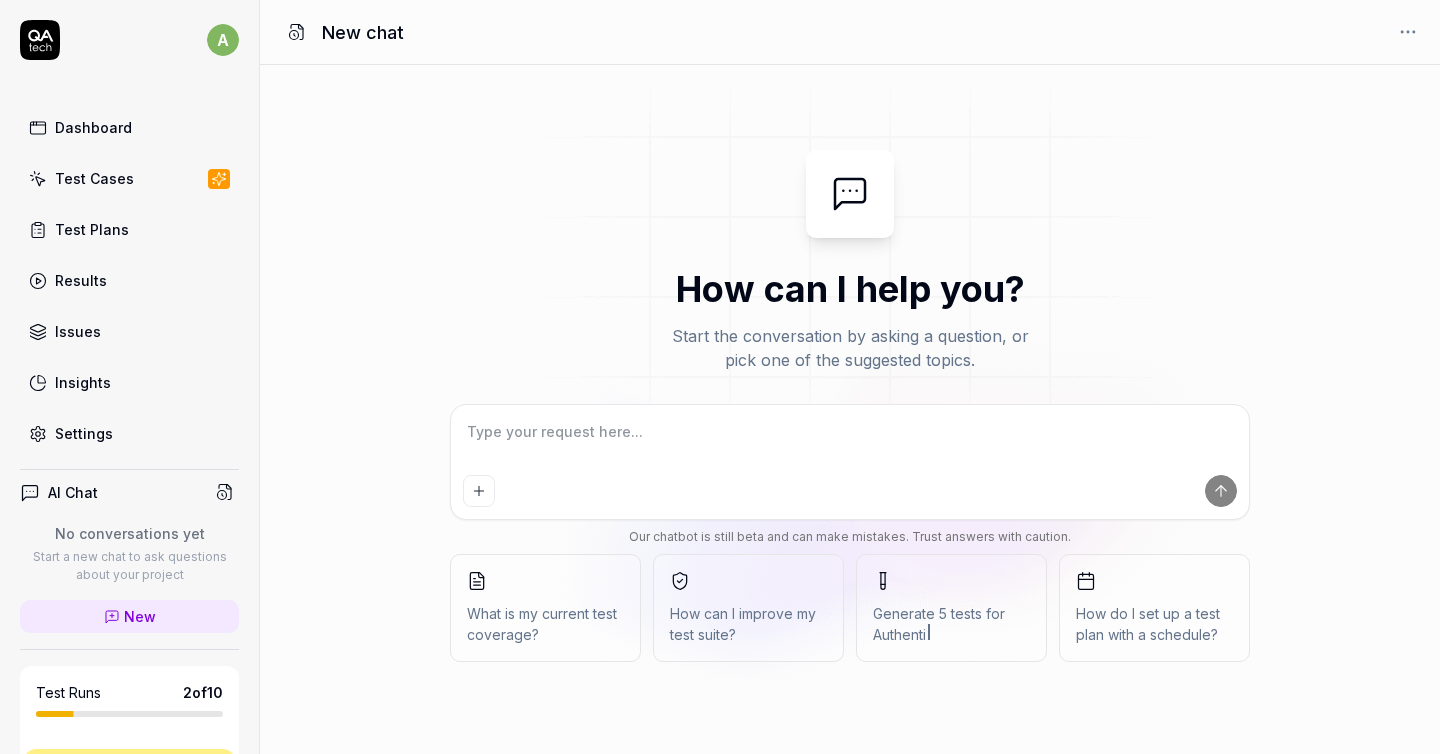 click at bounding box center (297, 32) 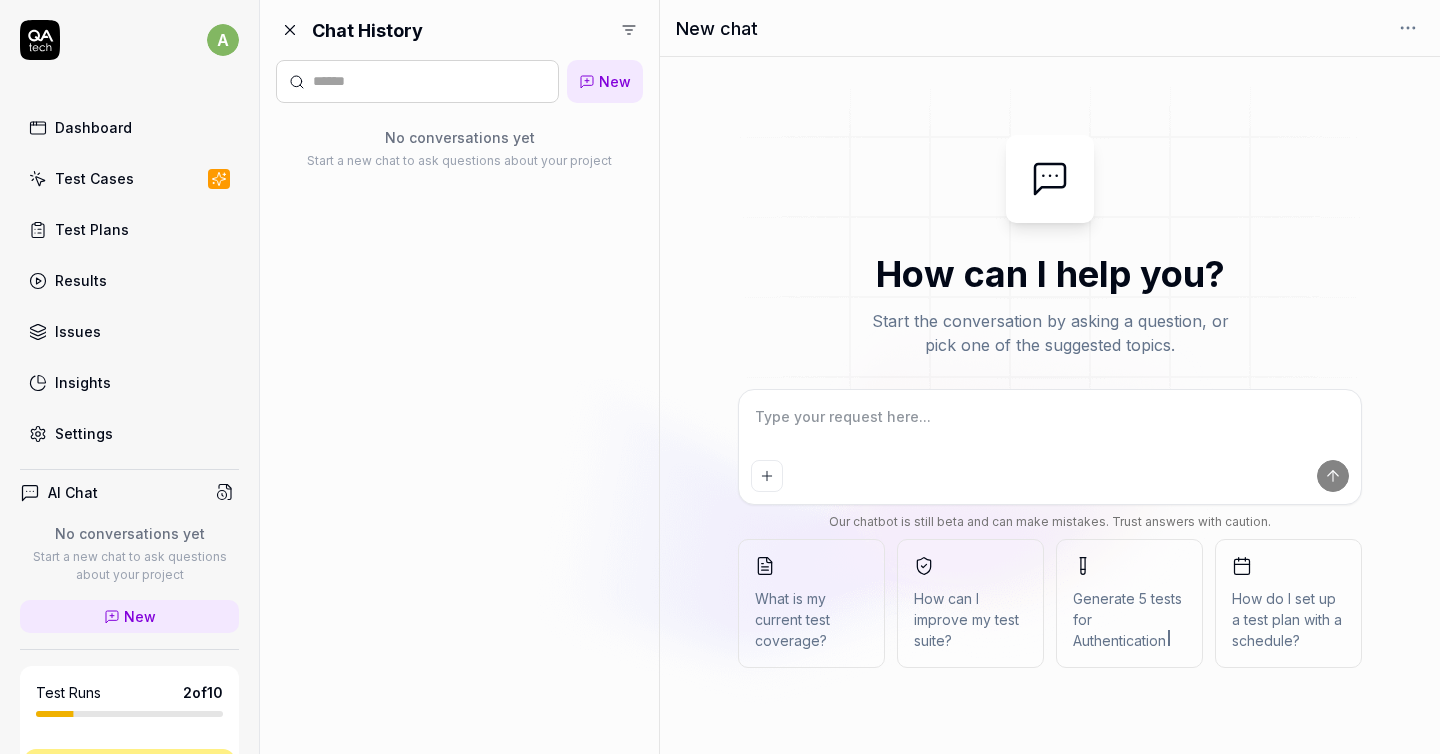 click at bounding box center [290, 30] 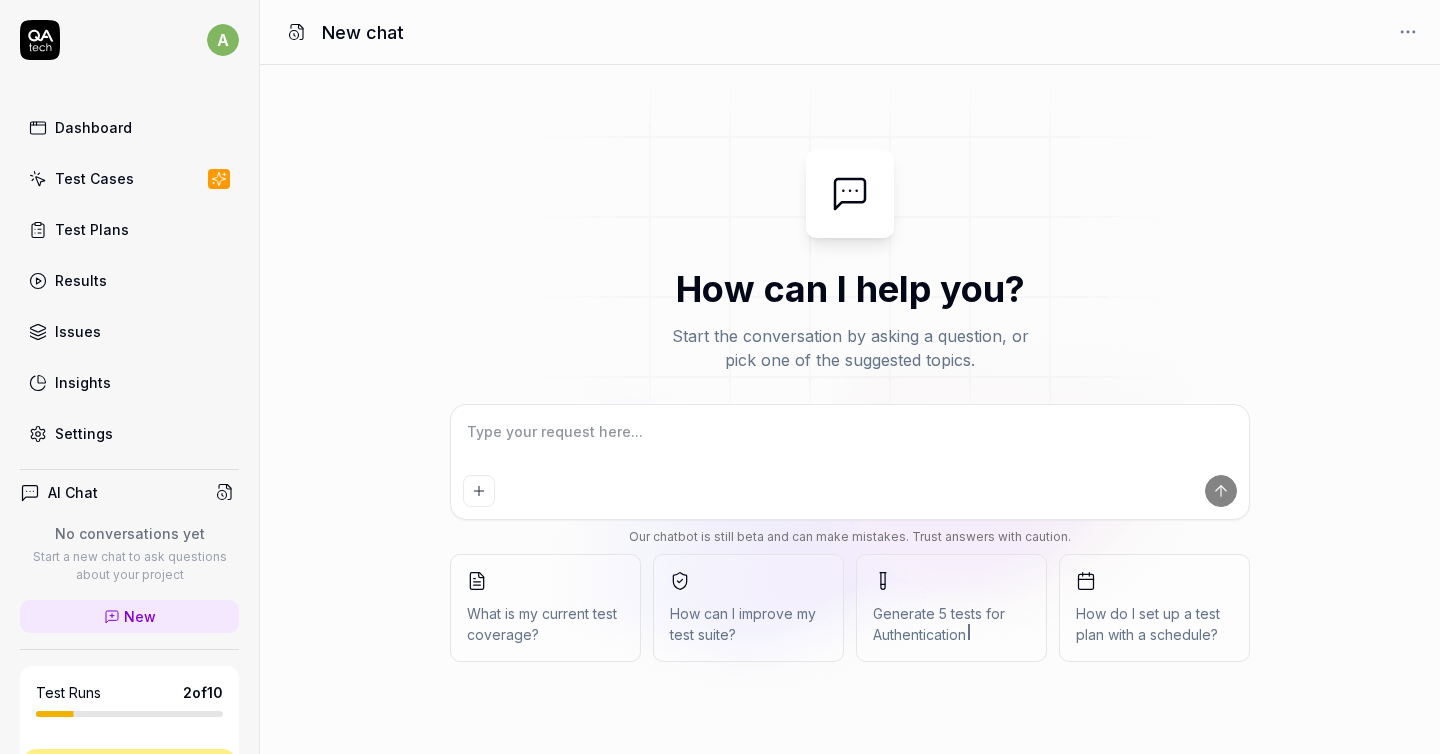 click on "Test Cases" at bounding box center (94, 178) 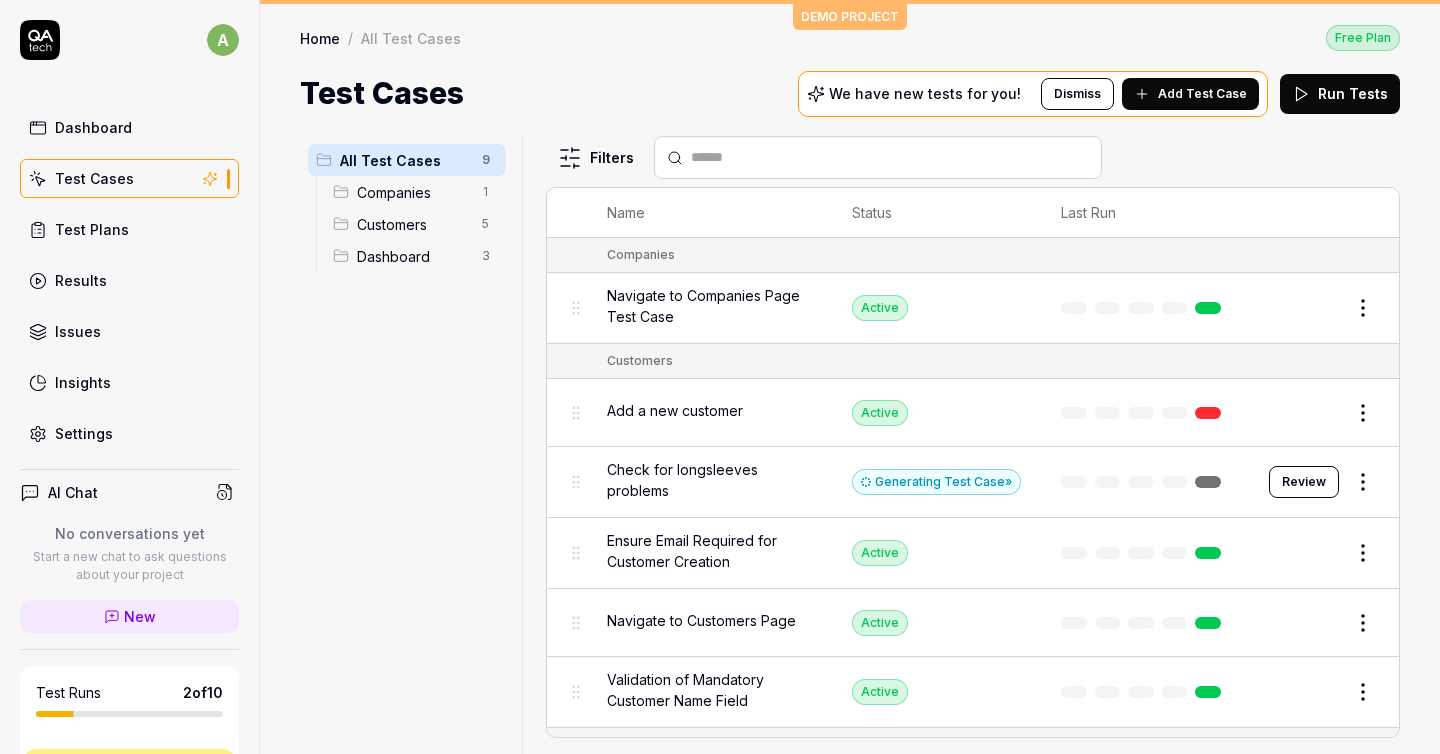 click on "Dashboard" at bounding box center [129, 127] 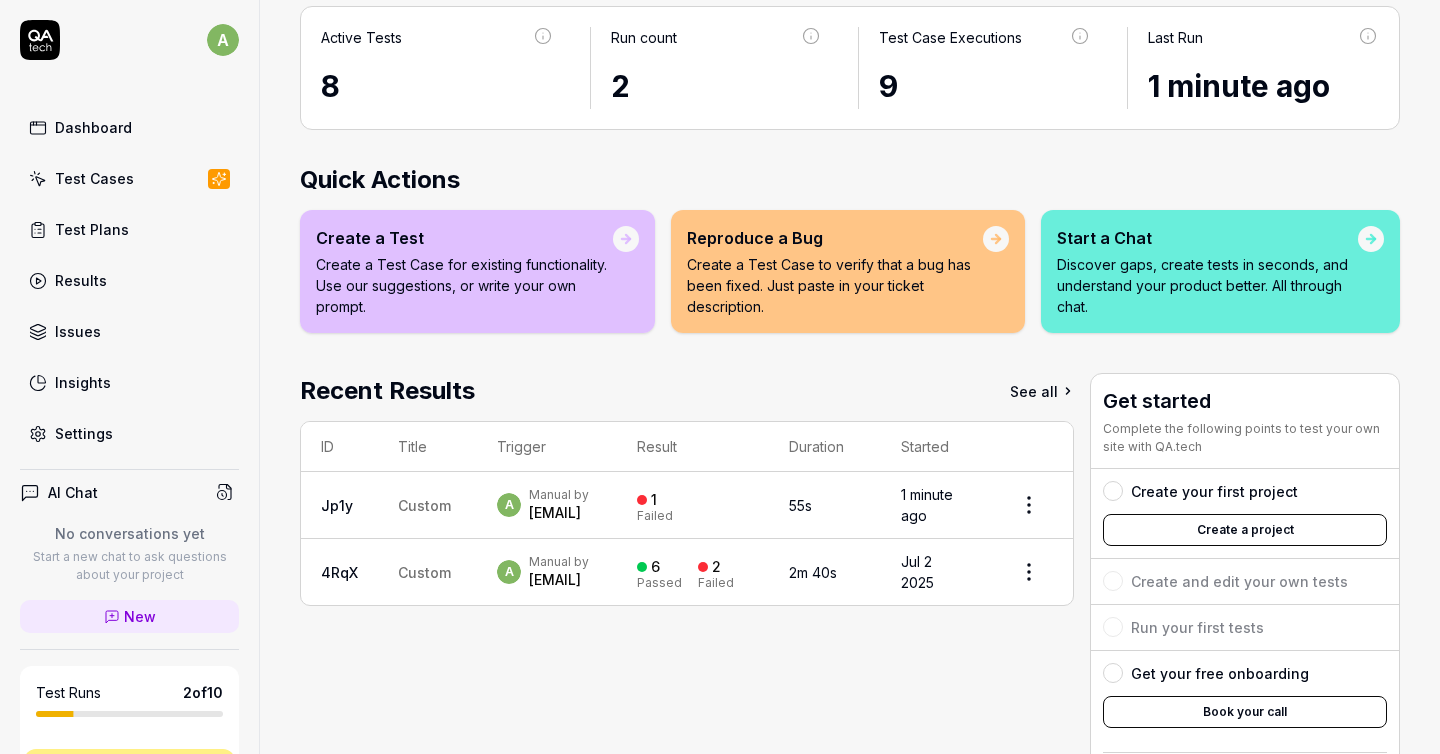 scroll, scrollTop: 141, scrollLeft: 0, axis: vertical 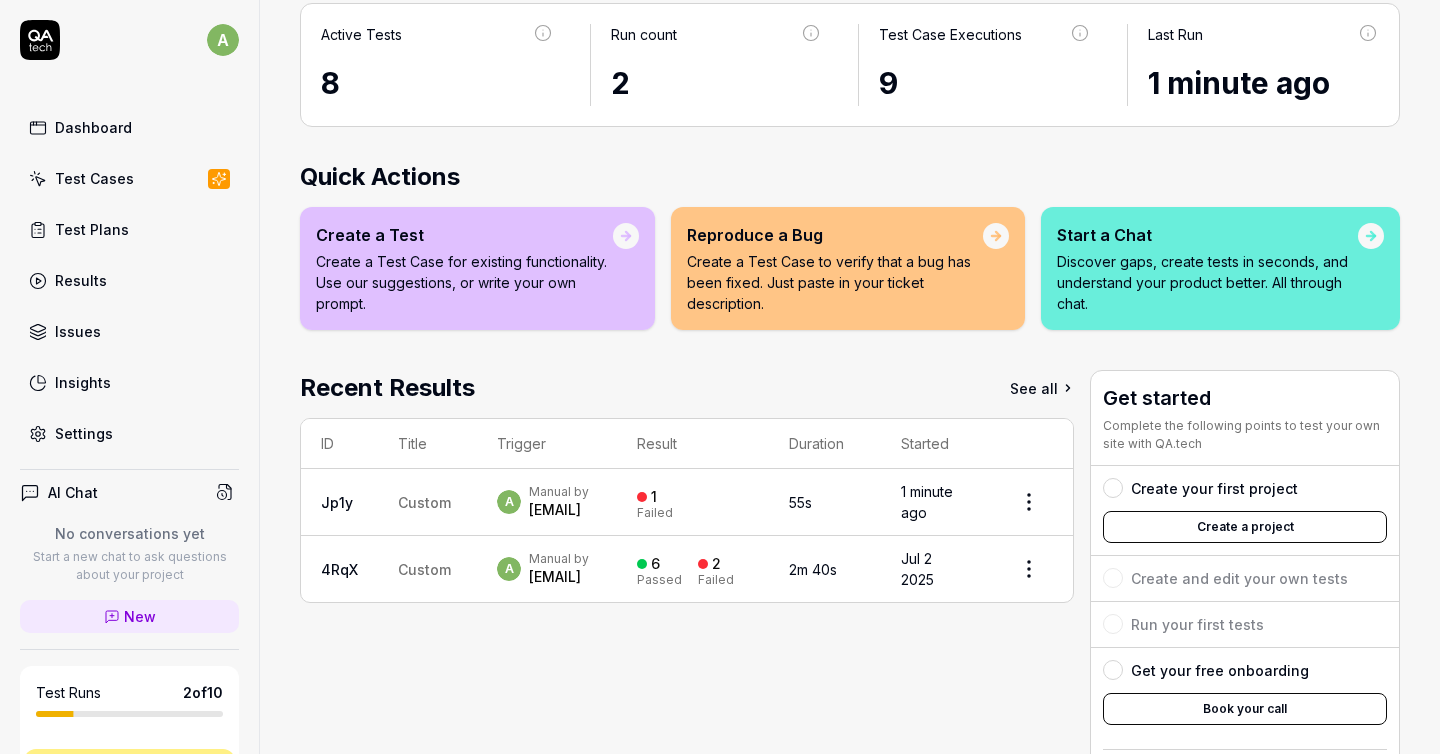 click on "a Manual by [EMAIL]" at bounding box center (547, 502) 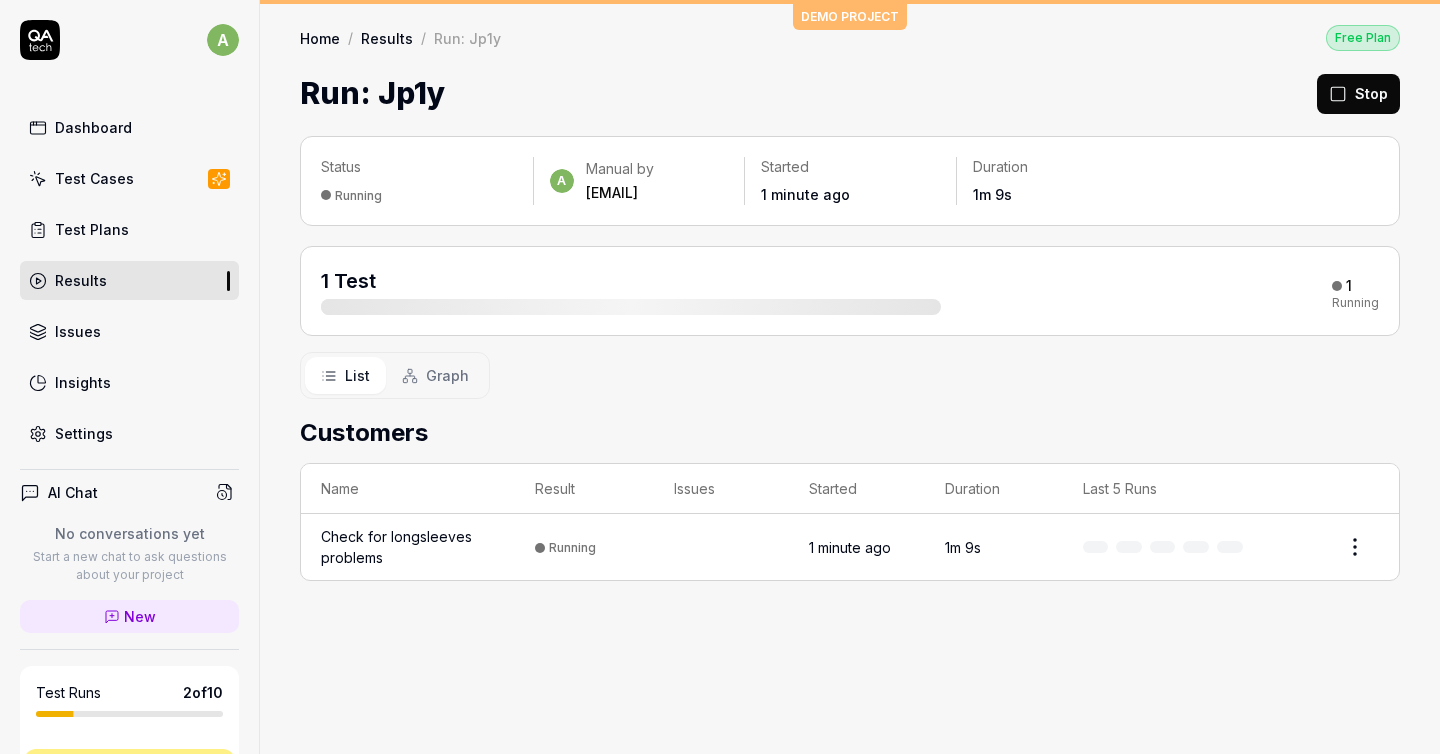 scroll, scrollTop: 0, scrollLeft: 0, axis: both 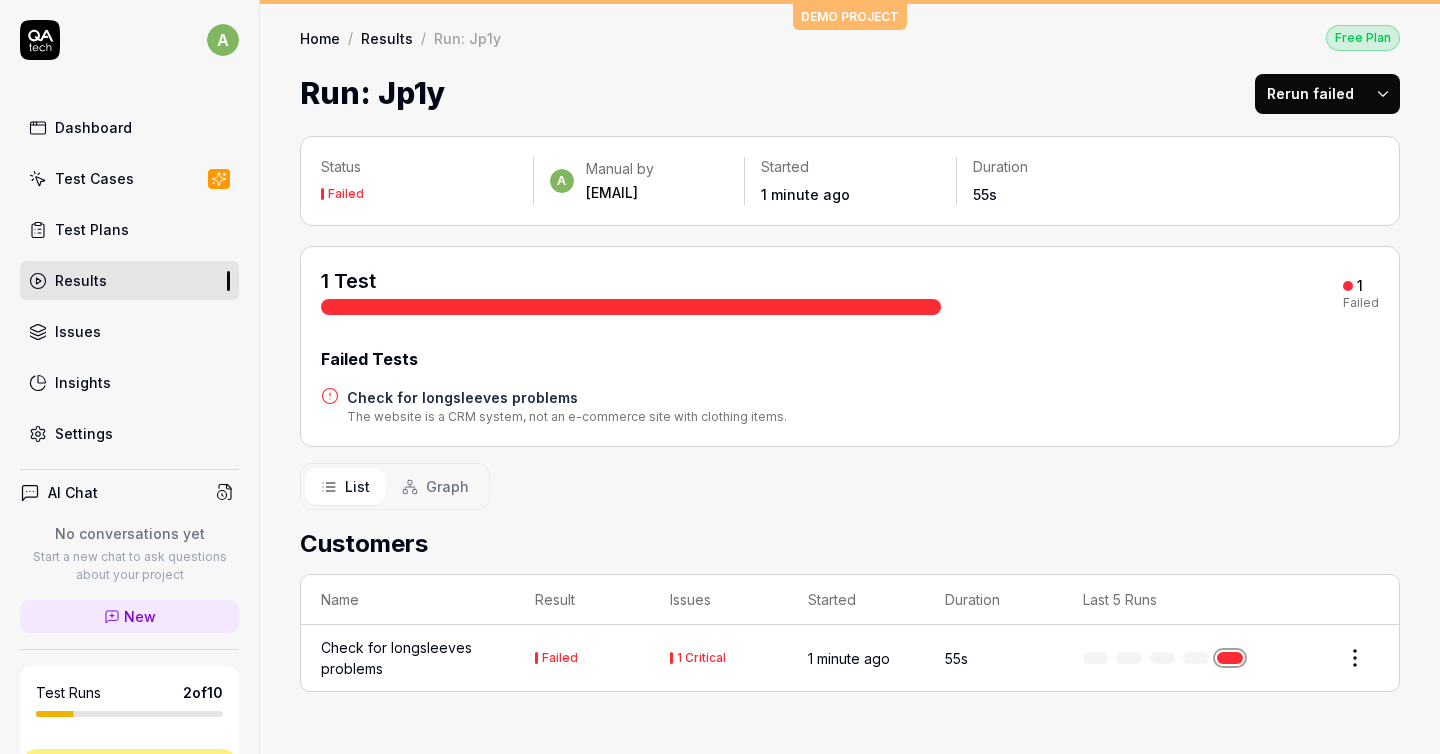 click on "Rerun failed" at bounding box center [1310, 94] 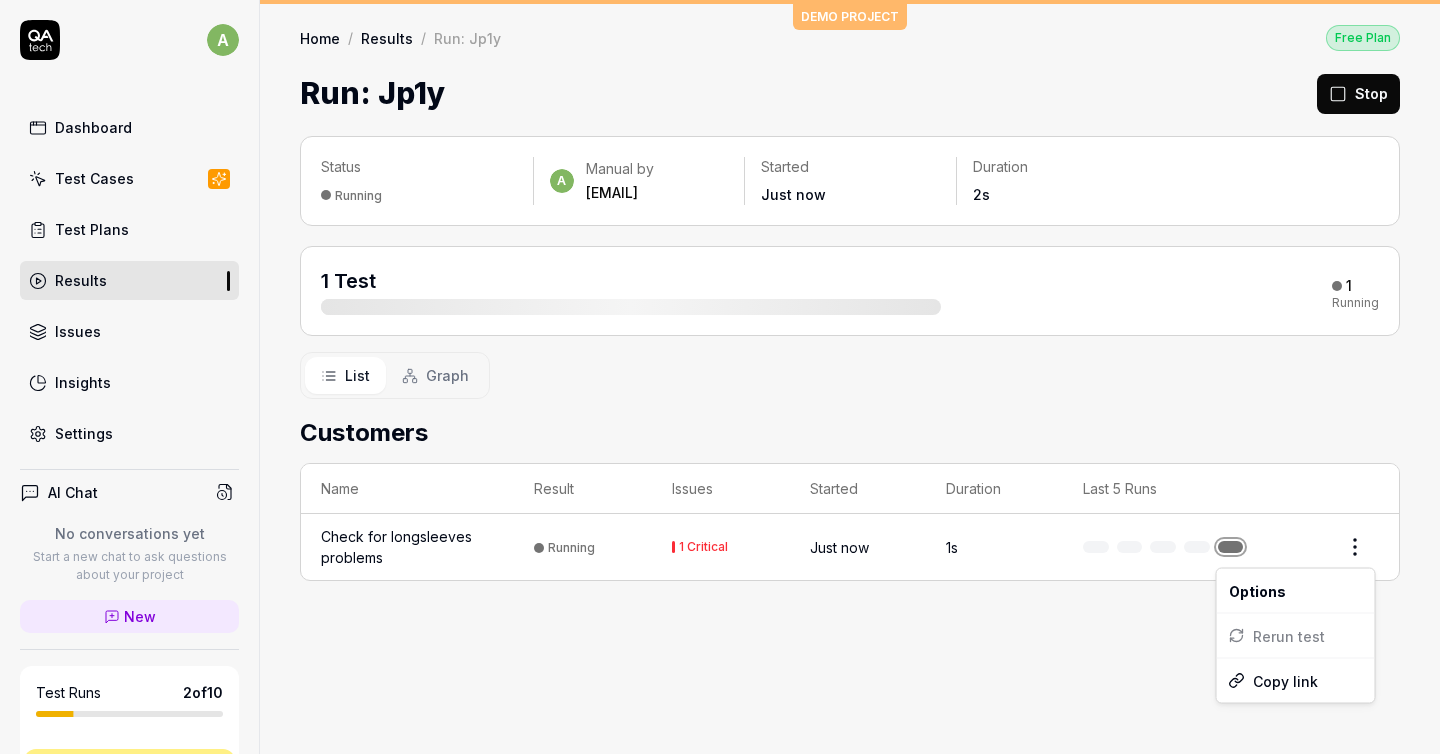 click on "a Dashboard Test Cases Test Plans Results Issues Insights Settings AI Chat No conversations yet Start a new chat to ask questions about your project New Test Runs 2  of  10 This is just a trial, upgrade for more tests! You have almost reached the limit for the trial. Upgrade Now Book a call with us Documentation V Virtusize Demo CRM Collapse Sidebar DEMO PROJECT Home / Results / Run: Jp1y Free Plan Home / Results / Run: Jp1y Free Plan Run: Jp1y Stop Status Running a Manual by [EMAIL] Started Just now Duration 2s 1 Test   1 Running List Graph Customers Name Result Issues Started Duration Last 5 Runs Check for longsleeves problems Running 1   Critical Just now 1s
* Options   Rerun test  Copy link" at bounding box center [720, 377] 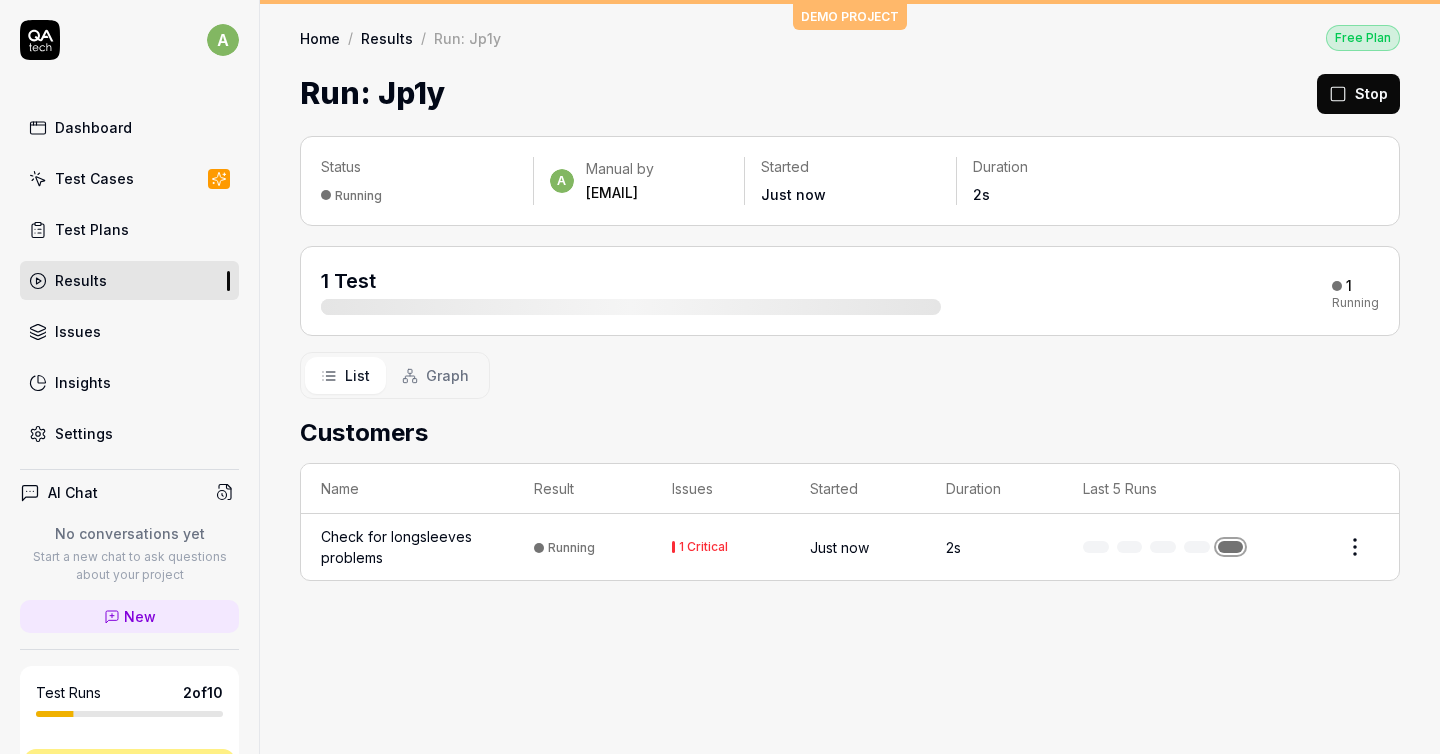 click on "a Dashboard Test Cases Test Plans Results Issues Insights Settings AI Chat No conversations yet Start a new chat to ask questions about your project New Test Runs 2  of  10 This is just a trial, upgrade for more tests! You have almost reached the limit for the trial. Upgrade Now Book a call with us Documentation V Virtusize Demo CRM Collapse Sidebar DEMO PROJECT Home / Results / Run: Jp1y Free Plan Home / Results / Run: Jp1y Free Plan Run: Jp1y Stop Status Running a Manual by [EMAIL] Started Just now Duration 2s 1 Test   1 Running List Graph Customers Name Result Issues Started Duration Last 5 Runs Check for longsleeves problems Running 1   Critical Just now 2s
*" at bounding box center (720, 377) 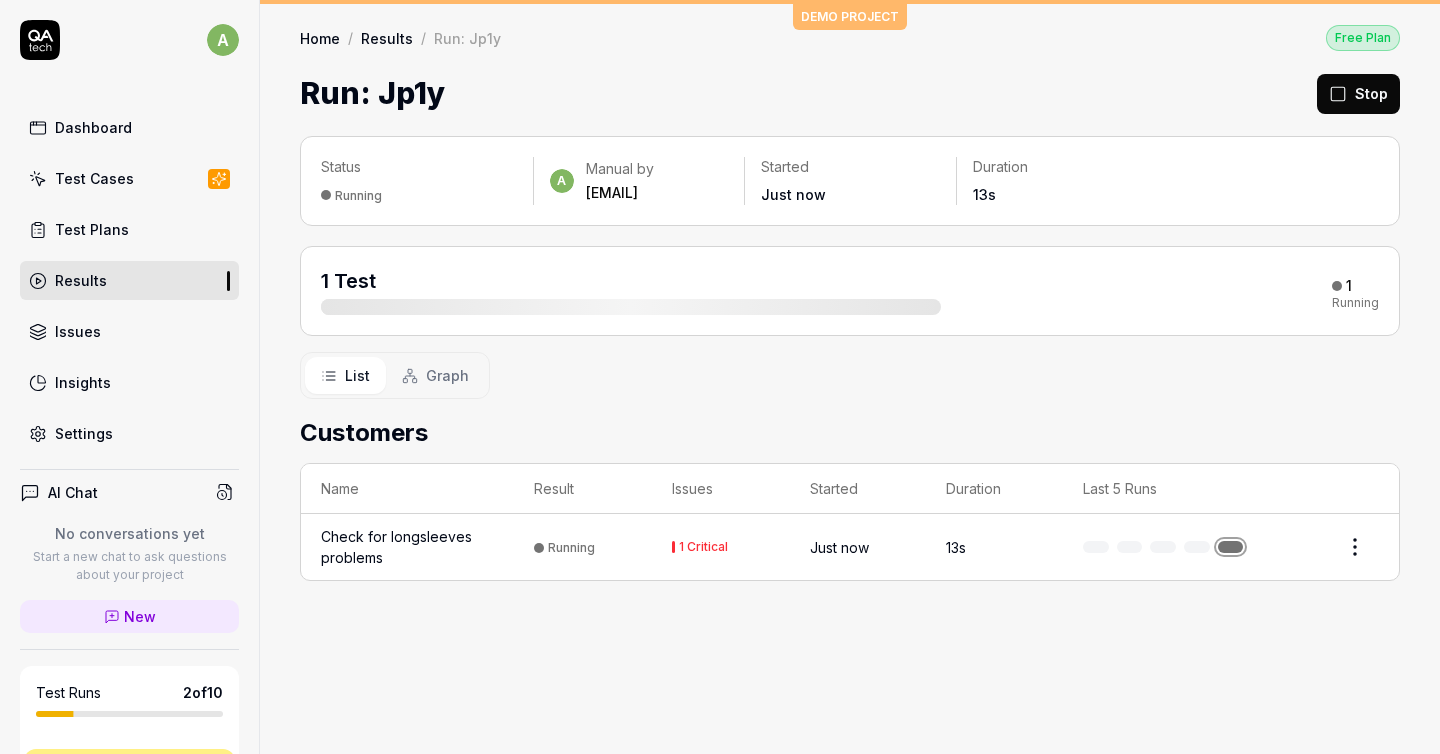 click on "Stop" at bounding box center (1358, 94) 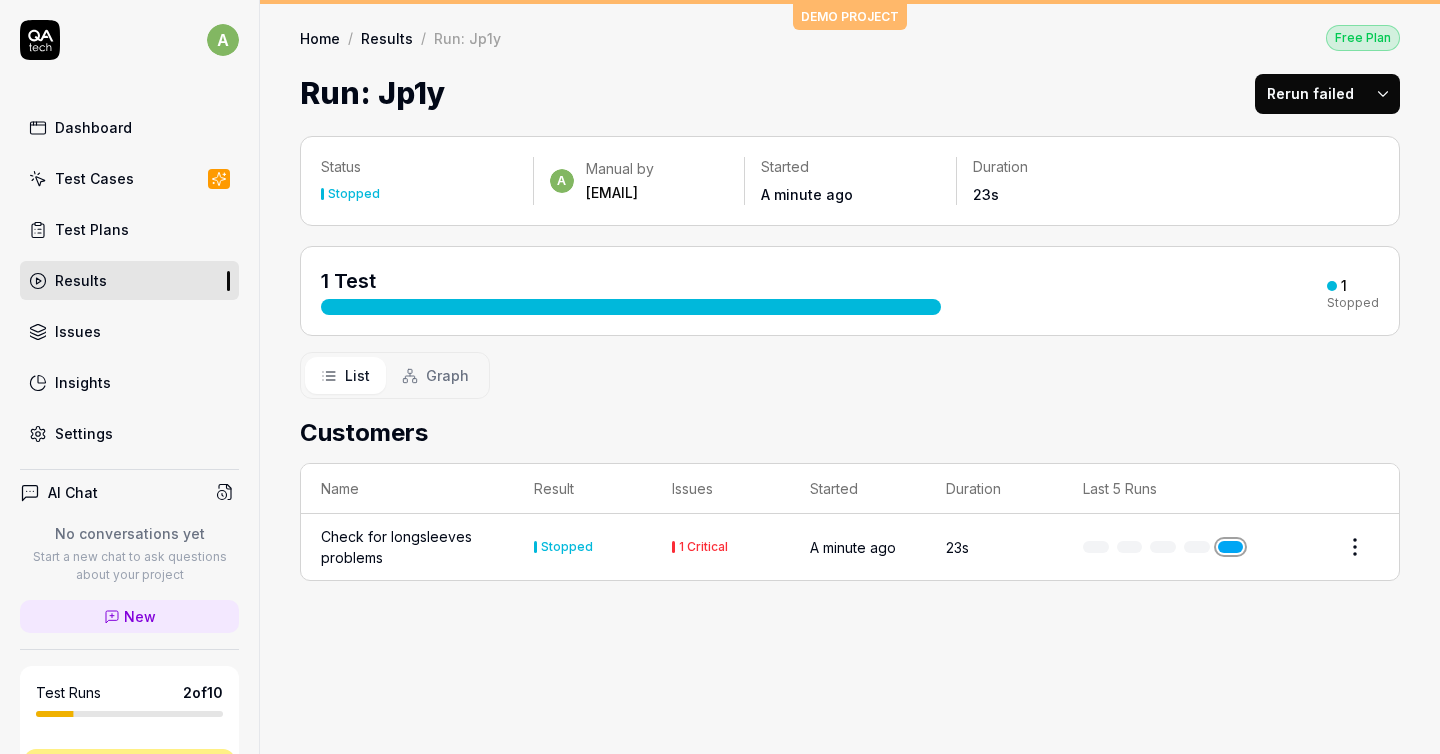 click on "a Dashboard Test Cases Test Plans Results Issues Insights Settings AI Chat No conversations yet Start a new chat to ask questions about your project New Test Runs 2  of  10 This is just a trial, upgrade for more tests! You have almost reached the limit for the trial. Upgrade Now Book a call with us Documentation V Virtusize Demo CRM Collapse Sidebar DEMO PROJECT Home / Results / Run: Jp1y Free Plan Home / Results / Run: Jp1y Free Plan Run: Jp1y Rerun failed Status Stopped a Manual by [EMAIL] Started A minute ago Duration 23s 1 Test   1 Stopped List Graph Customers Name Result Issues Started Duration Last 5 Runs Check for longsleeves problems Stopped 1   Critical A minute ago 23s
*" at bounding box center [720, 377] 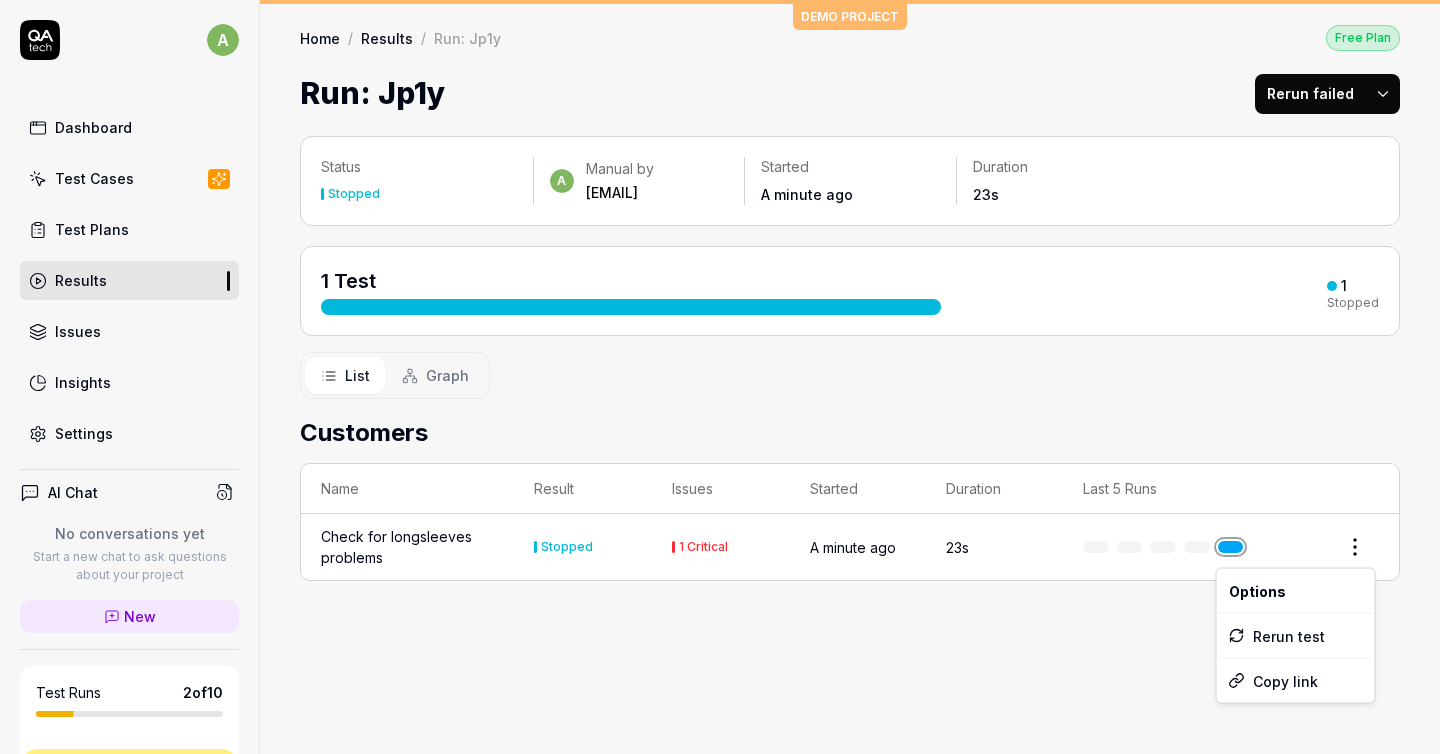 click on "a Dashboard Test Cases Test Plans Results Issues Insights Settings AI Chat No conversations yet Start a new chat to ask questions about your project New Test Runs 2 of 10 This is just a trial, upgrade for more tests! You have almost reached the limit for the trial. Upgrade Now Book a call with us Documentation V Virtusize Demo CRM Collapse Sidebar DEMO PROJECT Home / Results / Run: Jp1y Free Plan Home / Results / Run: Jp1y Free Plan Run: Jp1y Rerun failed Status Stopped a Manual by [EMAIL] Started A minute ago Duration 23s 1 Test 1 Stopped List Graph Customers Name Result Issues Started Duration Last 5 Runs Check for longsleeves problems Stopped 1 Critical A minute ago 23s
* Options Rerun test Copy link" at bounding box center [720, 377] 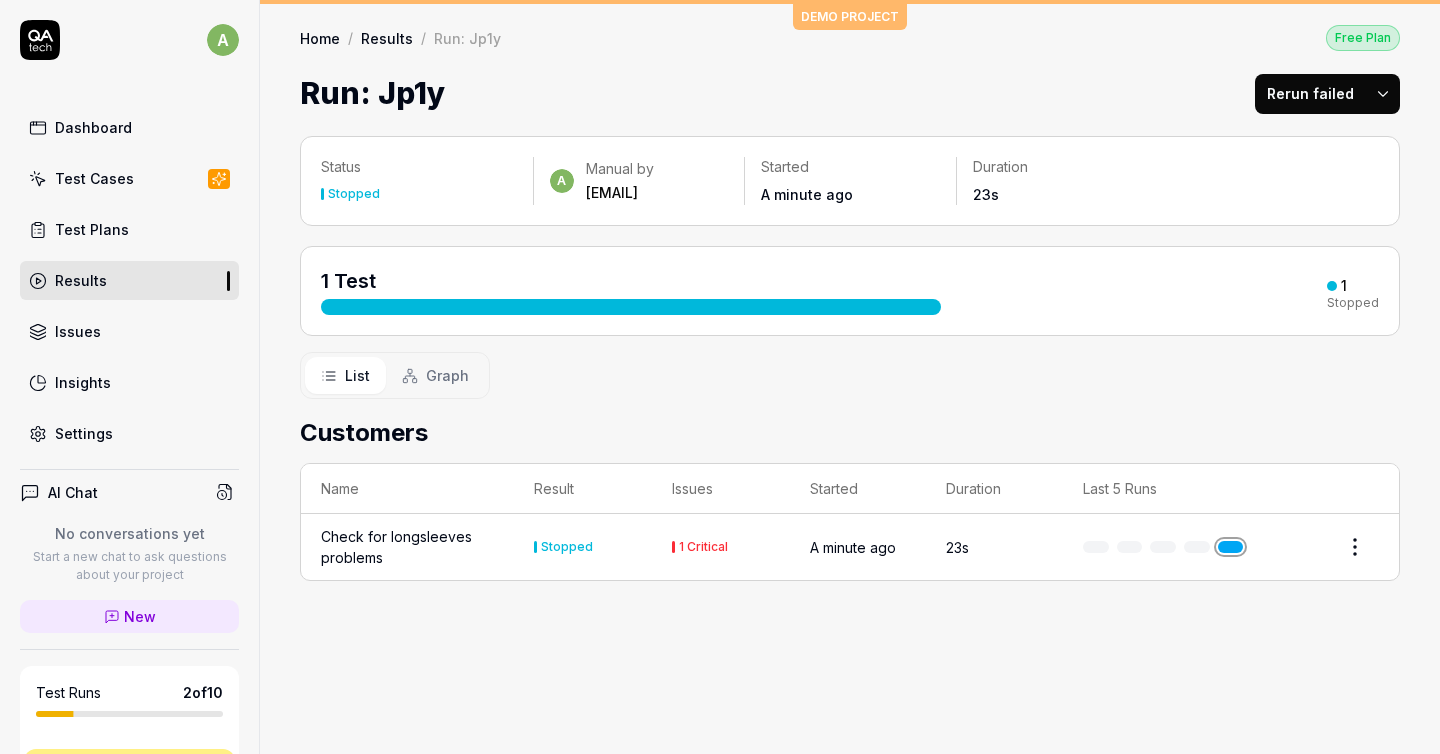 click on "a Dashboard Test Cases Test Plans Results Issues Insights Settings AI Chat No conversations yet Start a new chat to ask questions about your project New Test Runs 2  of  10 This is just a trial, upgrade for more tests! You have almost reached the limit for the trial. Upgrade Now Book a call with us Documentation V Virtusize Demo CRM Collapse Sidebar DEMO PROJECT Home / Results / Run: Jp1y Free Plan Home / Results / Run: Jp1y Free Plan Run: Jp1y Rerun failed Status Stopped a Manual by [EMAIL] Started A minute ago Duration 23s 1 Test   1 Stopped List Graph Customers Name Result Issues Started Duration Last 5 Runs Check for longsleeves problems Stopped 1   Critical A minute ago 23s
*" at bounding box center [720, 377] 